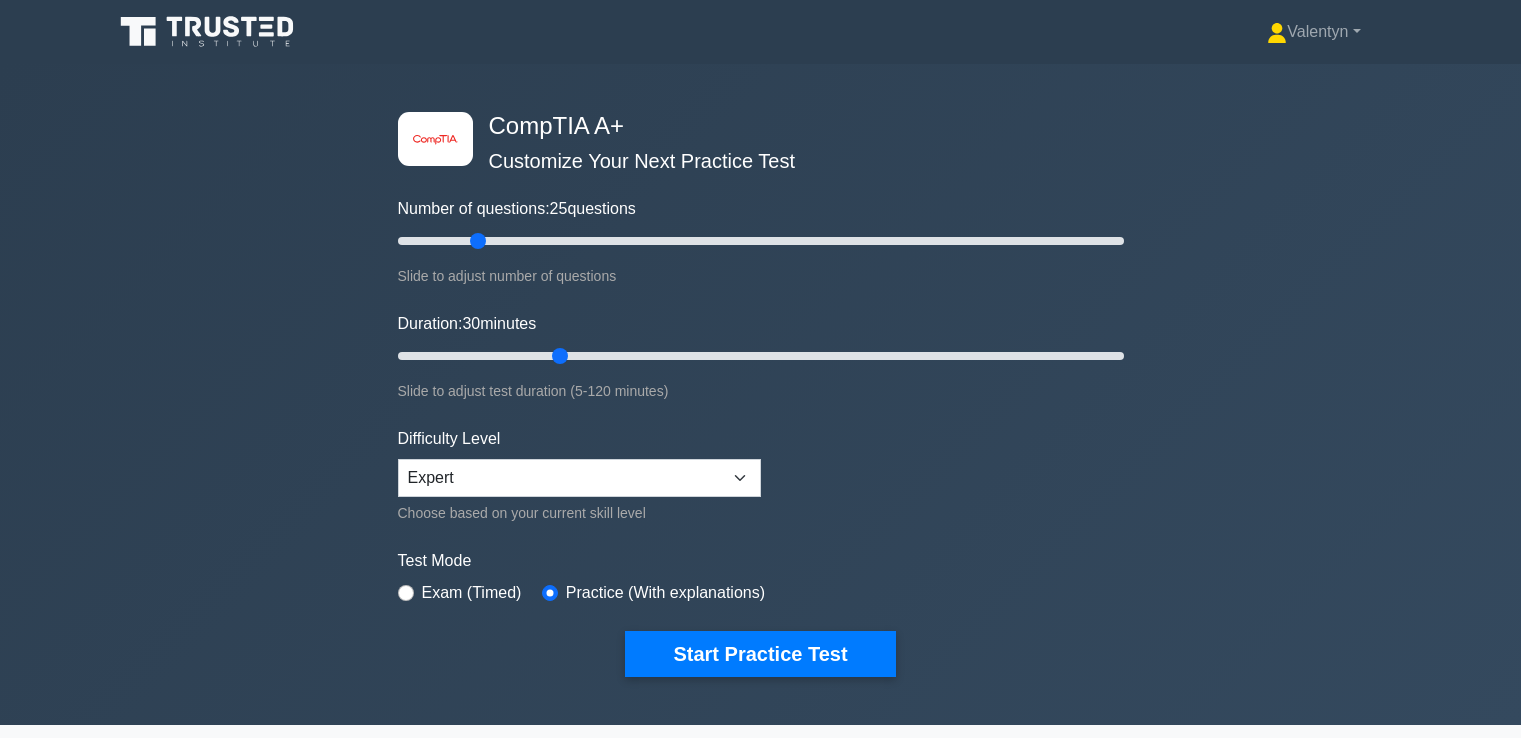 scroll, scrollTop: 2429, scrollLeft: 0, axis: vertical 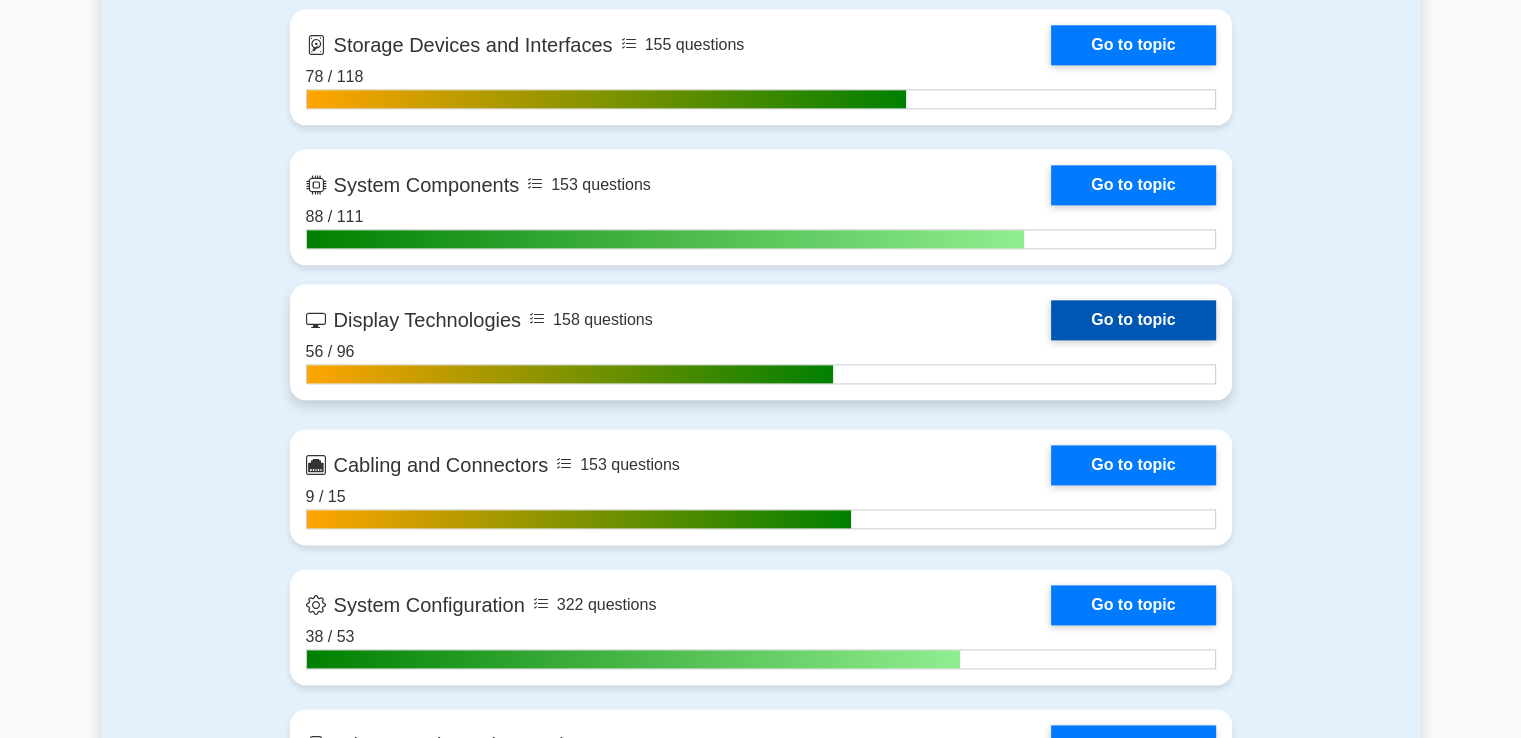 click on "Go to topic" at bounding box center [1133, 320] 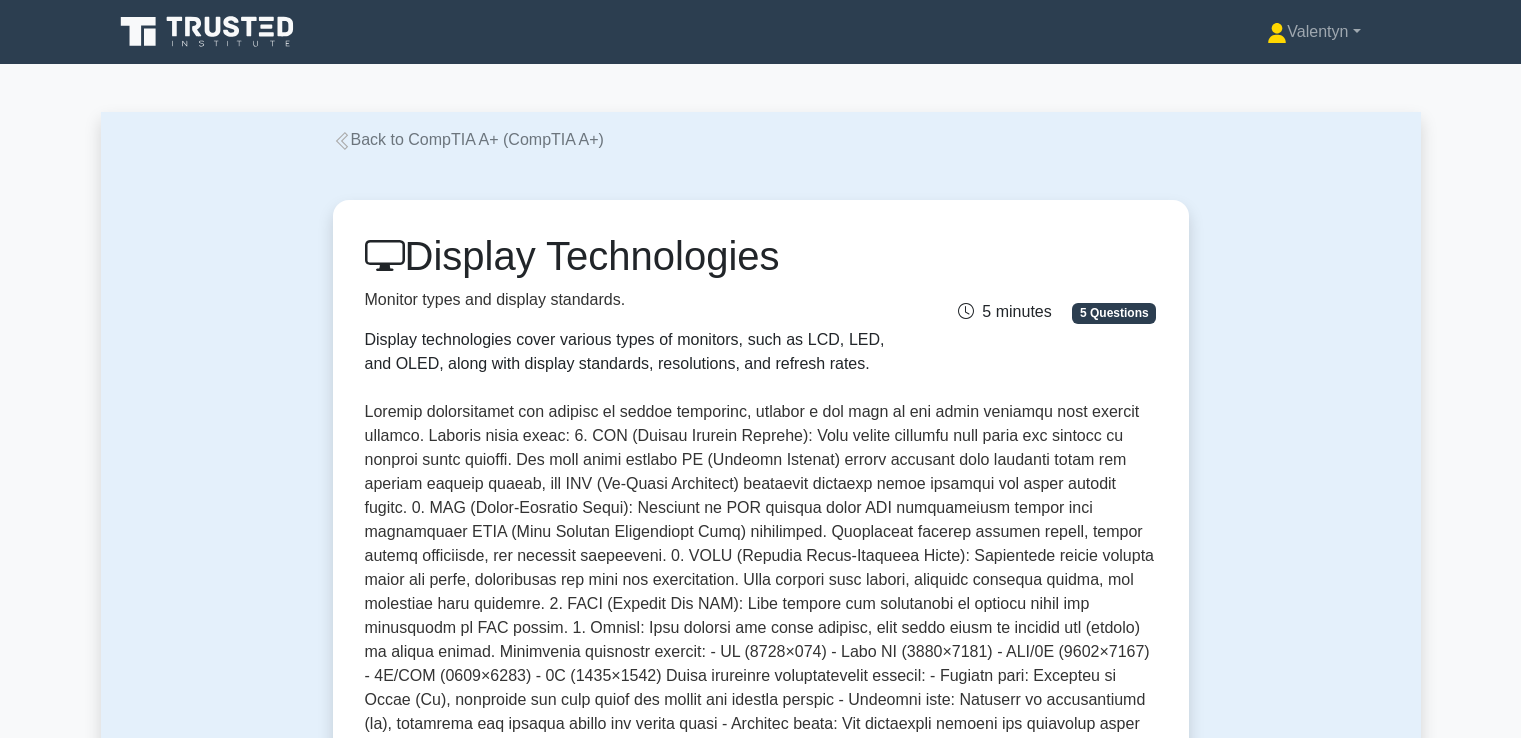 scroll, scrollTop: 0, scrollLeft: 0, axis: both 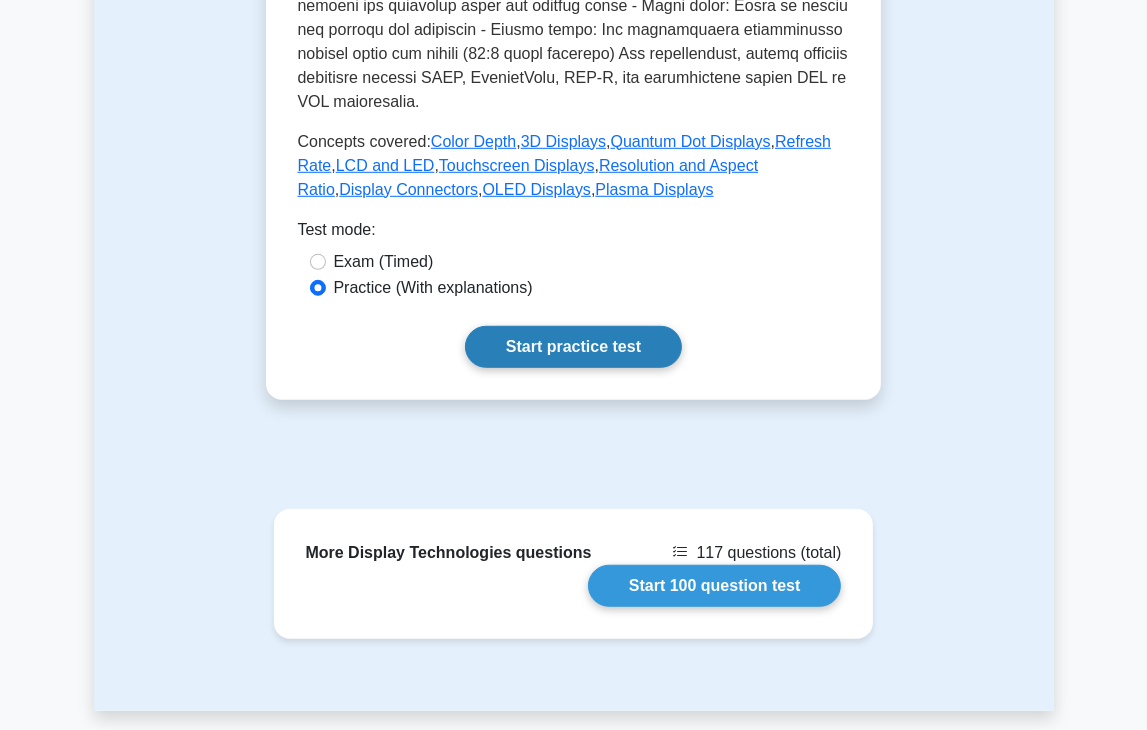 click on "Start practice test" at bounding box center (573, 347) 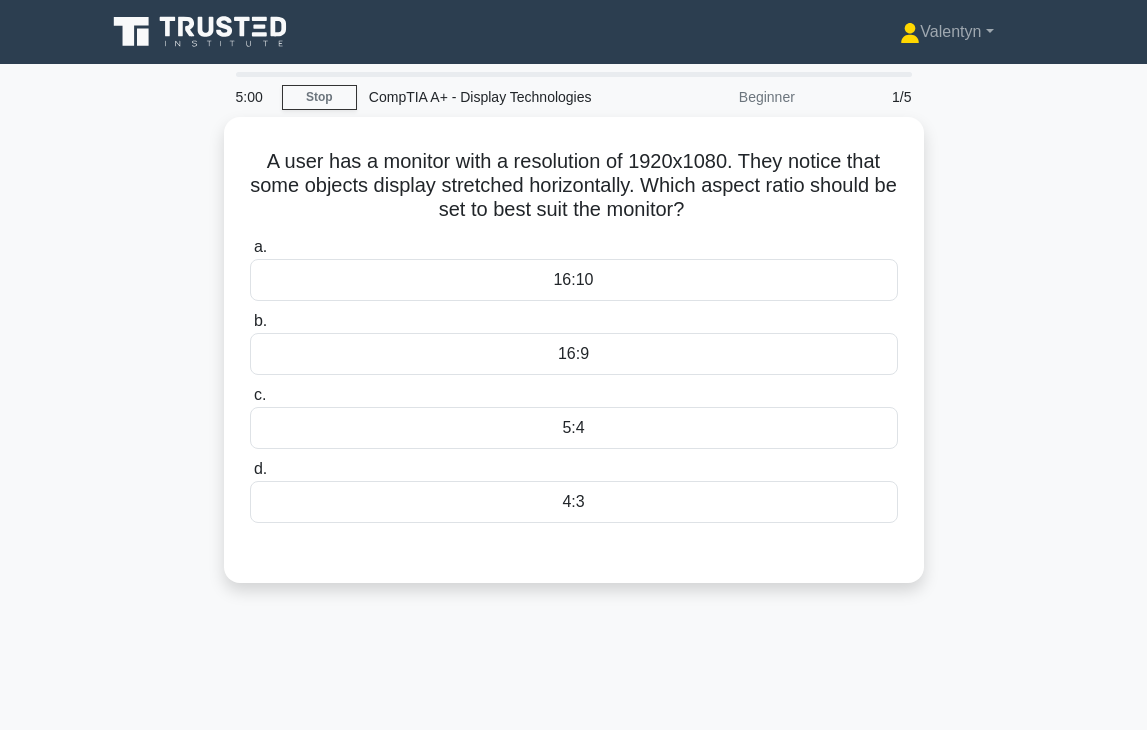 scroll, scrollTop: 0, scrollLeft: 0, axis: both 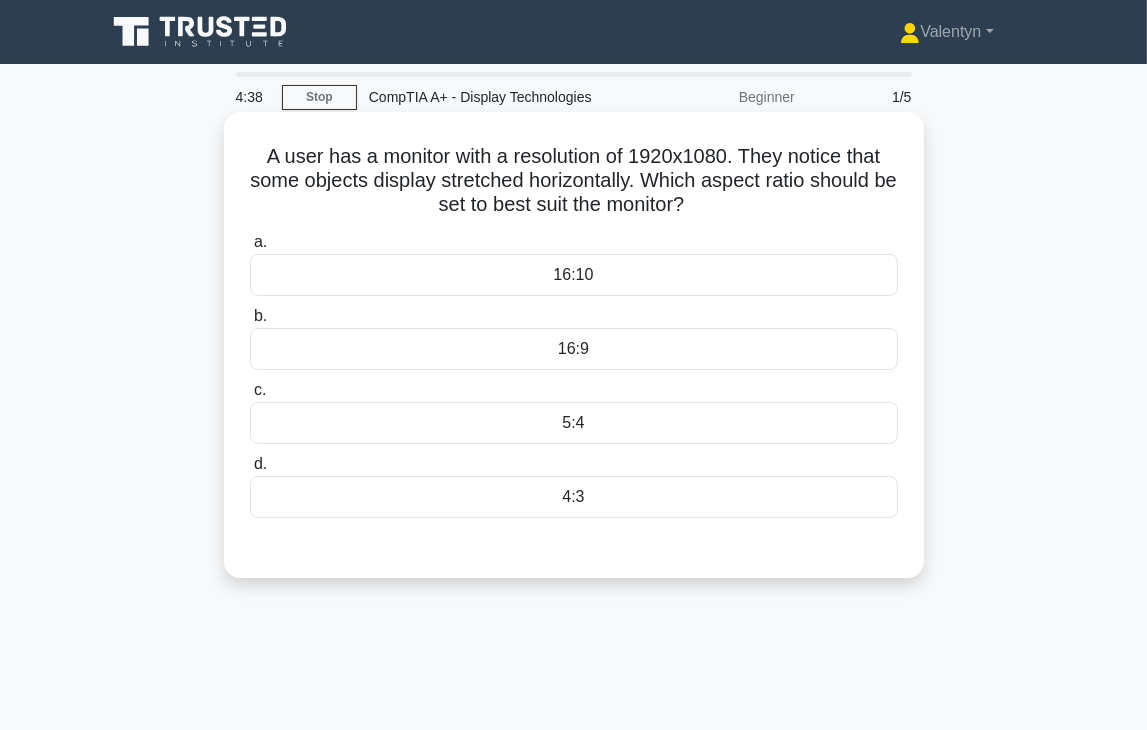 click on "16:9" at bounding box center [574, 349] 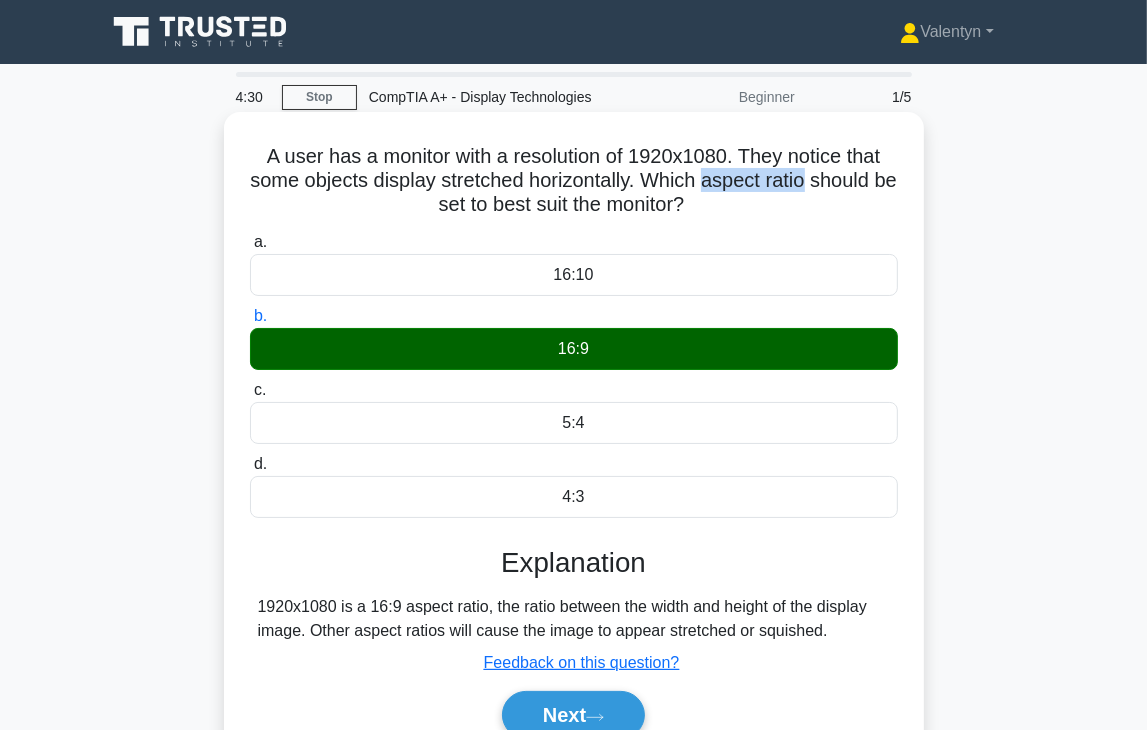 drag, startPoint x: 826, startPoint y: 182, endPoint x: 721, endPoint y: 186, distance: 105.076164 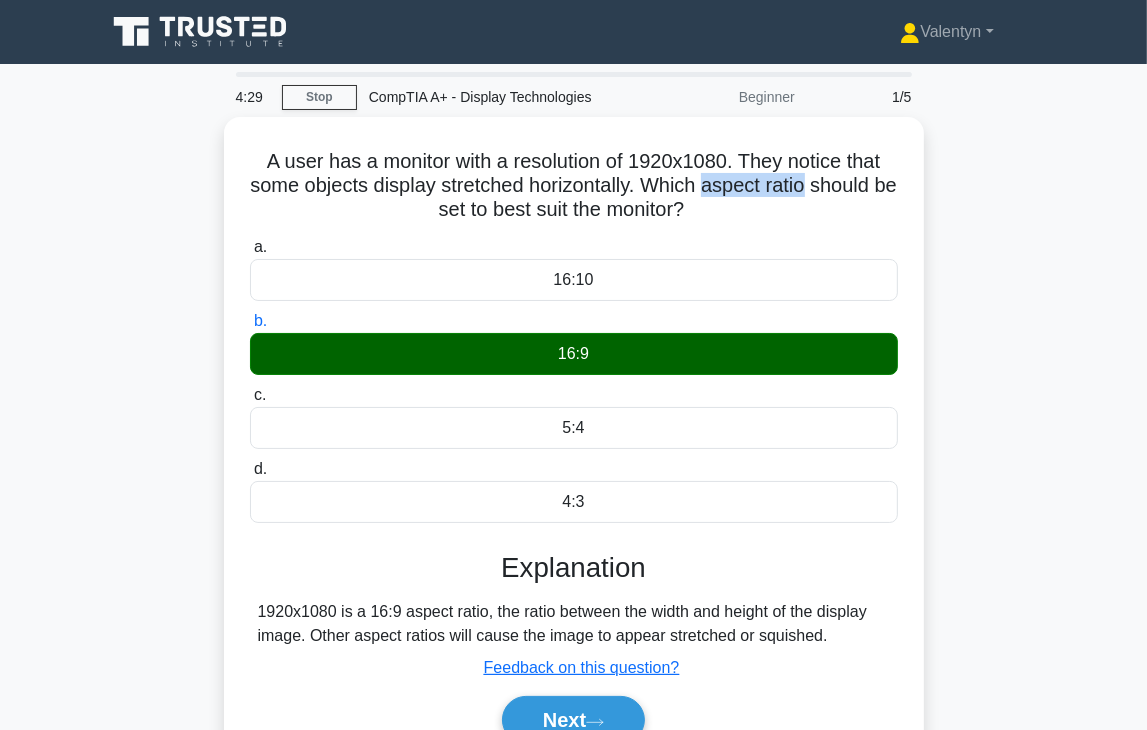 click at bounding box center [708, 194] 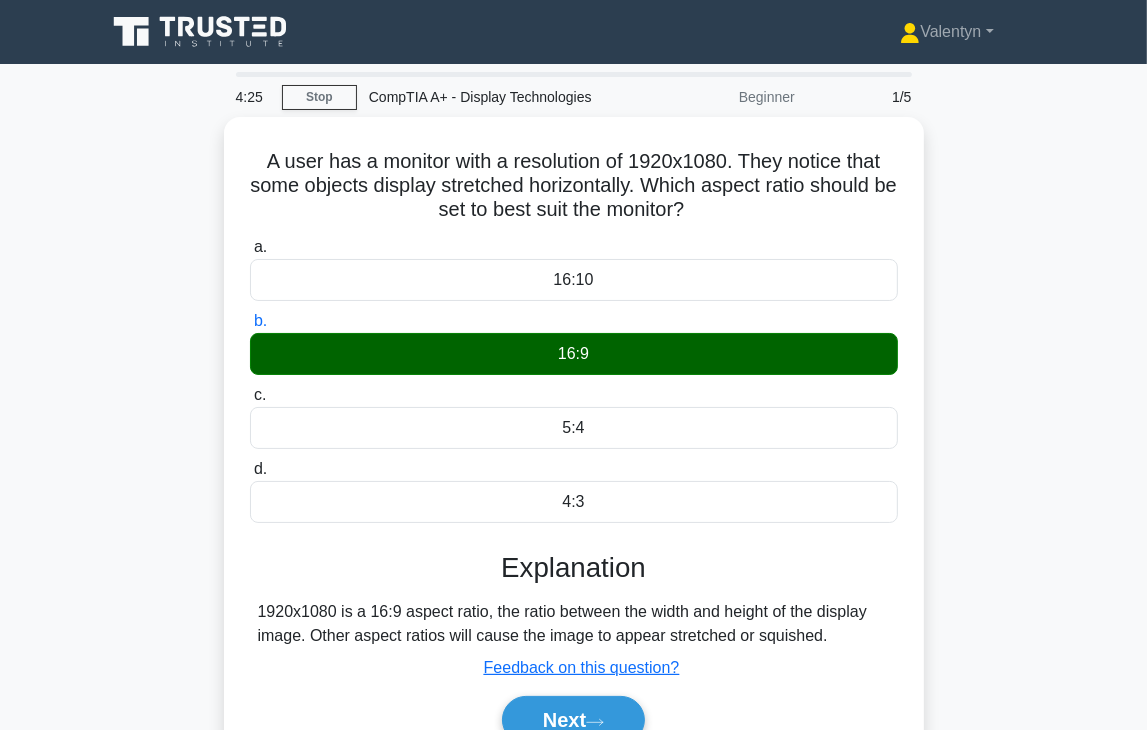 click on "A user has a monitor with a resolution of 1920x1080. They notice that some objects display stretched horizontally. Which aspect ratio should be set to best suit the monitor?
.spinner_0XTQ{transform-origin:center;animation:spinner_y6GP .75s linear infinite}@keyframes spinner_y6GP{100%{transform:rotate(360deg)}}
a.
16:10
b. c. d." at bounding box center (574, 466) 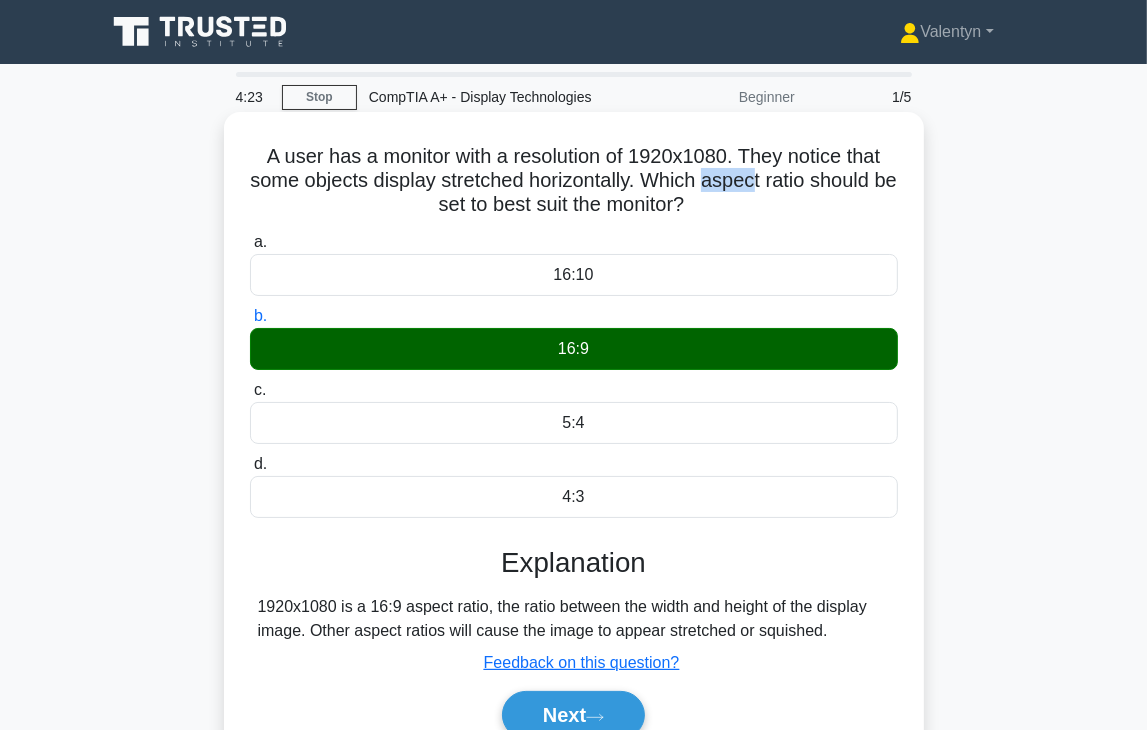 drag, startPoint x: 772, startPoint y: 180, endPoint x: 721, endPoint y: 181, distance: 51.009804 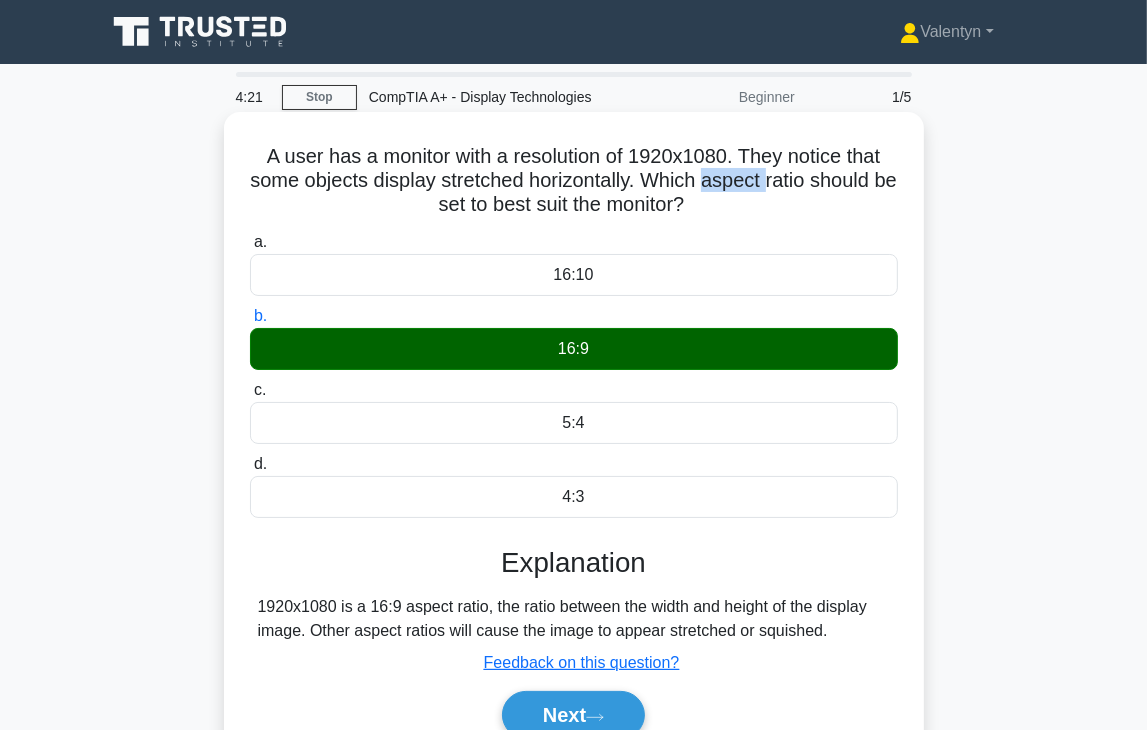 drag, startPoint x: 780, startPoint y: 183, endPoint x: 716, endPoint y: 183, distance: 64 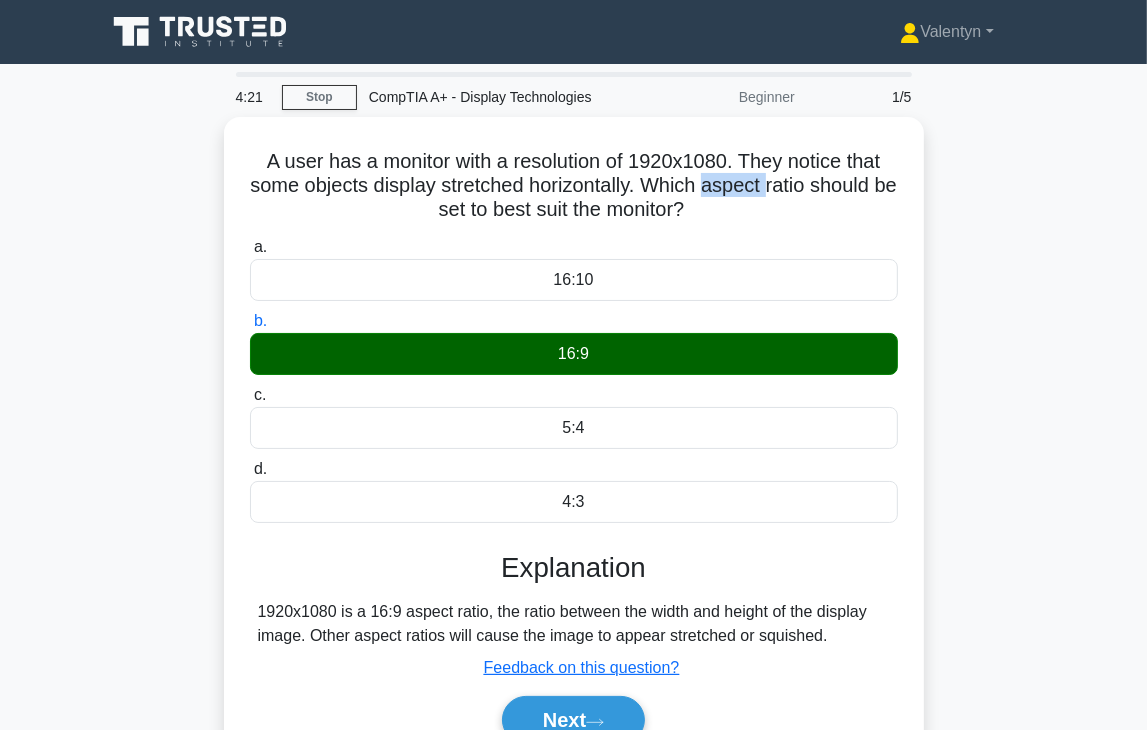 click at bounding box center [703, 194] 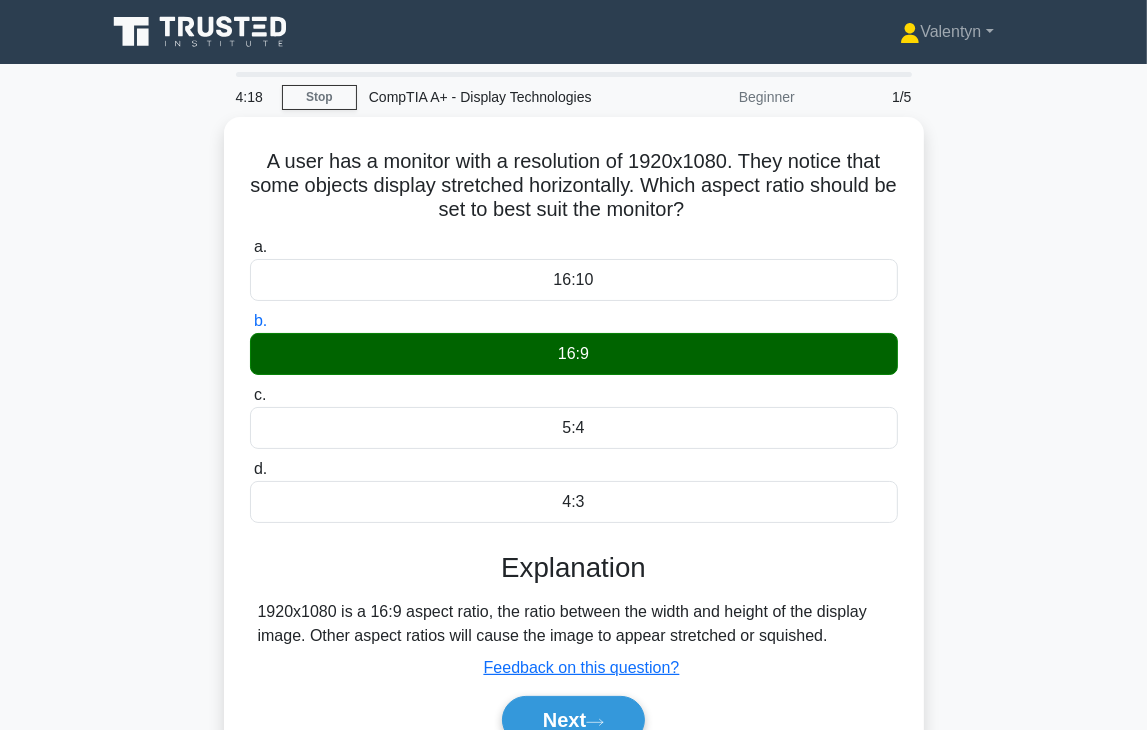 click on "A user has a monitor with a resolution of 1920x1080. They notice that some objects display stretched horizontally. Which aspect ratio should be set to best suit the monitor?
.spinner_0XTQ{transform-origin:center;animation:spinner_y6GP .75s linear infinite}@keyframes spinner_y6GP{100%{transform:rotate(360deg)}}
a.
16:10
b. c. d." at bounding box center (574, 466) 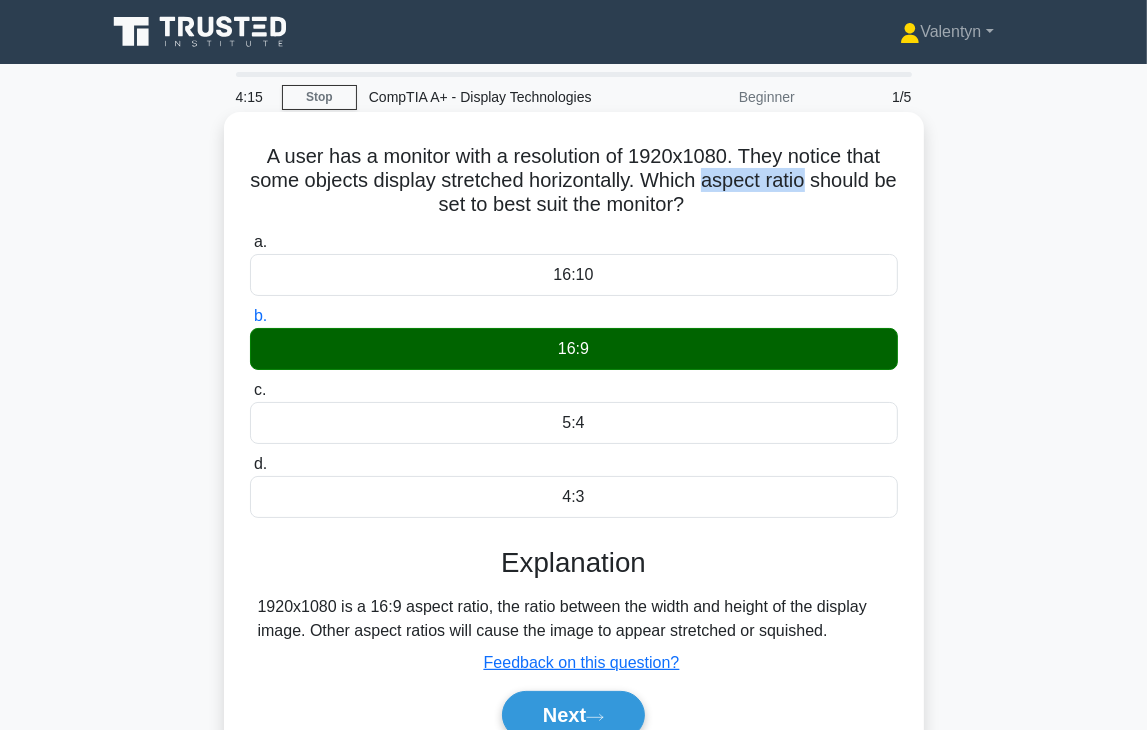 drag, startPoint x: 825, startPoint y: 185, endPoint x: 720, endPoint y: 188, distance: 105.04285 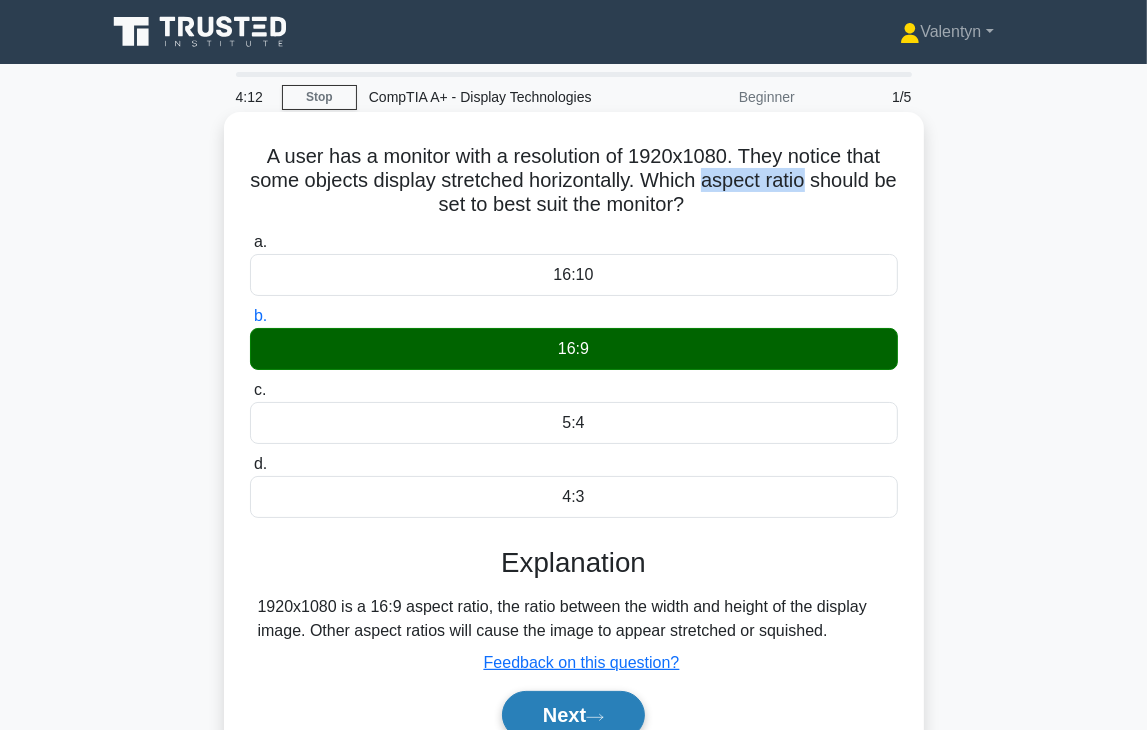 click on "Next" at bounding box center [573, 715] 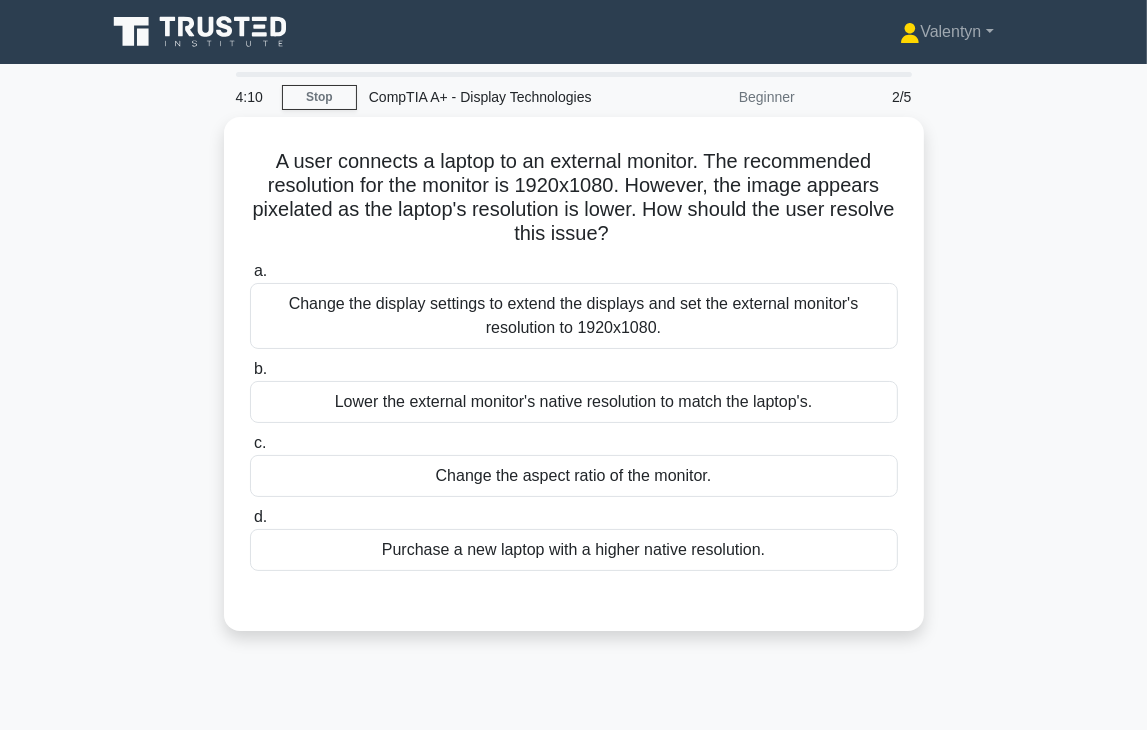 click on "A user connects a laptop to an external monitor. The recommended resolution for the monitor is 1920x1080. However, the image appears pixelated as the laptop's resolution is lower. How should the user resolve this issue?
.spinner_0XTQ{transform-origin:center;animation:spinner_y6GP .75s linear infinite}@keyframes spinner_y6GP{100%{transform:rotate(360deg)}}
a.
b. c. d." at bounding box center (574, 386) 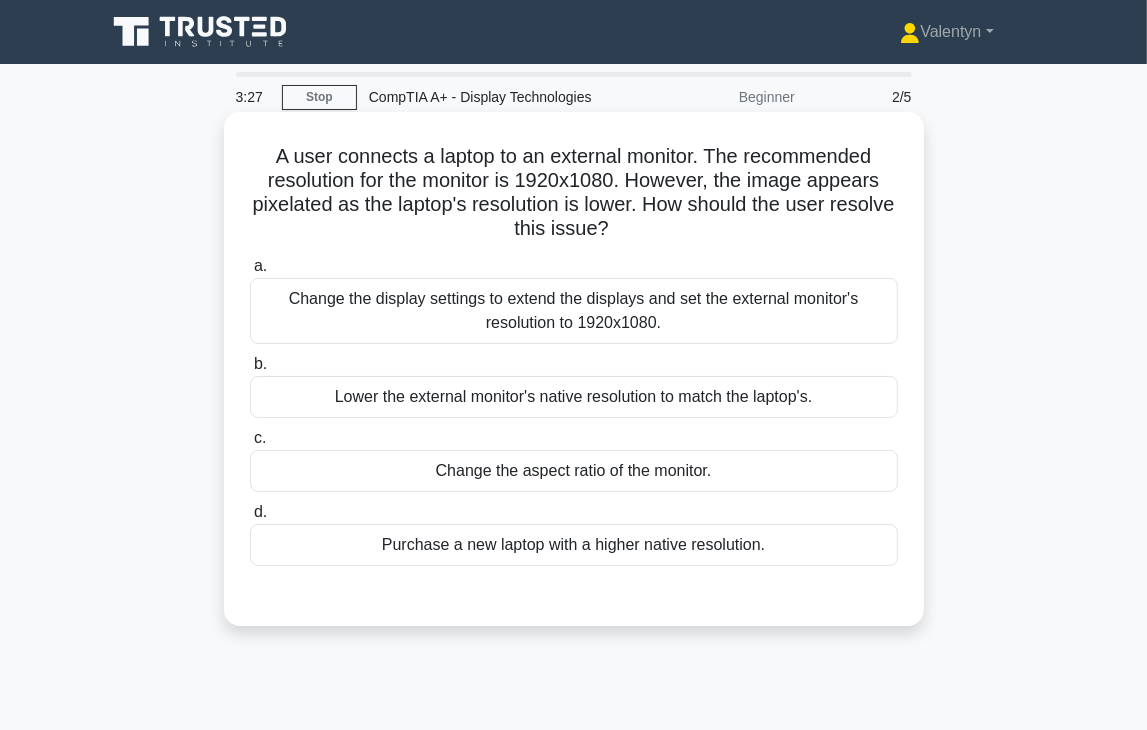 click on "Purchase a new laptop with a higher native resolution." at bounding box center (574, 545) 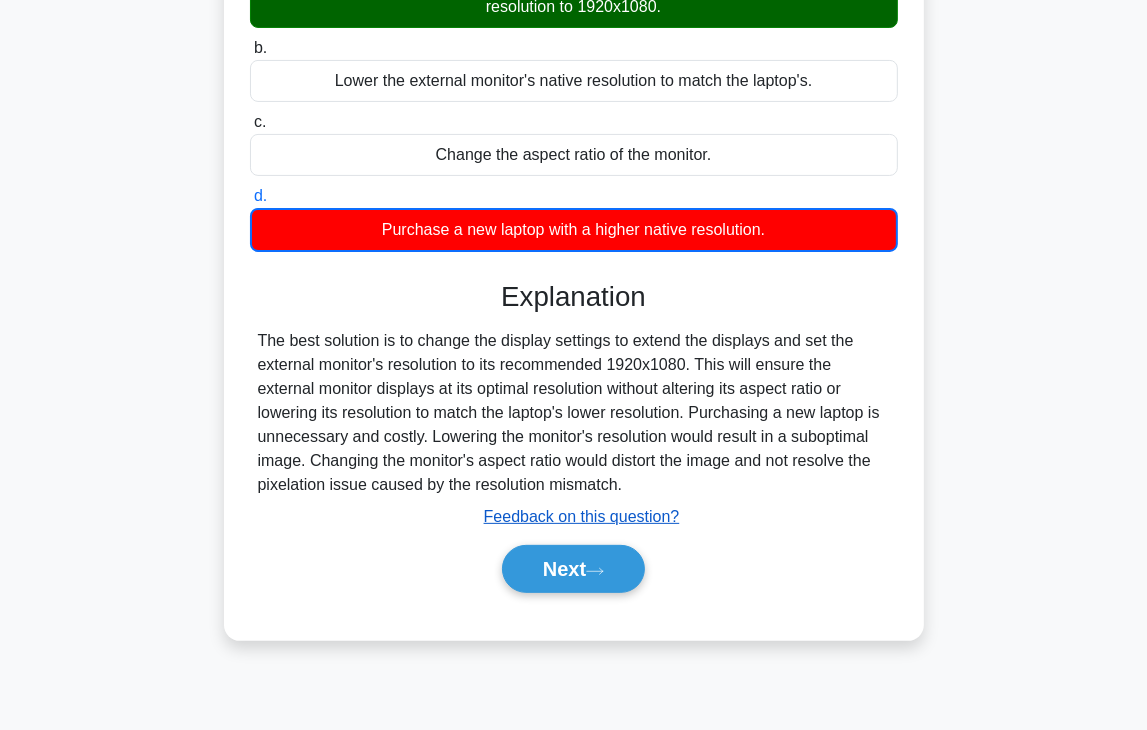 scroll, scrollTop: 350, scrollLeft: 0, axis: vertical 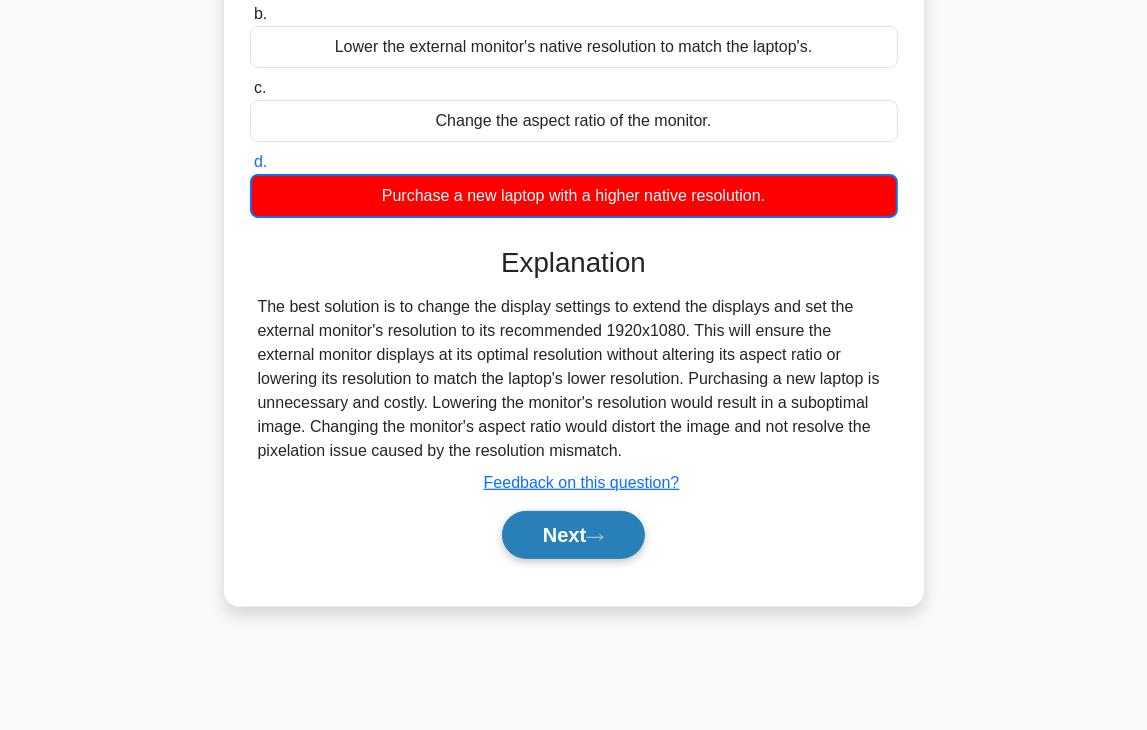 click on "Next" at bounding box center (573, 535) 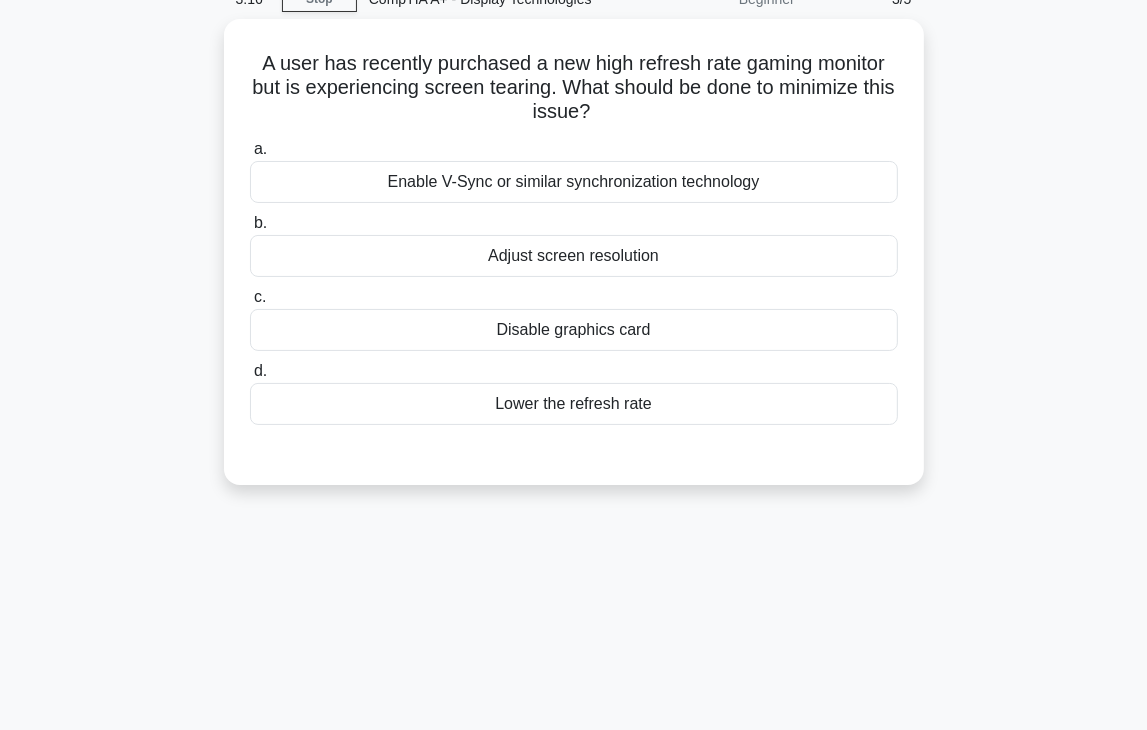scroll, scrollTop: 50, scrollLeft: 0, axis: vertical 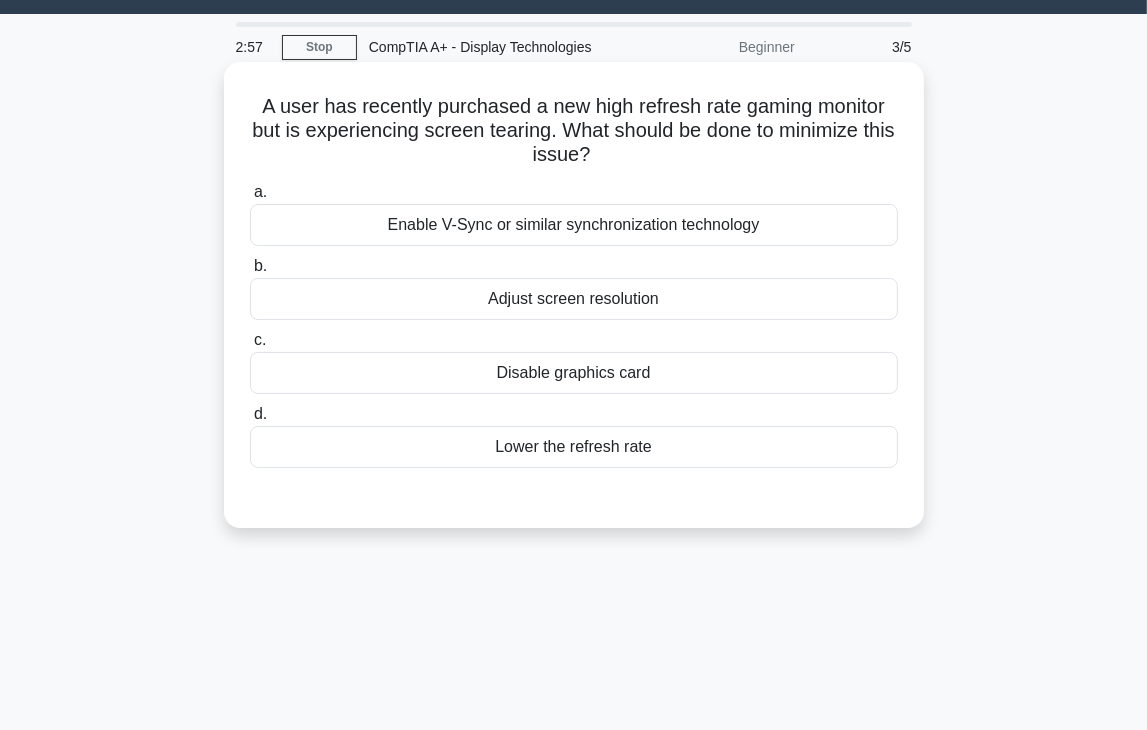 click on "Lower the refresh rate" at bounding box center [574, 447] 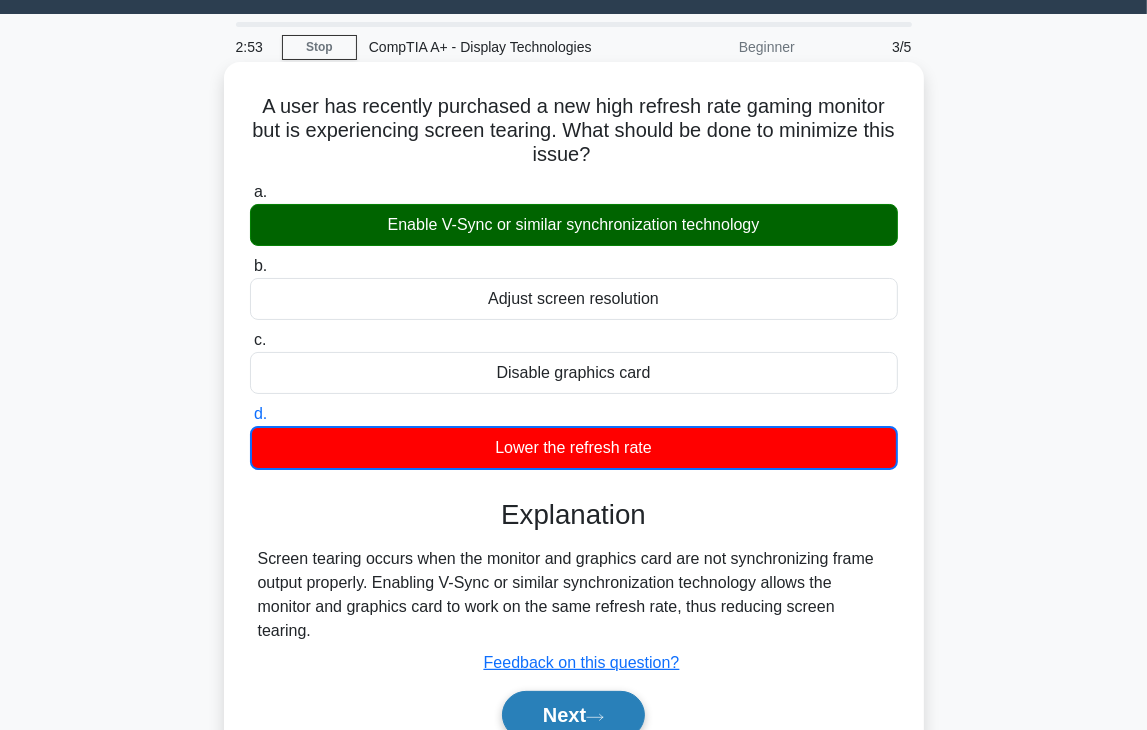 click on "Next" at bounding box center (573, 715) 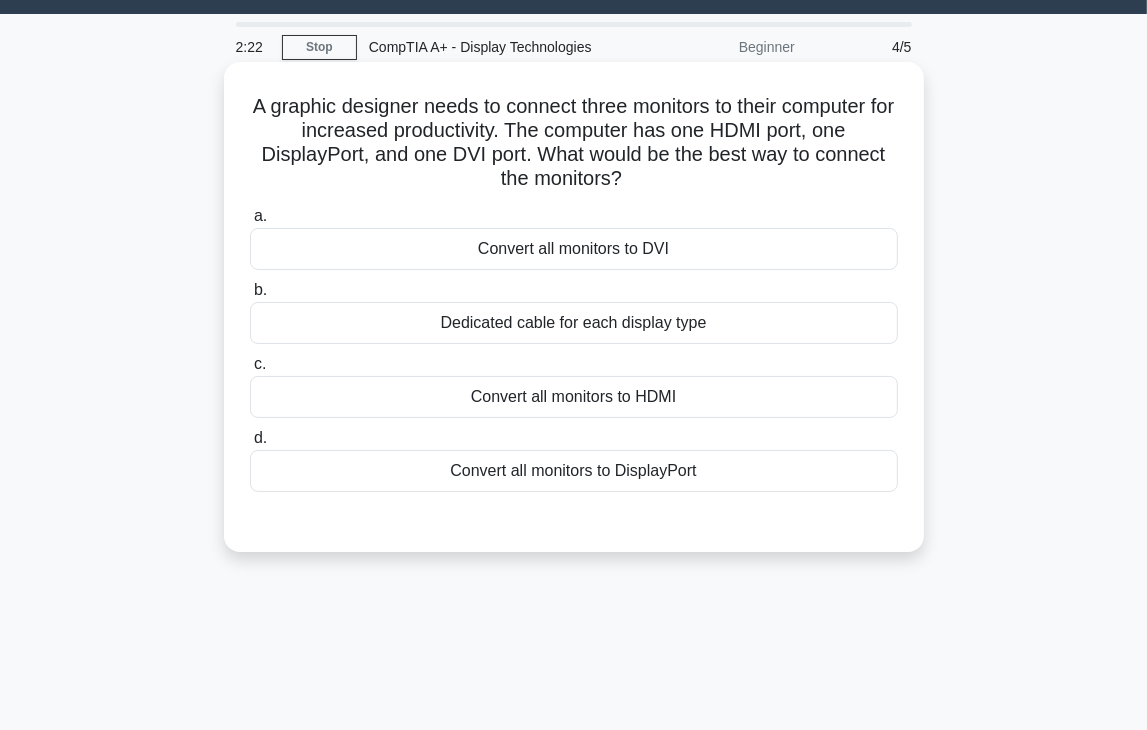 click on "Dedicated cable for each display type" at bounding box center (574, 323) 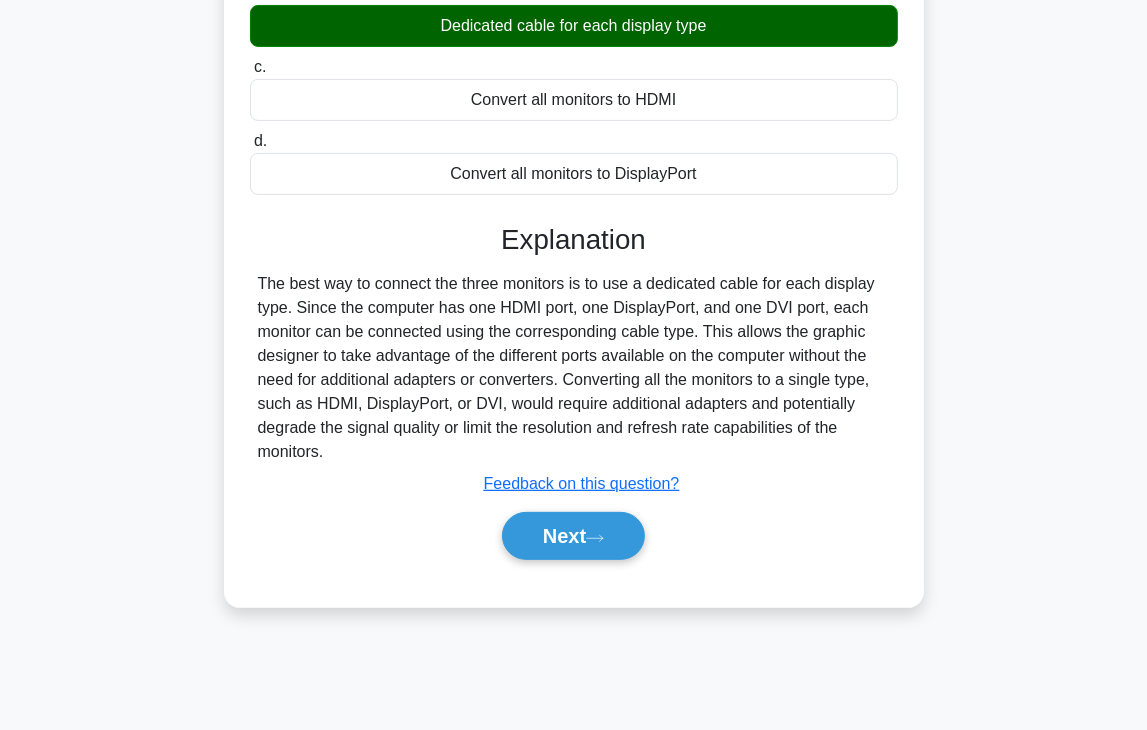 scroll, scrollTop: 350, scrollLeft: 0, axis: vertical 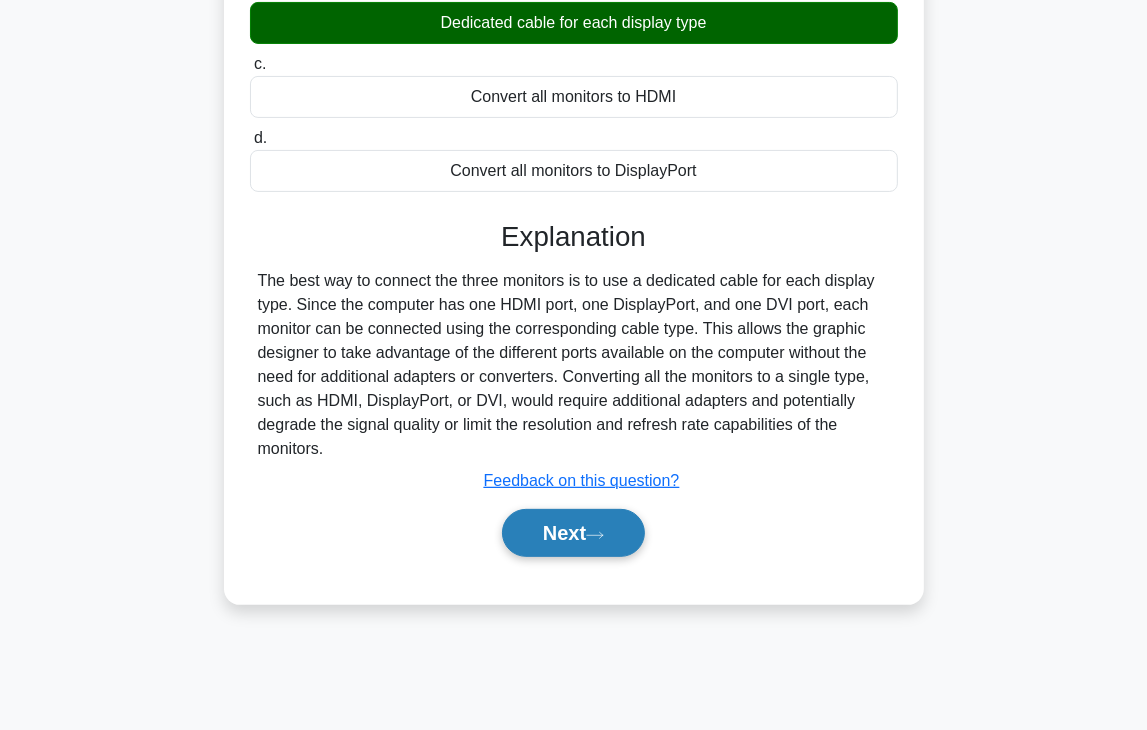 click on "Next" at bounding box center [573, 533] 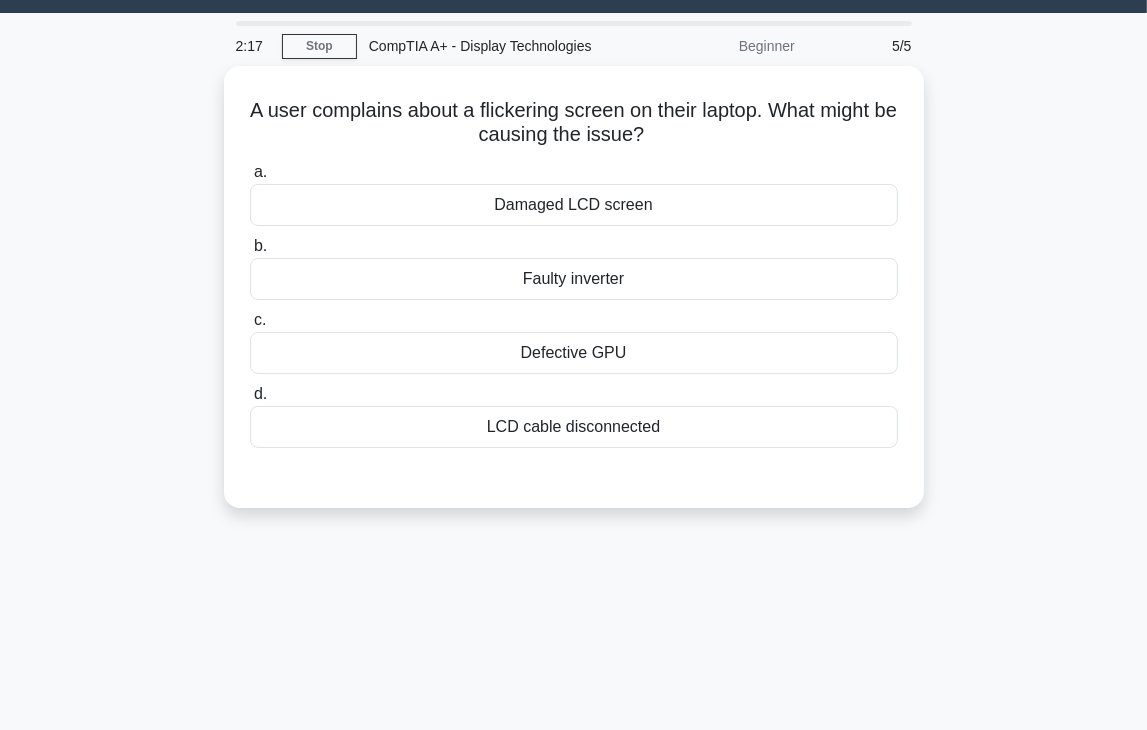 scroll, scrollTop: 50, scrollLeft: 0, axis: vertical 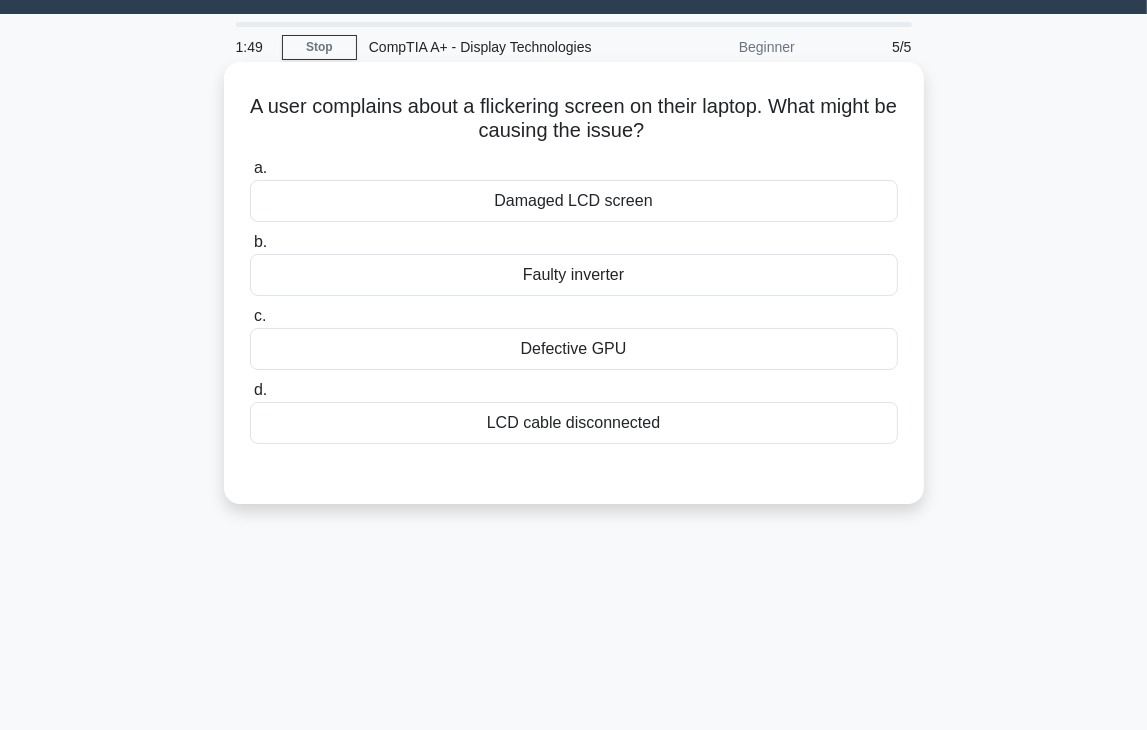 click on "Damaged LCD screen" at bounding box center (574, 201) 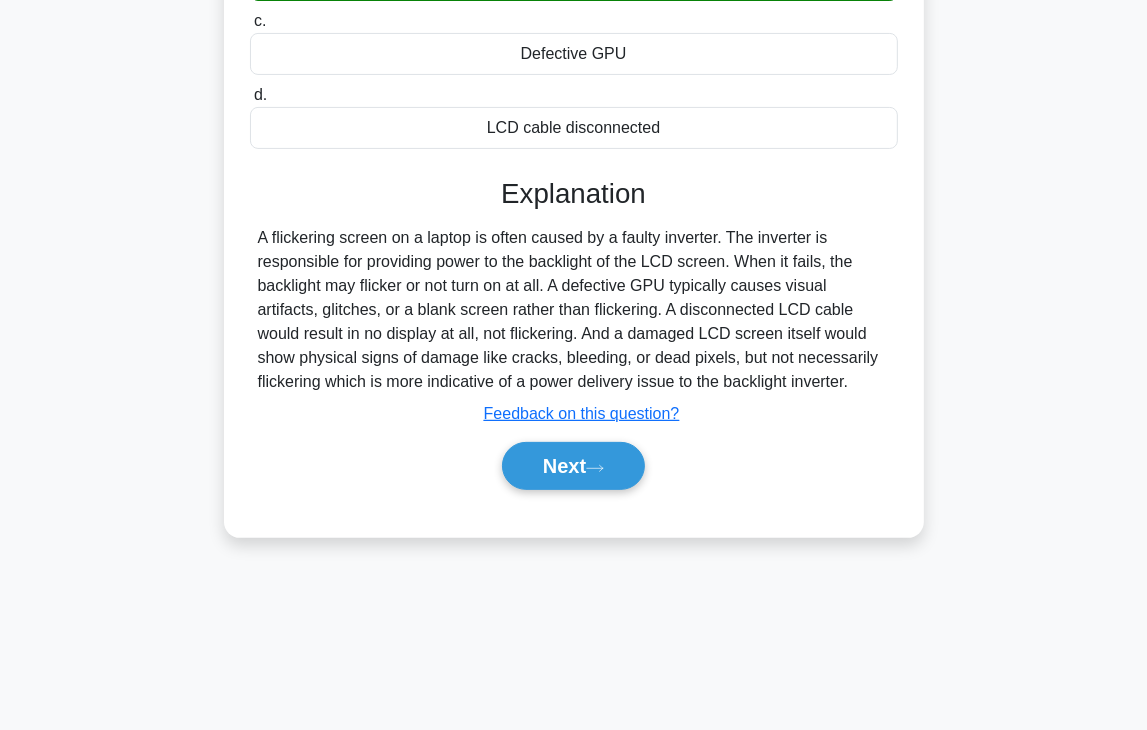 scroll, scrollTop: 350, scrollLeft: 0, axis: vertical 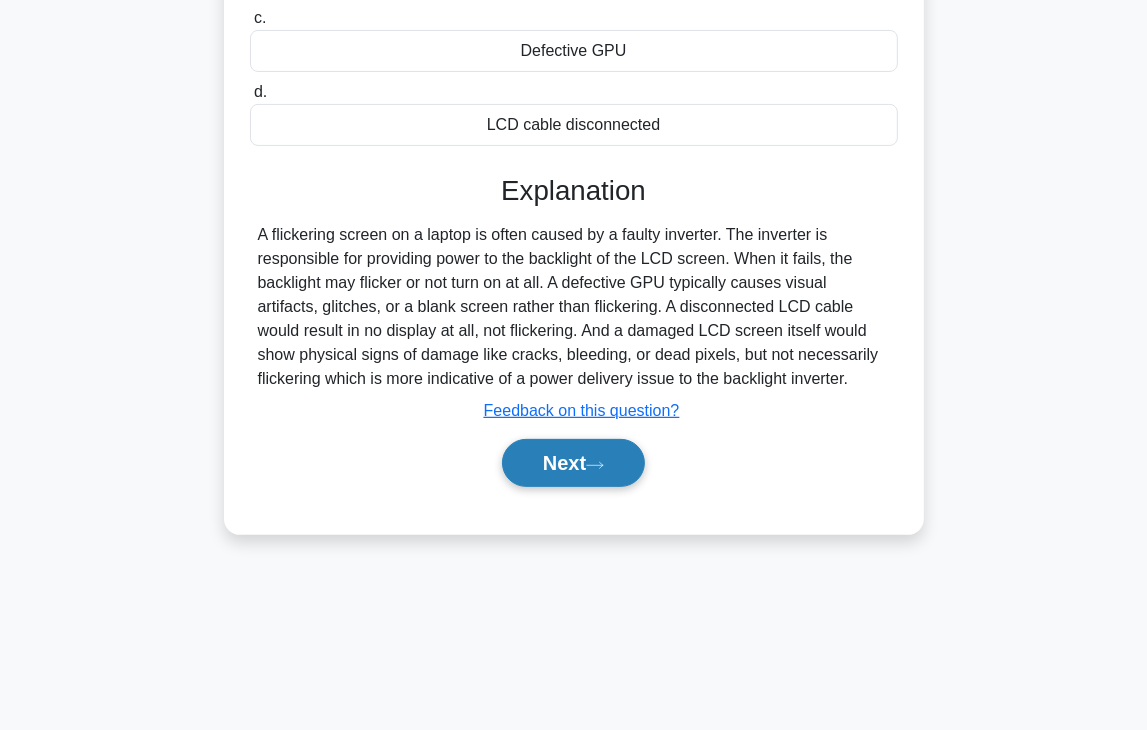 click on "Next" at bounding box center (573, 463) 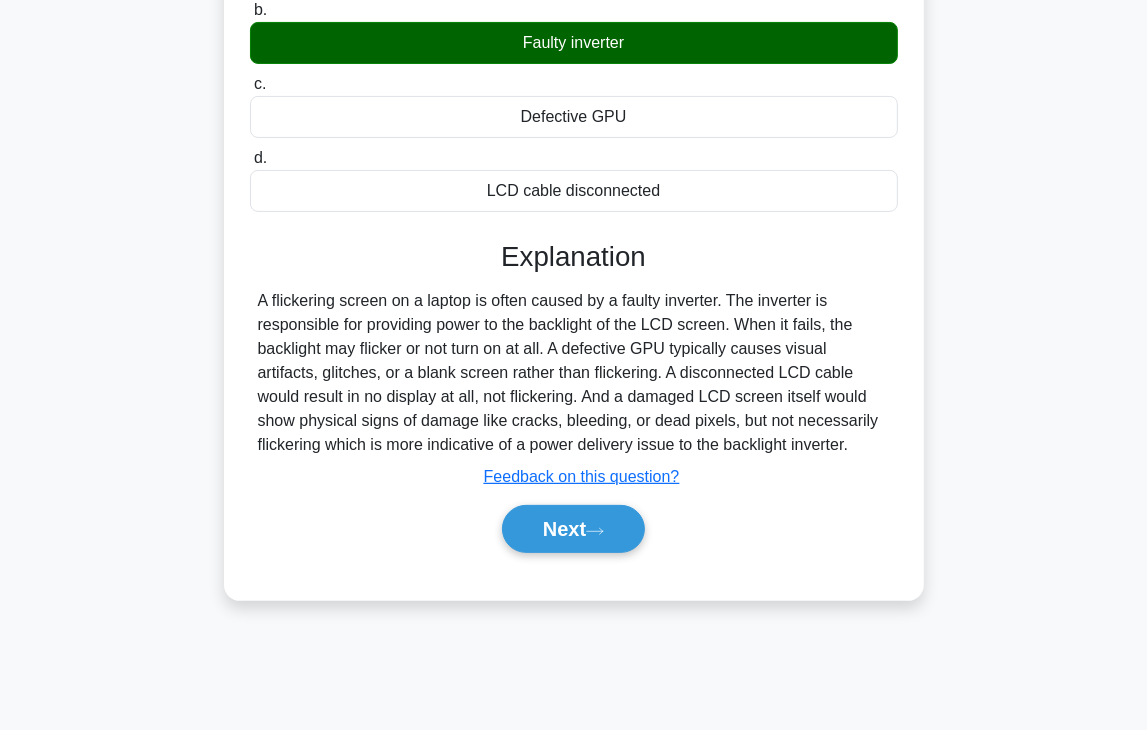 scroll, scrollTop: 250, scrollLeft: 0, axis: vertical 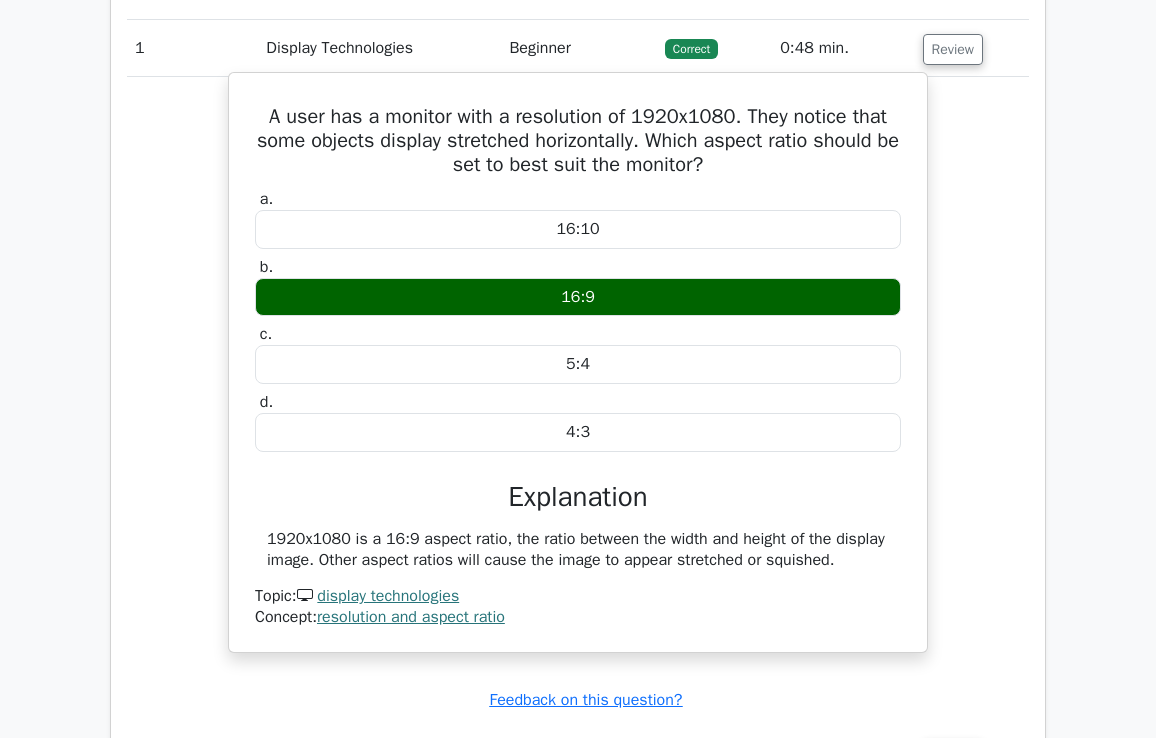 drag, startPoint x: 845, startPoint y: 557, endPoint x: 260, endPoint y: 121, distance: 729.60333 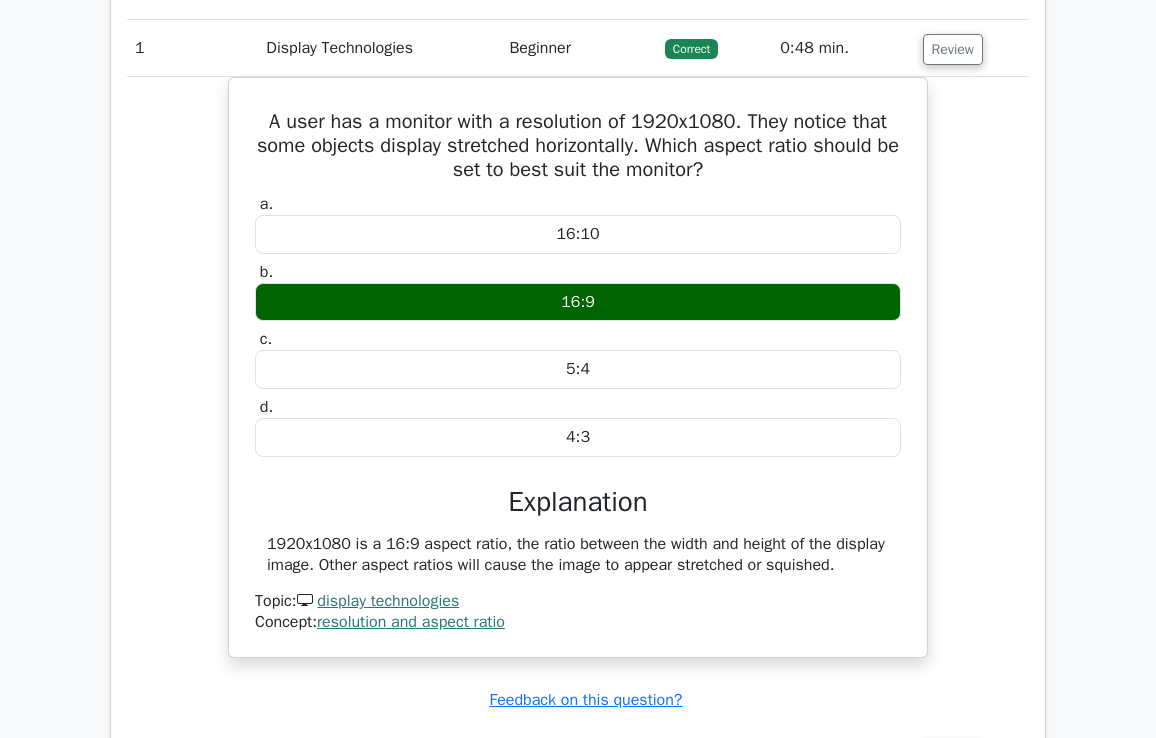click on "A user has a monitor with a resolution of 1920x1080. They notice that some objects display stretched horizontally. Which aspect ratio should be set to best suit the monitor?
a.
16:10
b.
c. d." at bounding box center [578, 379] 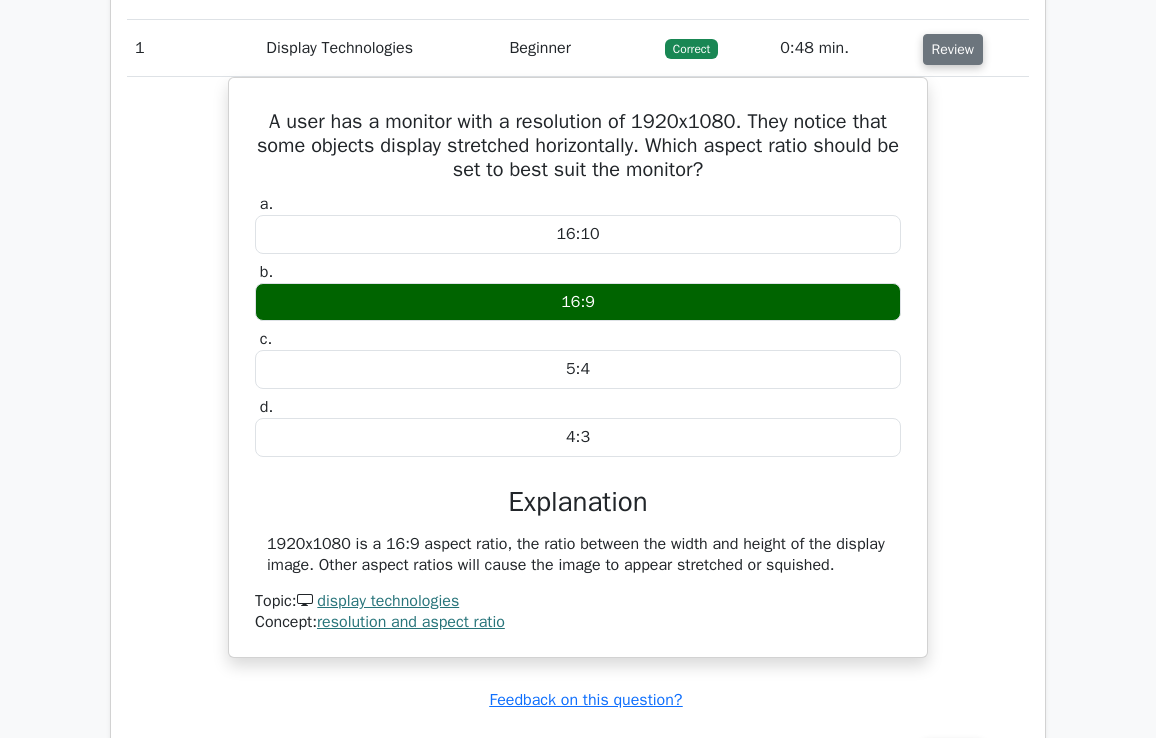 click on "Review" at bounding box center [953, 49] 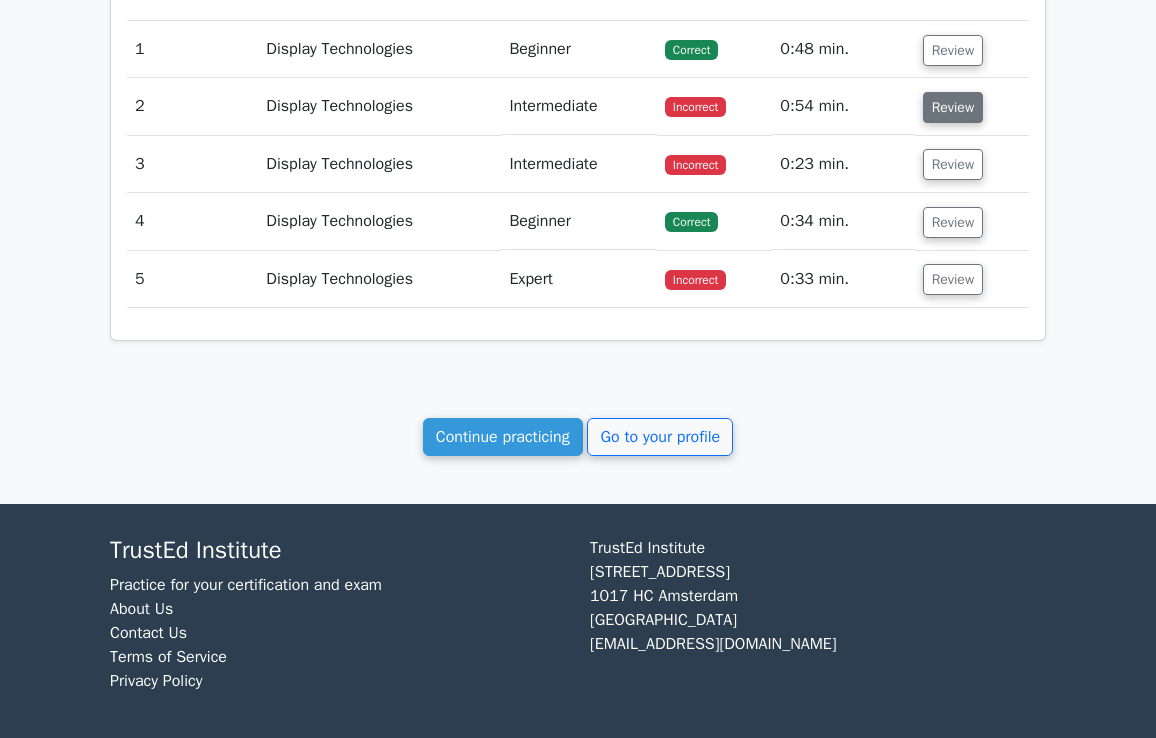click on "Review" at bounding box center (953, 107) 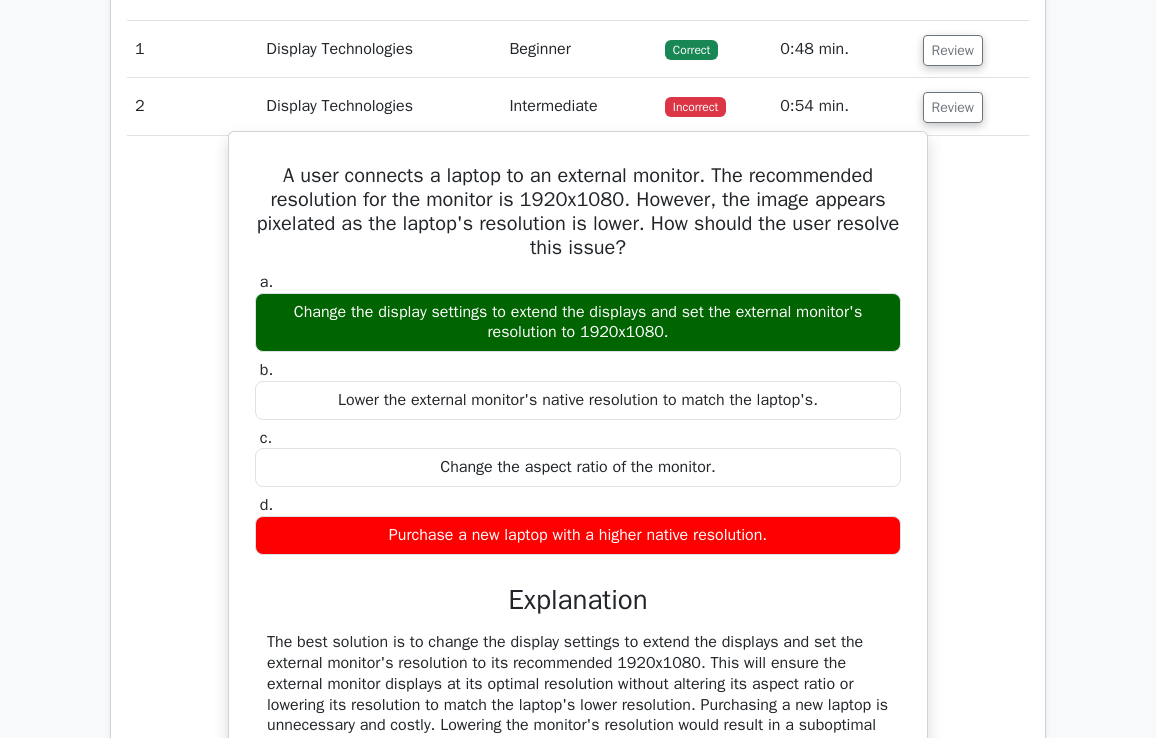 click on "Change the display settings to extend the displays and set the external monitor's resolution to 1920x1080." at bounding box center (578, 323) 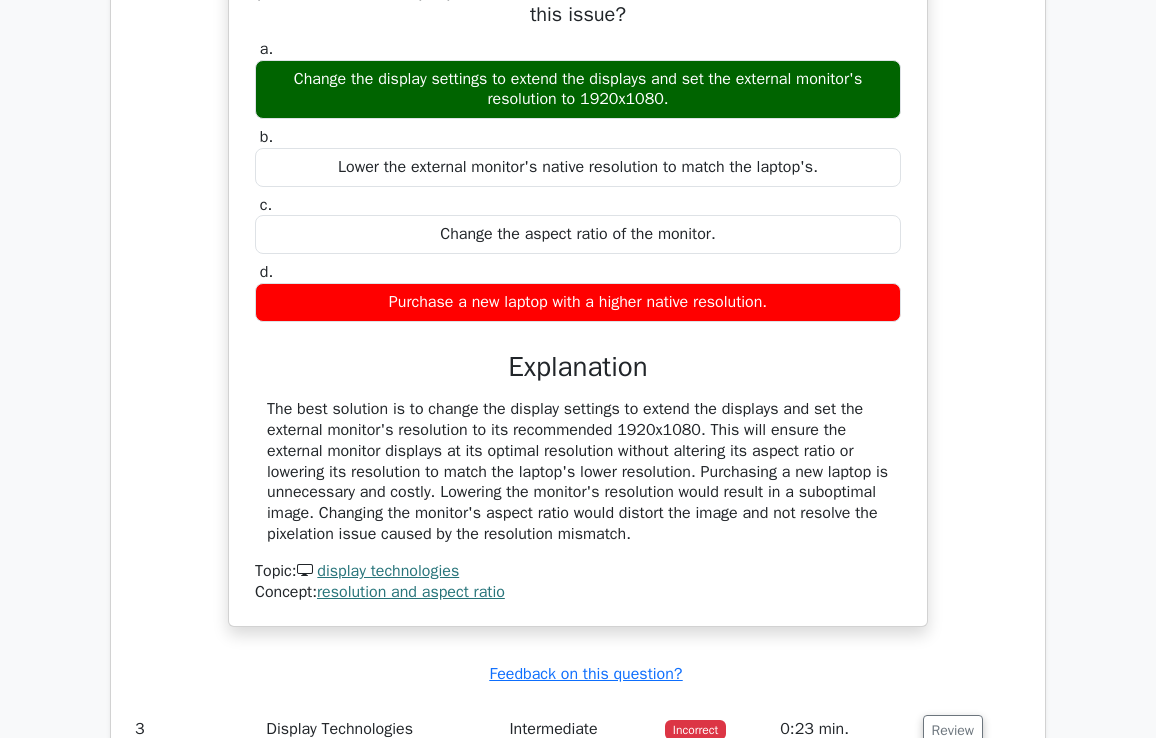 scroll, scrollTop: 1199, scrollLeft: 0, axis: vertical 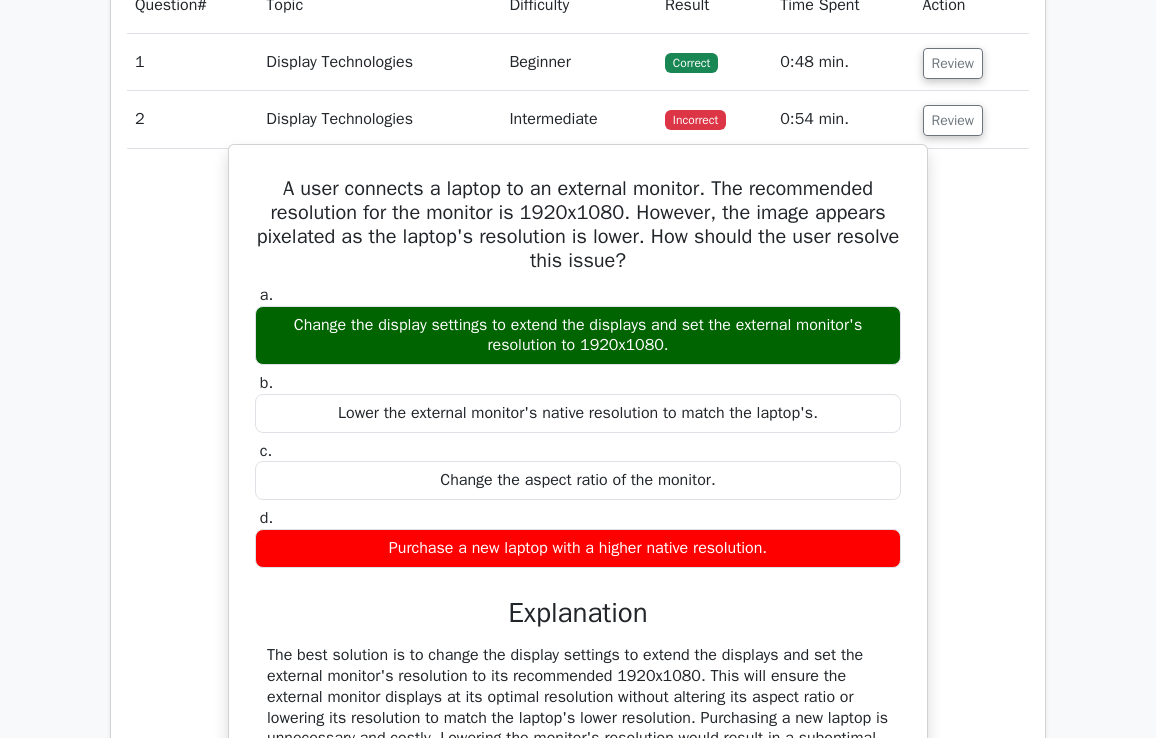 drag, startPoint x: 726, startPoint y: 563, endPoint x: 263, endPoint y: 189, distance: 595.1849 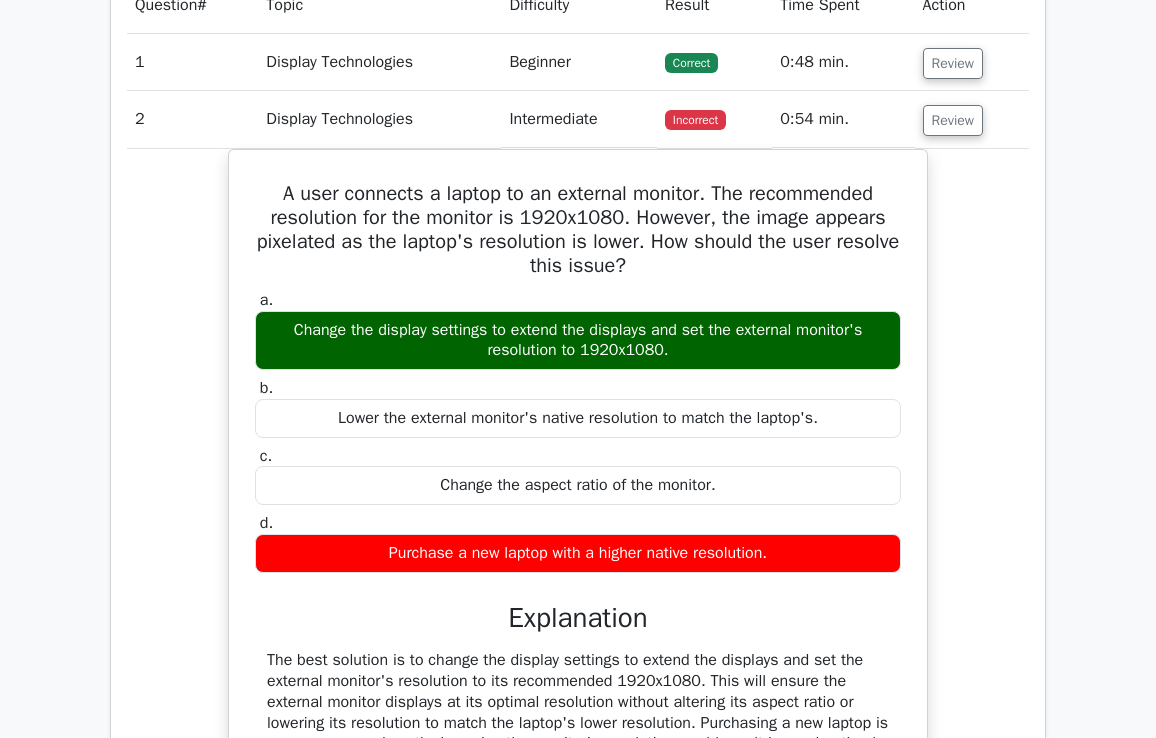 drag, startPoint x: 150, startPoint y: 281, endPoint x: 219, endPoint y: 223, distance: 90.13878 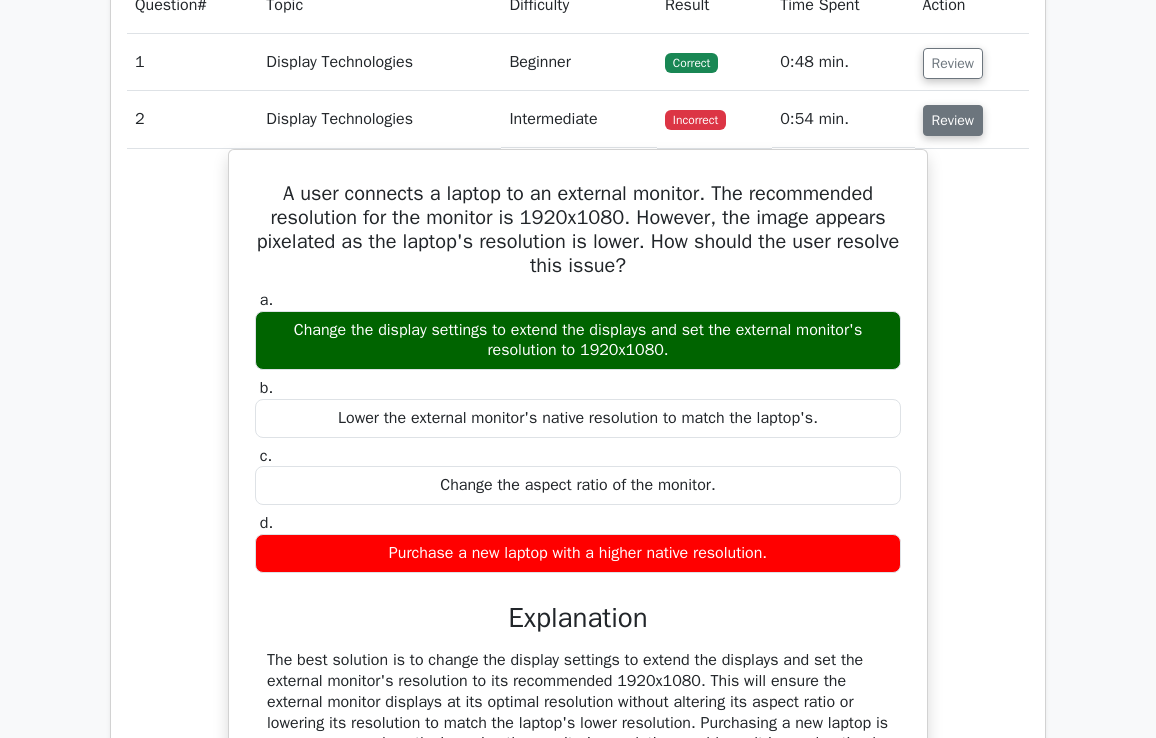 click on "Review" at bounding box center [953, 120] 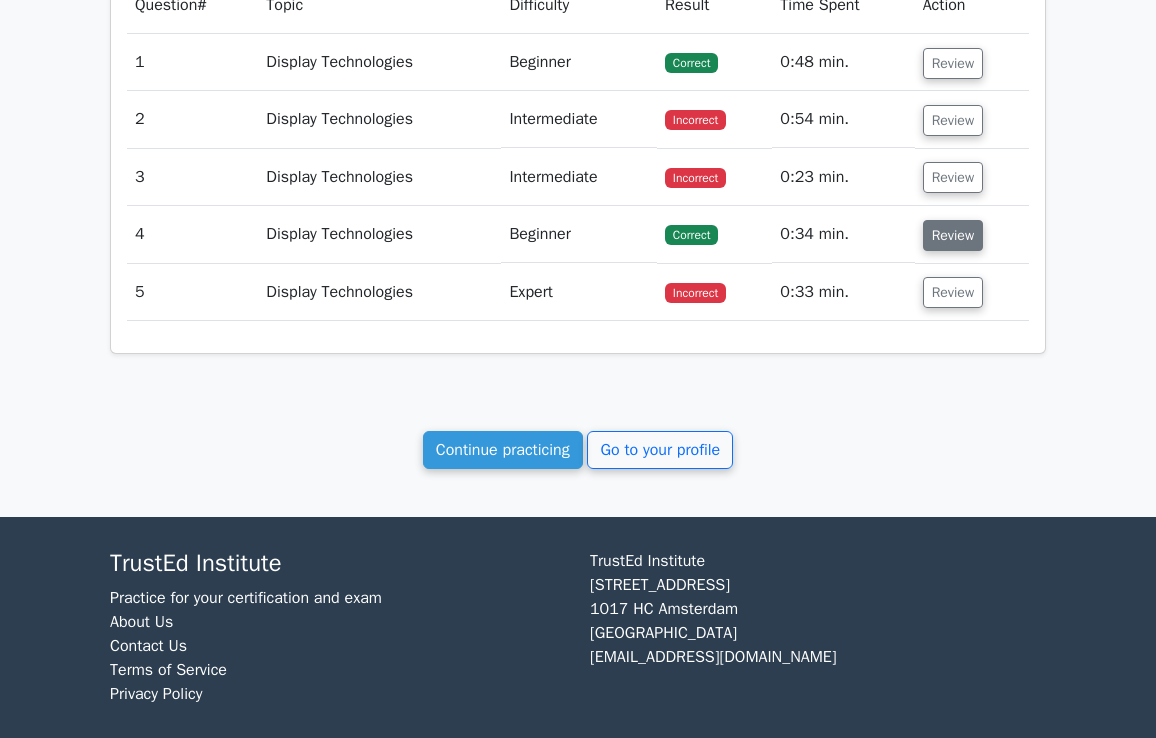 click on "Review" at bounding box center [953, 235] 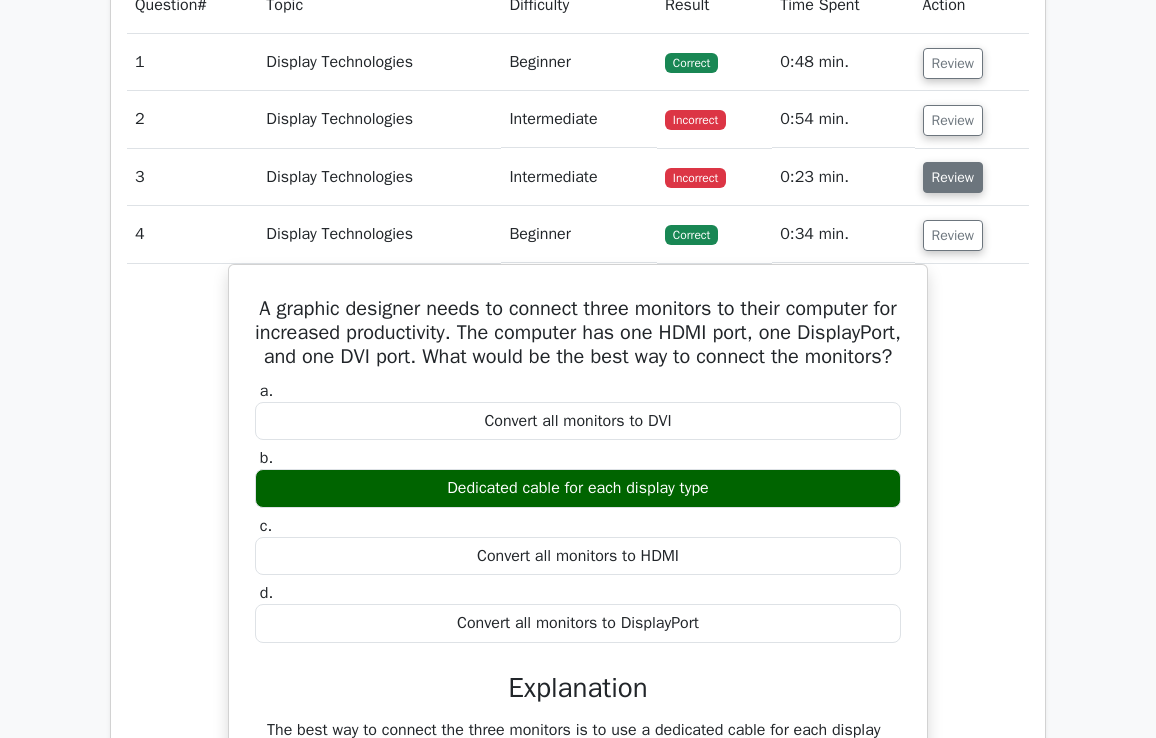 click on "Review" at bounding box center [953, 177] 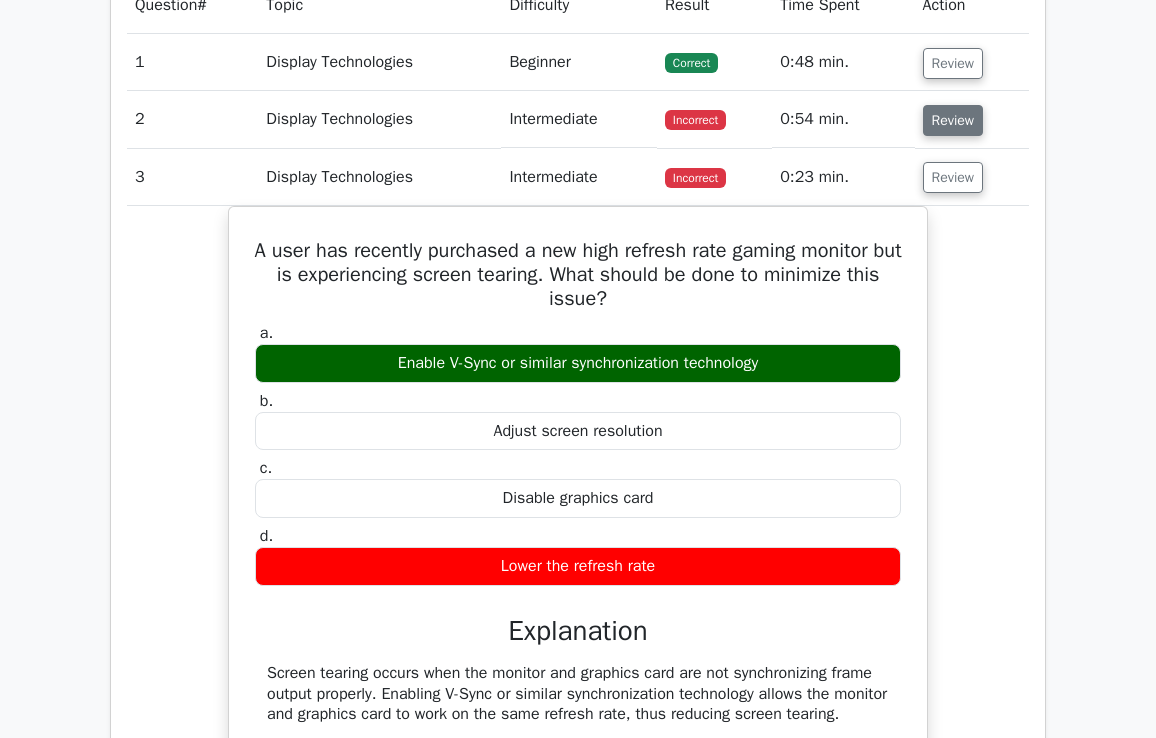 click on "Review" at bounding box center [953, 120] 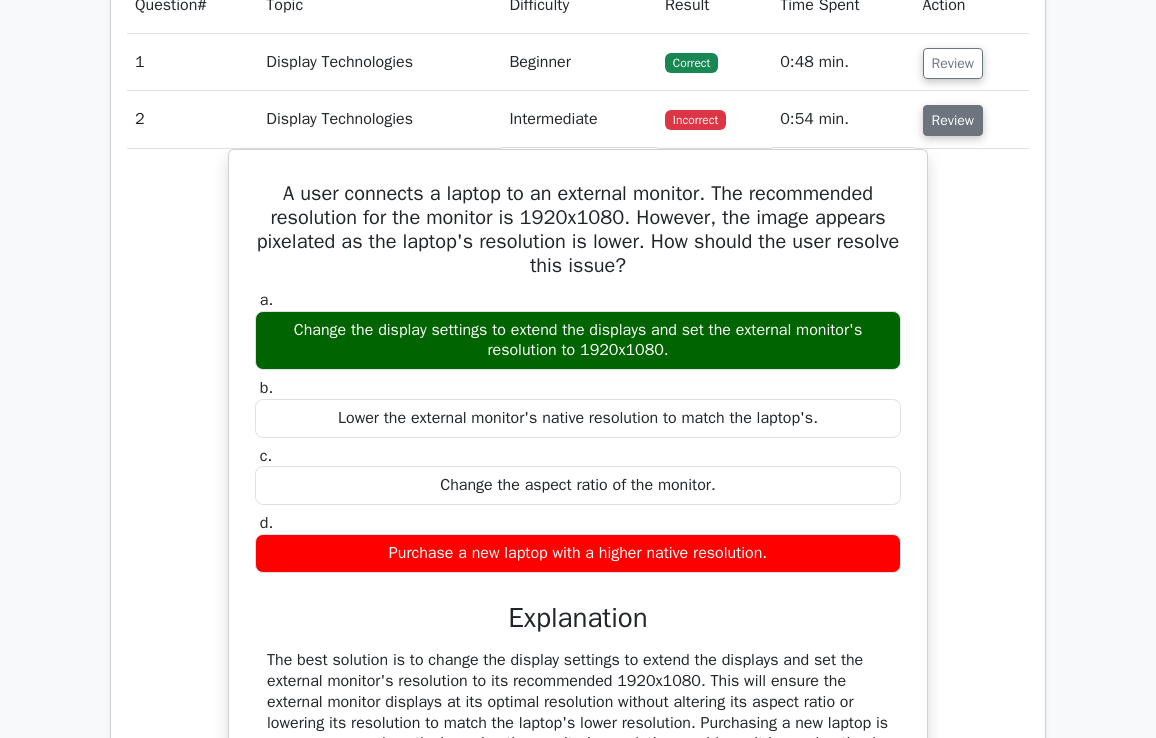 click on "Review" at bounding box center [953, 120] 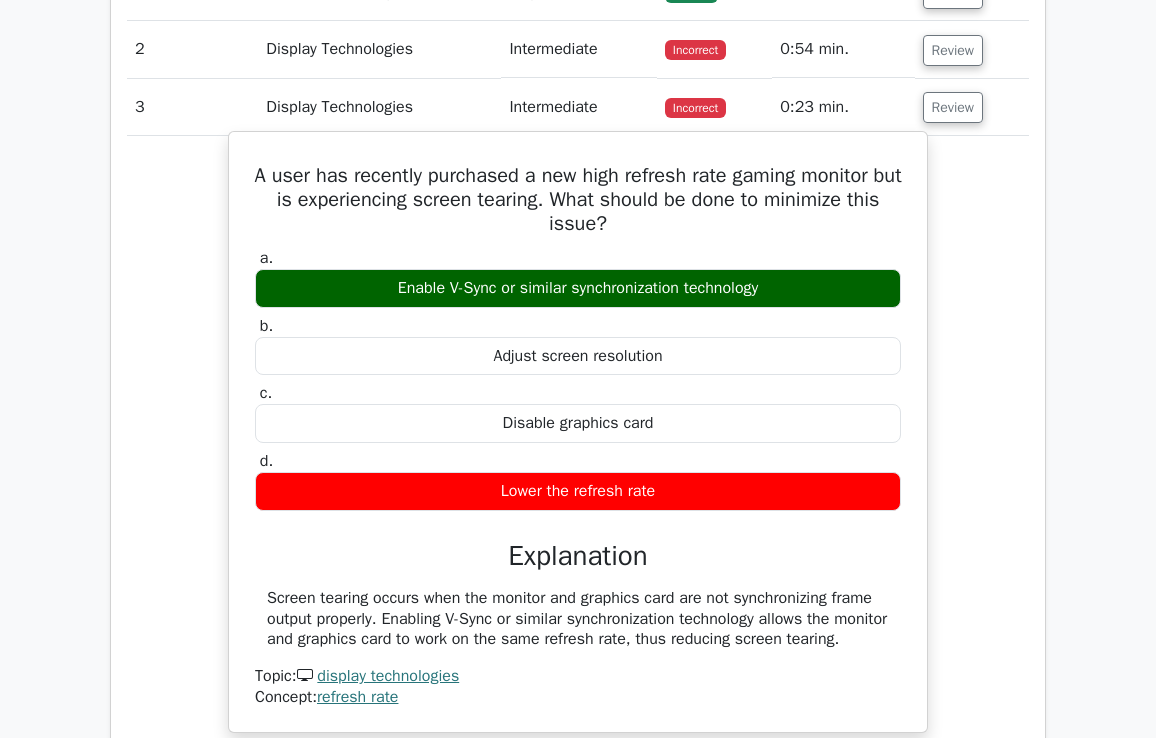 scroll, scrollTop: 1086, scrollLeft: 0, axis: vertical 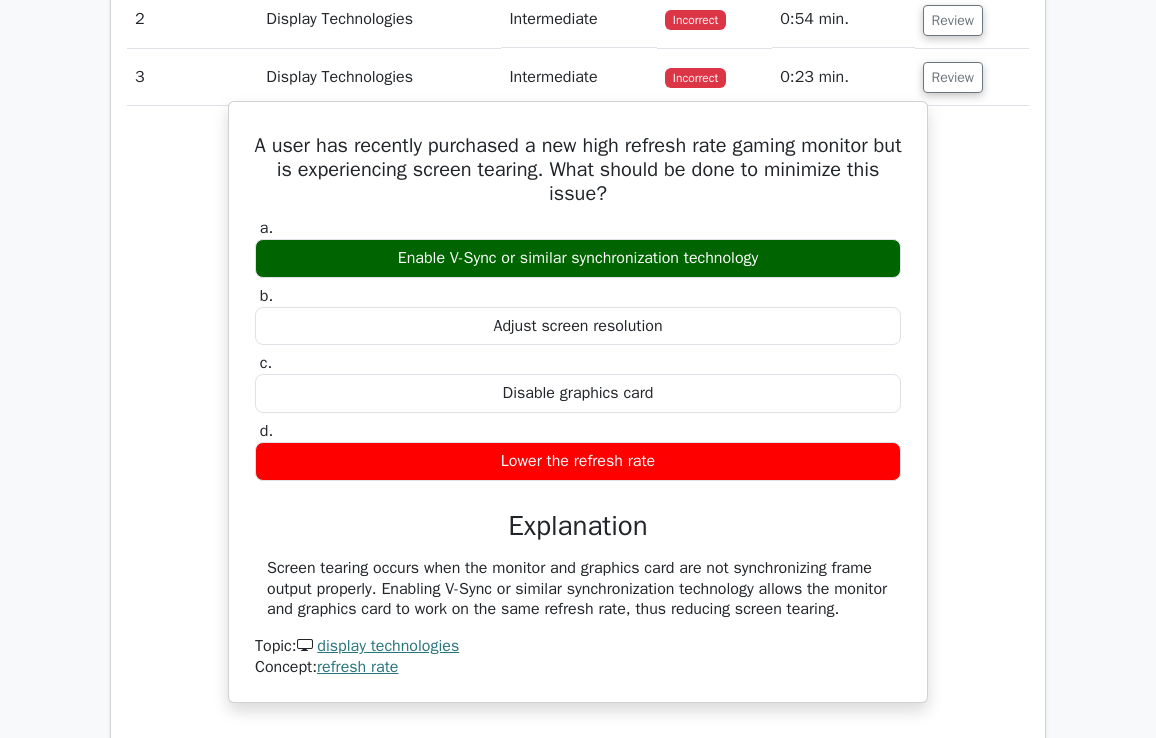 drag, startPoint x: 336, startPoint y: 633, endPoint x: 252, endPoint y: 147, distance: 493.20584 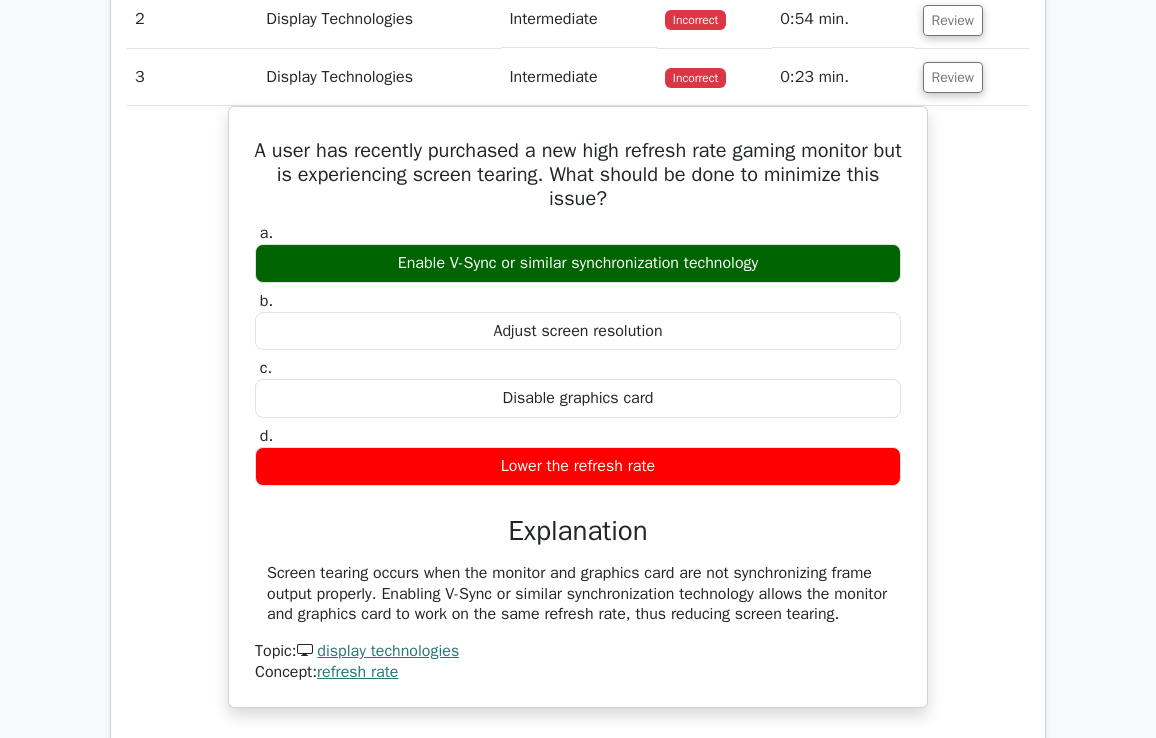 click on "Display Technologies" at bounding box center [379, 77] 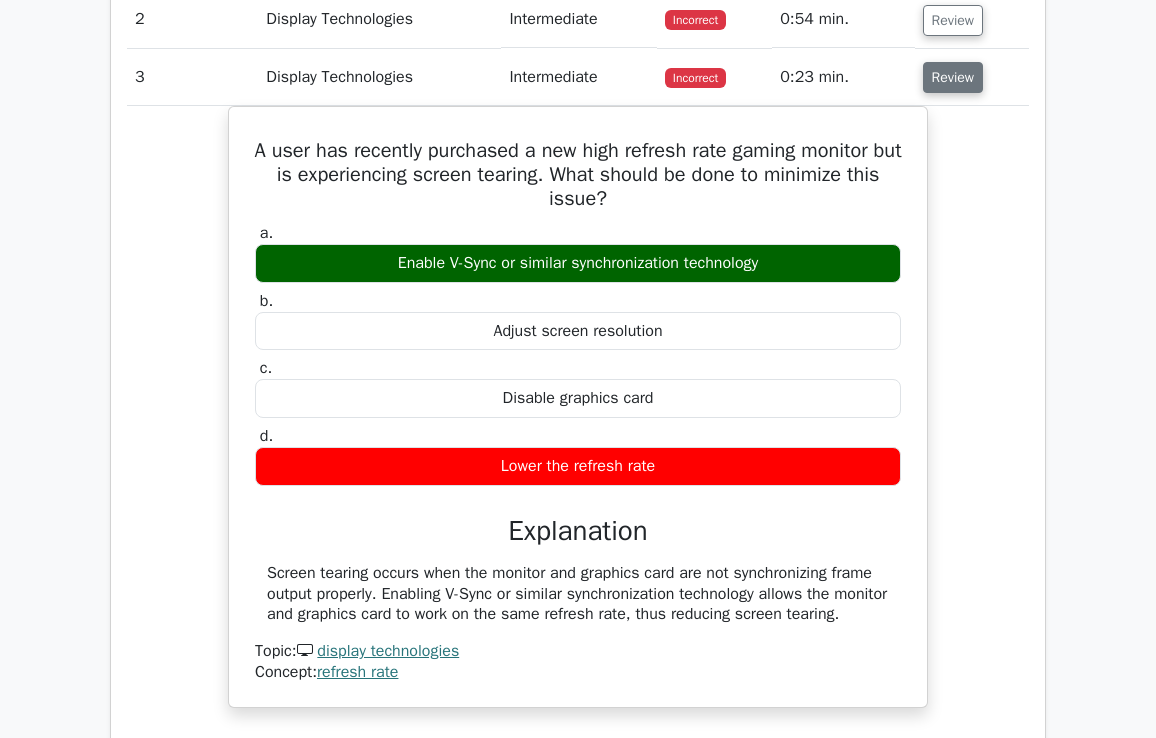click on "Review" at bounding box center [953, 77] 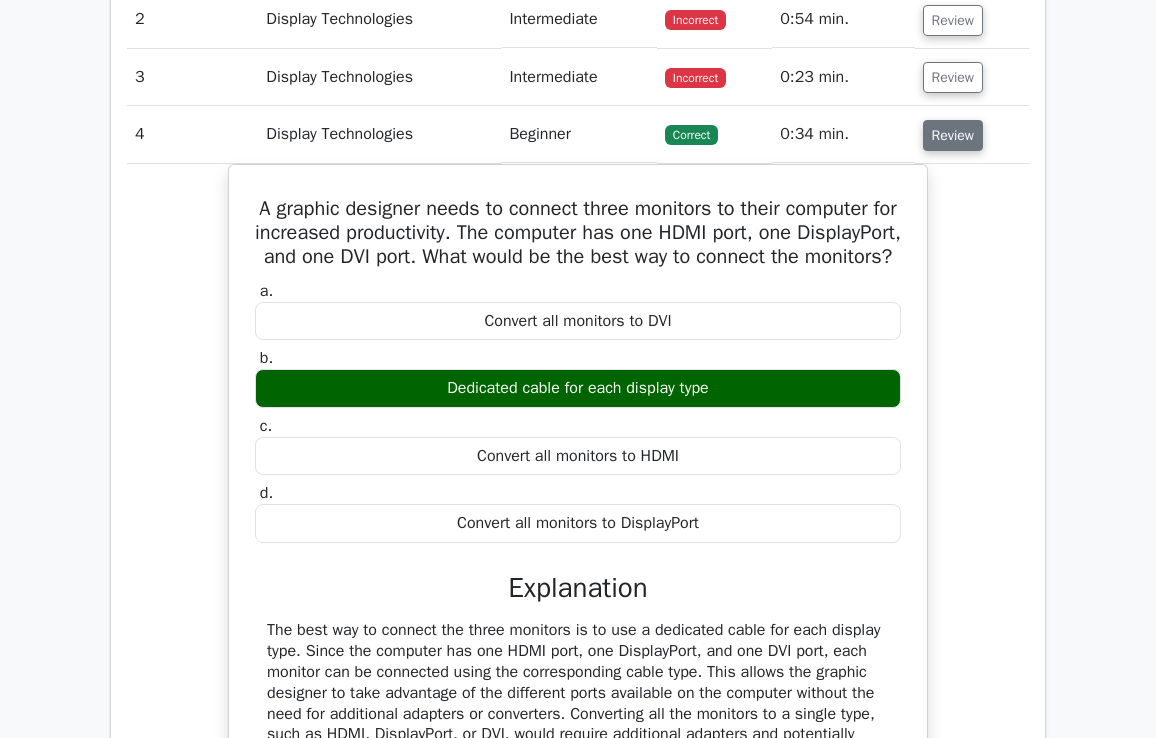 click on "Review" at bounding box center (953, 135) 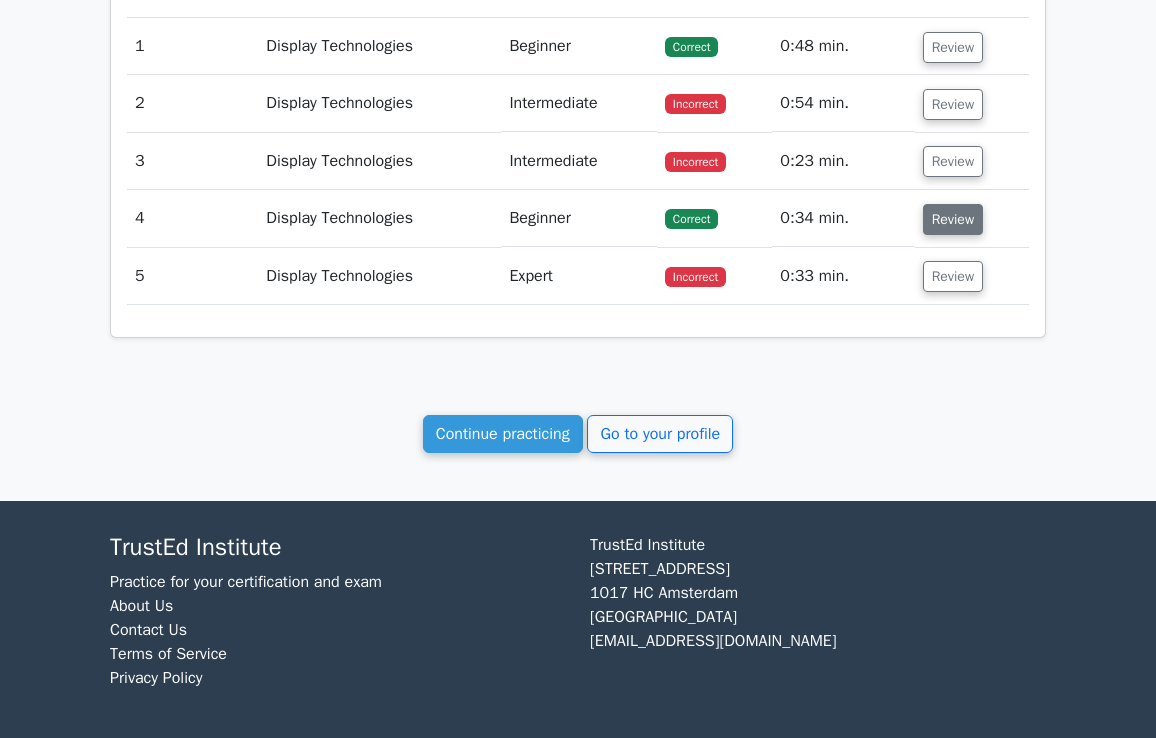 scroll, scrollTop: 999, scrollLeft: 0, axis: vertical 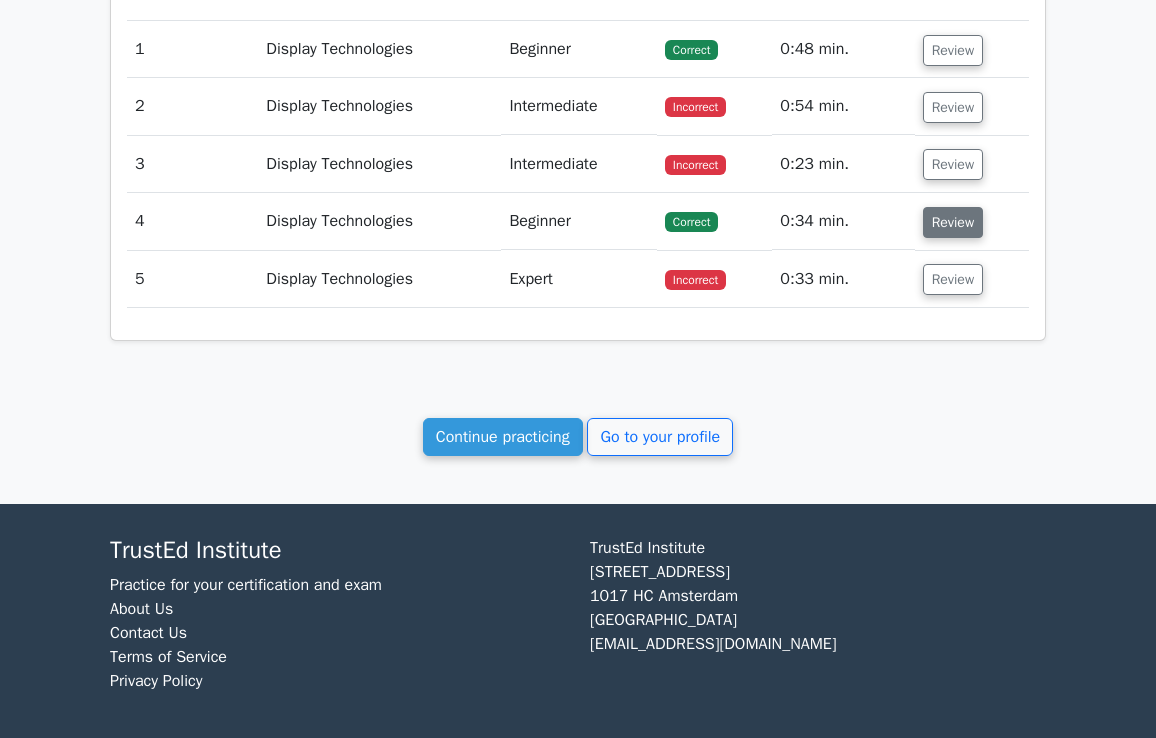 click on "Review" at bounding box center [953, 222] 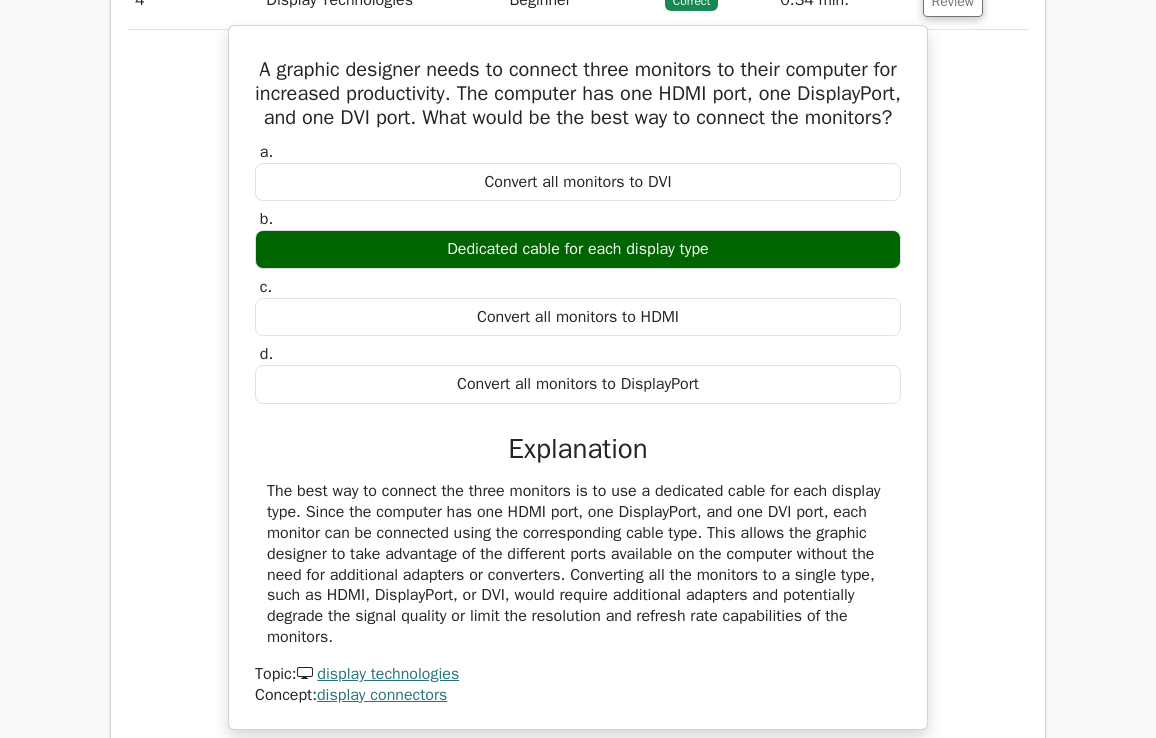 scroll, scrollTop: 1186, scrollLeft: 0, axis: vertical 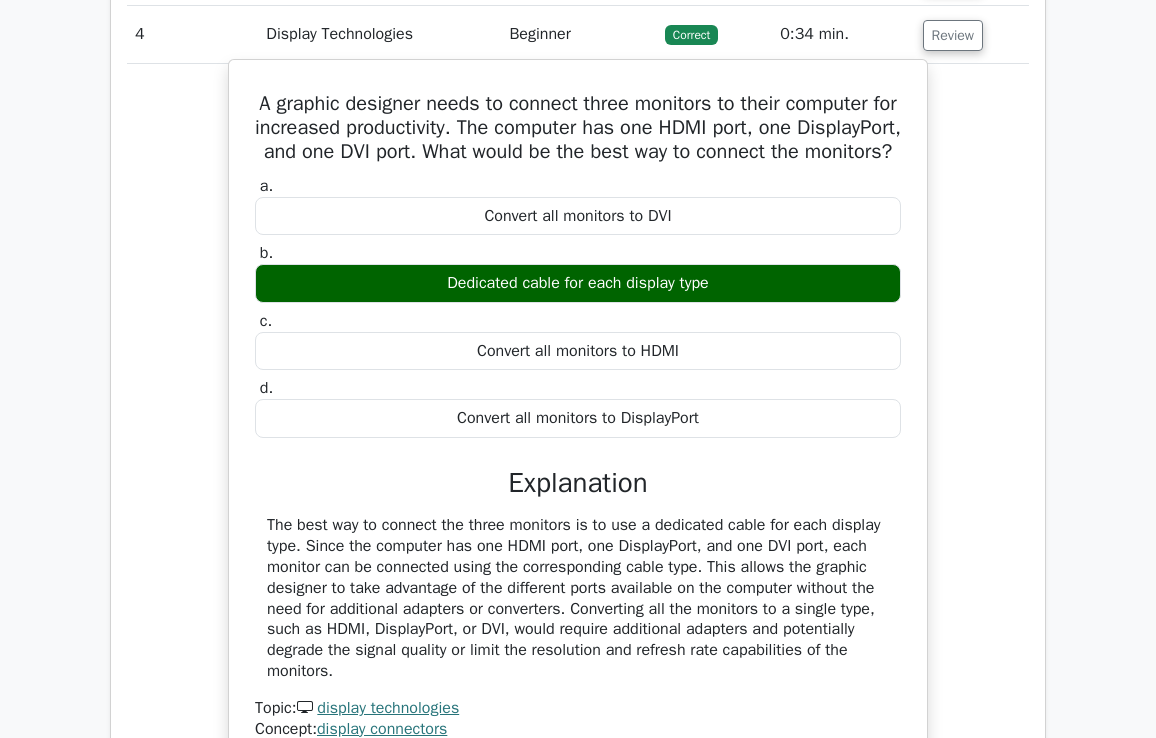 drag, startPoint x: 345, startPoint y: 691, endPoint x: 239, endPoint y: 95, distance: 605.3528 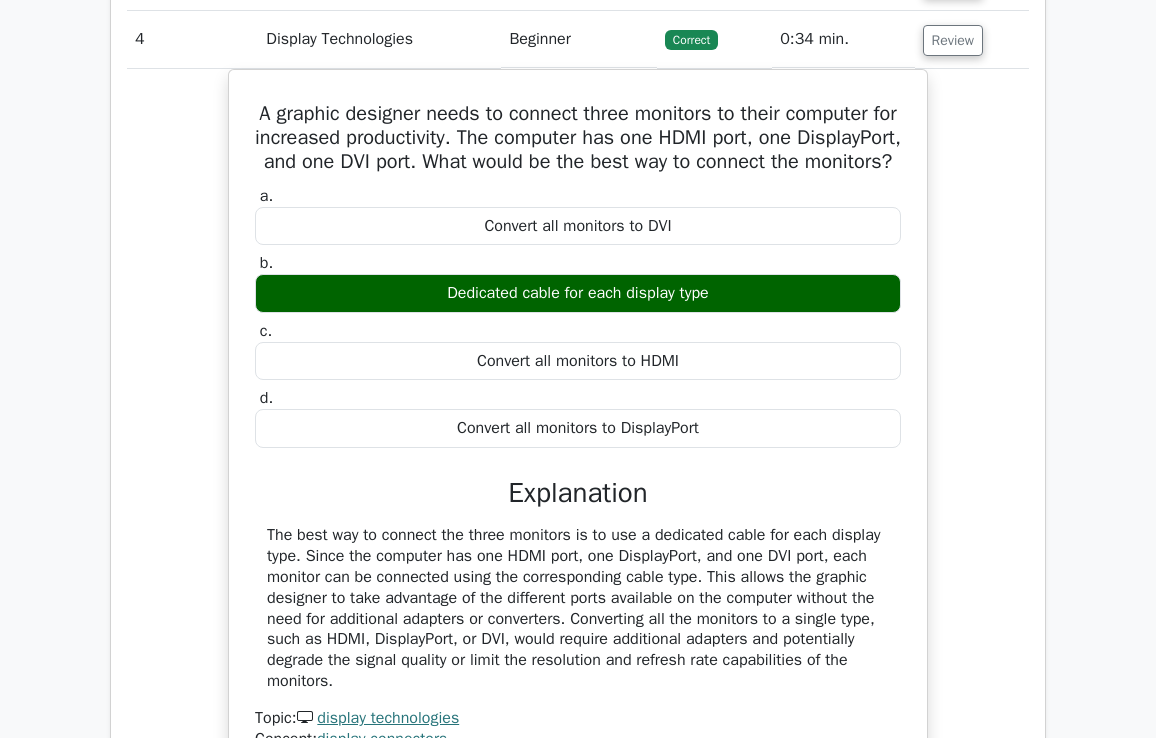 copy on "A graphic designer needs to connect three monitors to their computer for increased productivity. The computer has one HDMI port, one DisplayPort, and one DVI port. What would be the best way to connect the monitors?
a.
Convert all monitors to DVI
b.
Dedicated cable for each display type
c.
Convert all monitors to HDMI
d.
Convert all monitors to DisplayPort
Explanation
The best way to connect the three monitors is to use a dedicated cable for each display type. Since the computer has one HDMI port, one DisplayPort, and one DVI port, each monitor can be connected using the corresponding cable type. This allows the graphic designer to take advantage of the different ports available on the computer without the..." 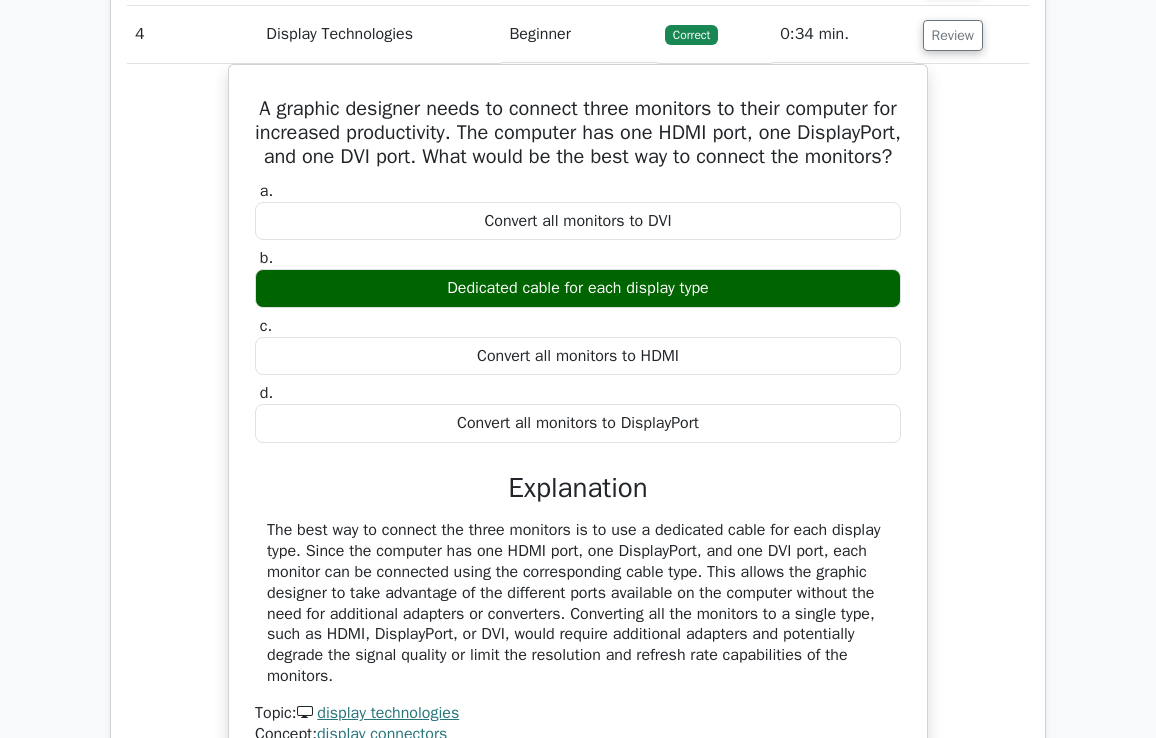click on "Display Technologies" at bounding box center (379, 34) 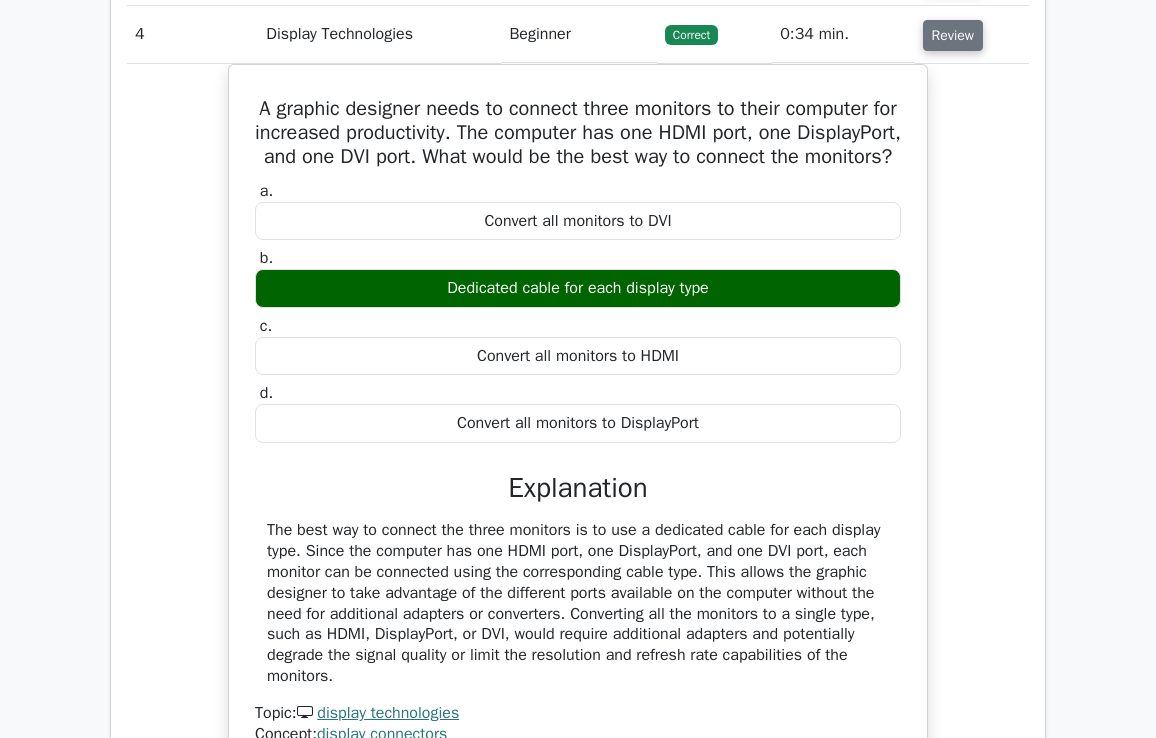 click on "Review" at bounding box center (953, 35) 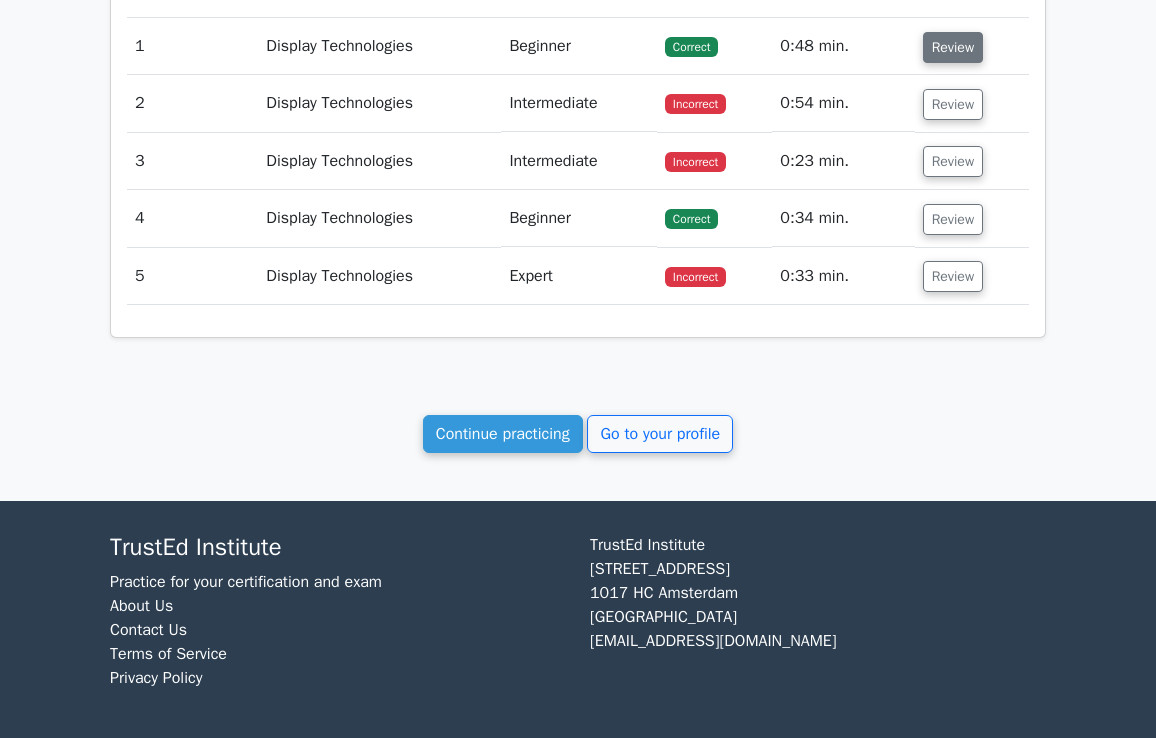 scroll, scrollTop: 999, scrollLeft: 0, axis: vertical 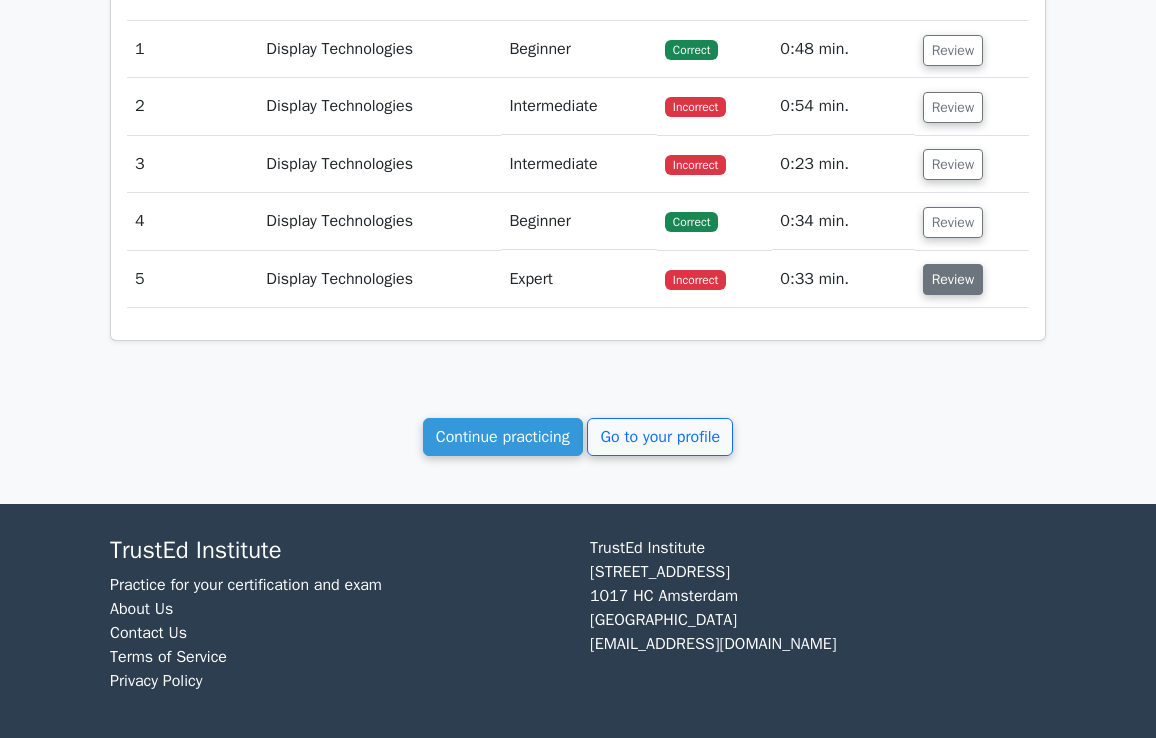 click on "Review" at bounding box center [953, 279] 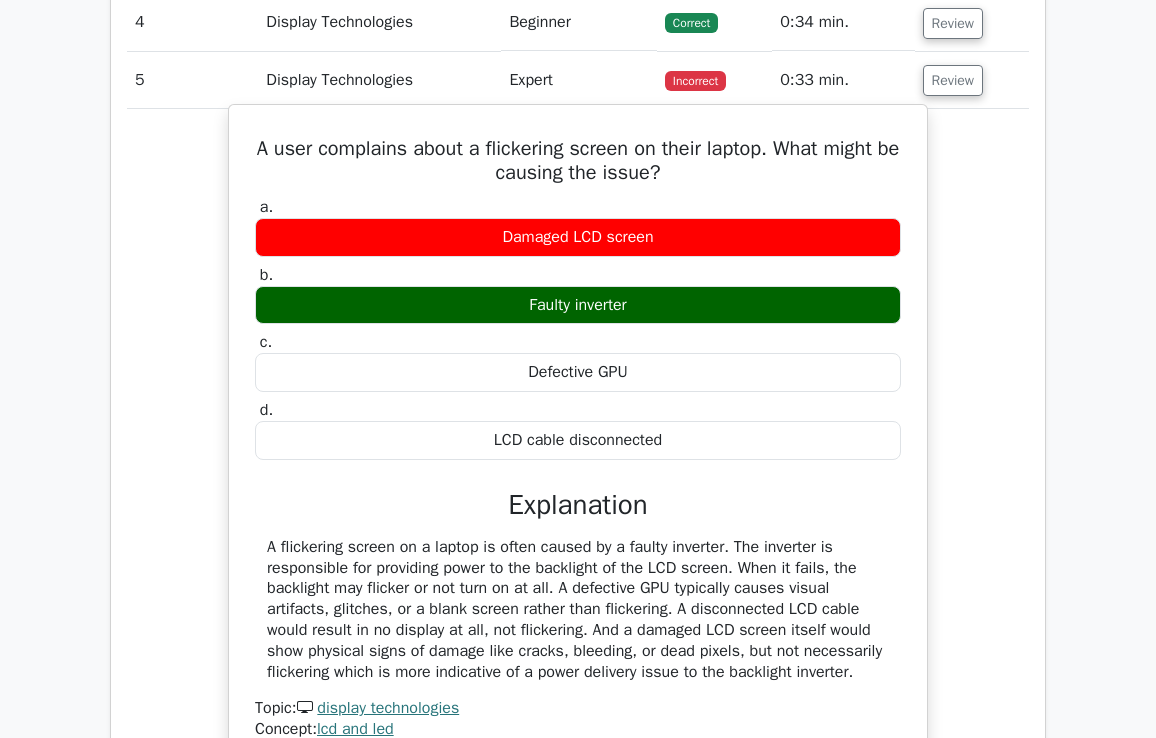 scroll, scrollTop: 1199, scrollLeft: 0, axis: vertical 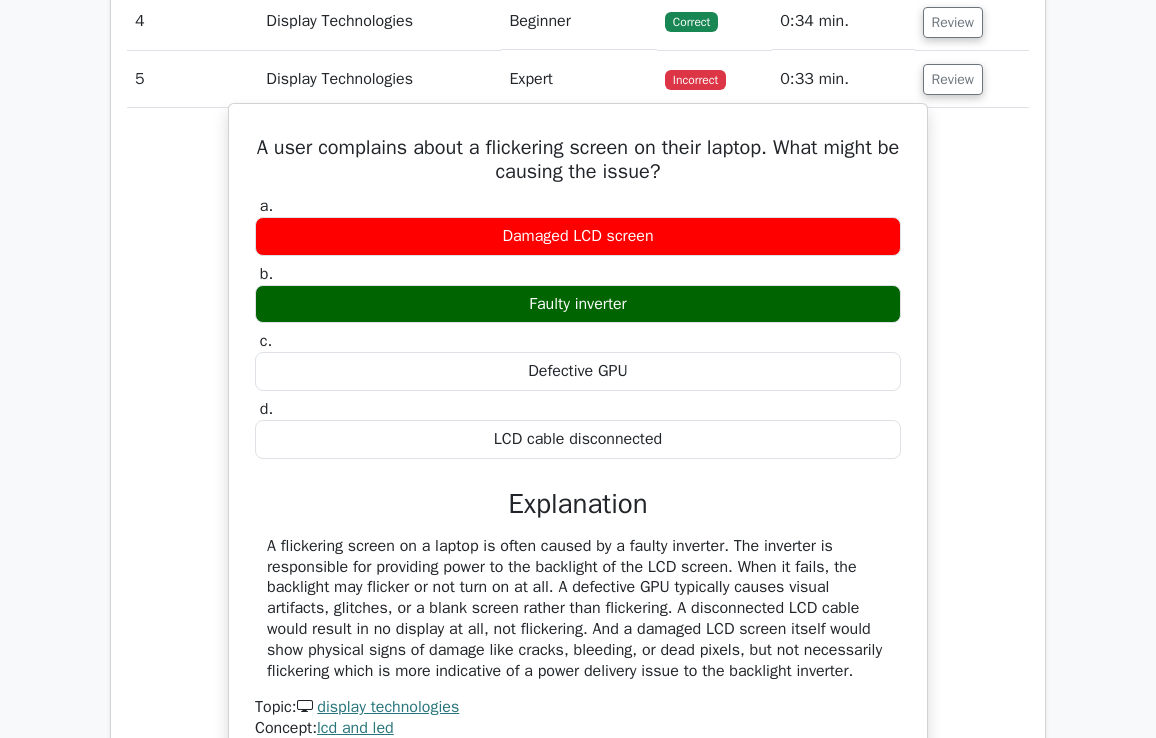 drag, startPoint x: 640, startPoint y: 300, endPoint x: 520, endPoint y: 302, distance: 120.01666 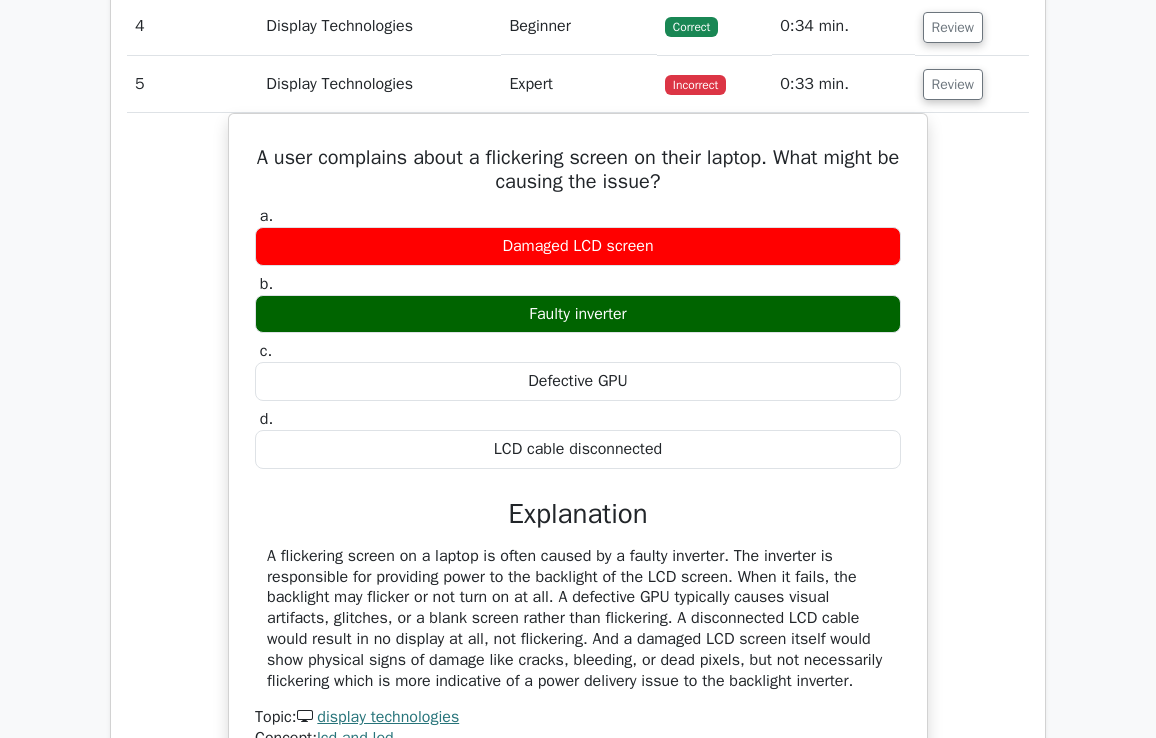 click at bounding box center [507, 312] 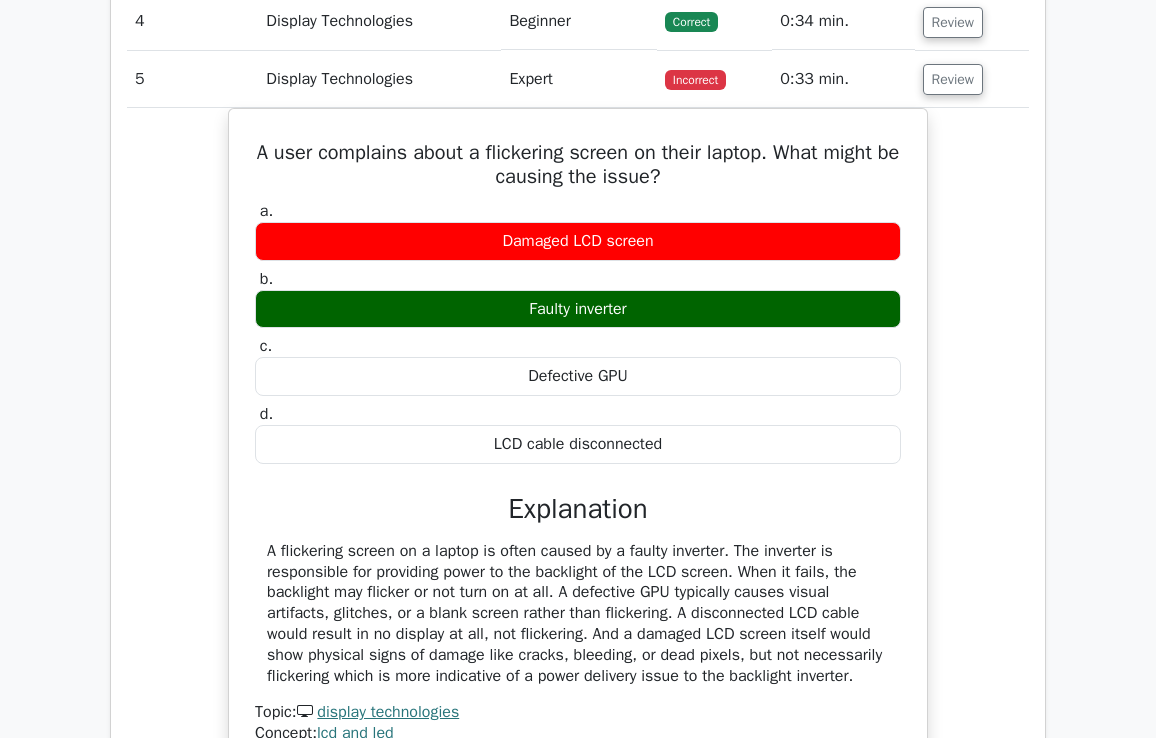 click on "A user complains about a flickering screen on their laptop. What might be causing the issue?
a.
Damaged LCD screen
b." at bounding box center [578, 450] 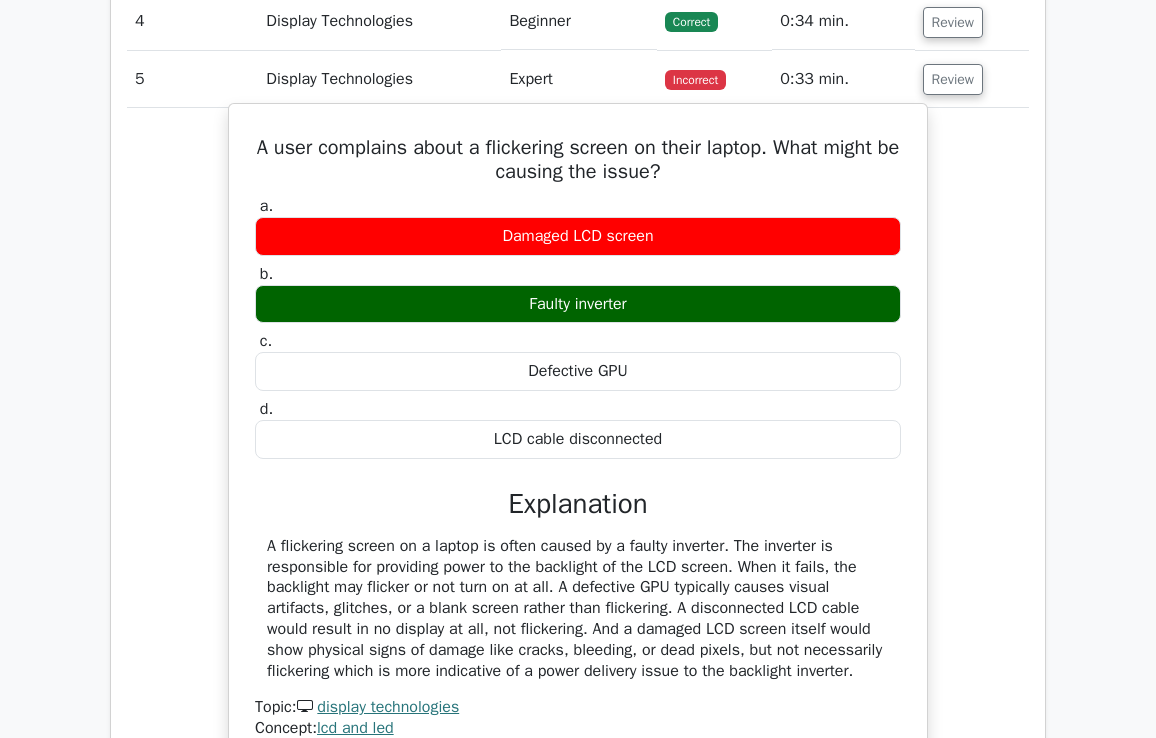 drag, startPoint x: 870, startPoint y: 668, endPoint x: 244, endPoint y: 133, distance: 823.4689 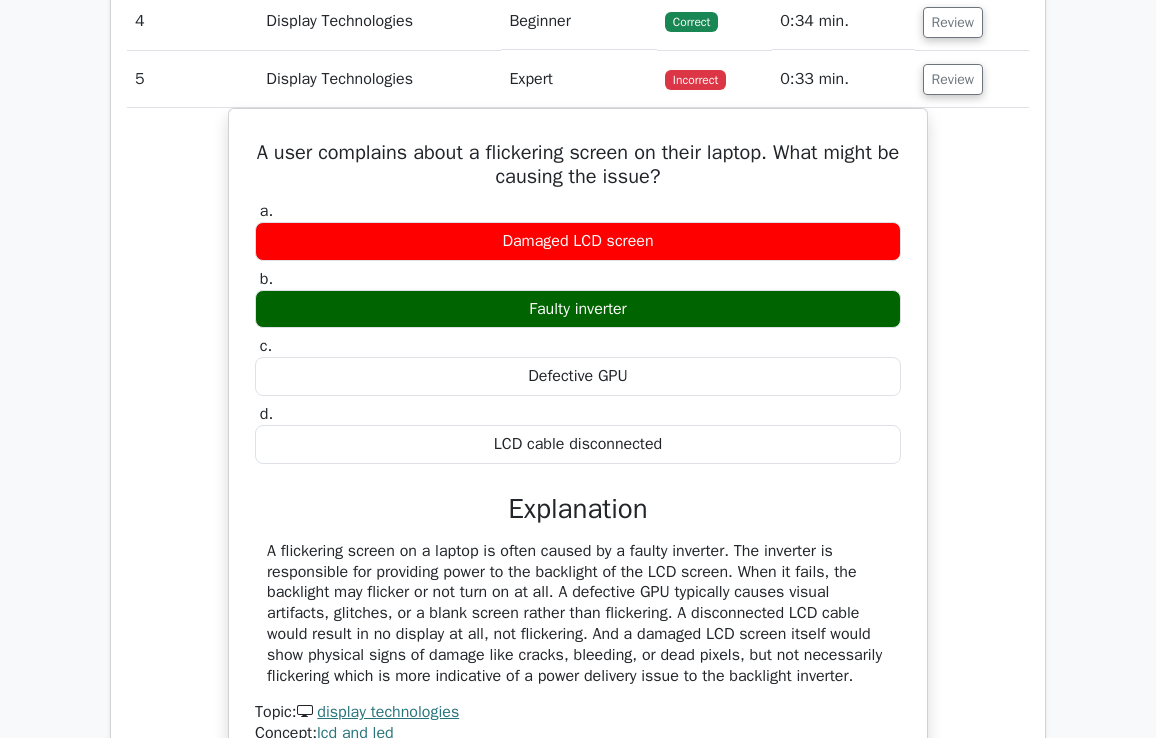 drag, startPoint x: 210, startPoint y: 89, endPoint x: 295, endPoint y: 86, distance: 85.052925 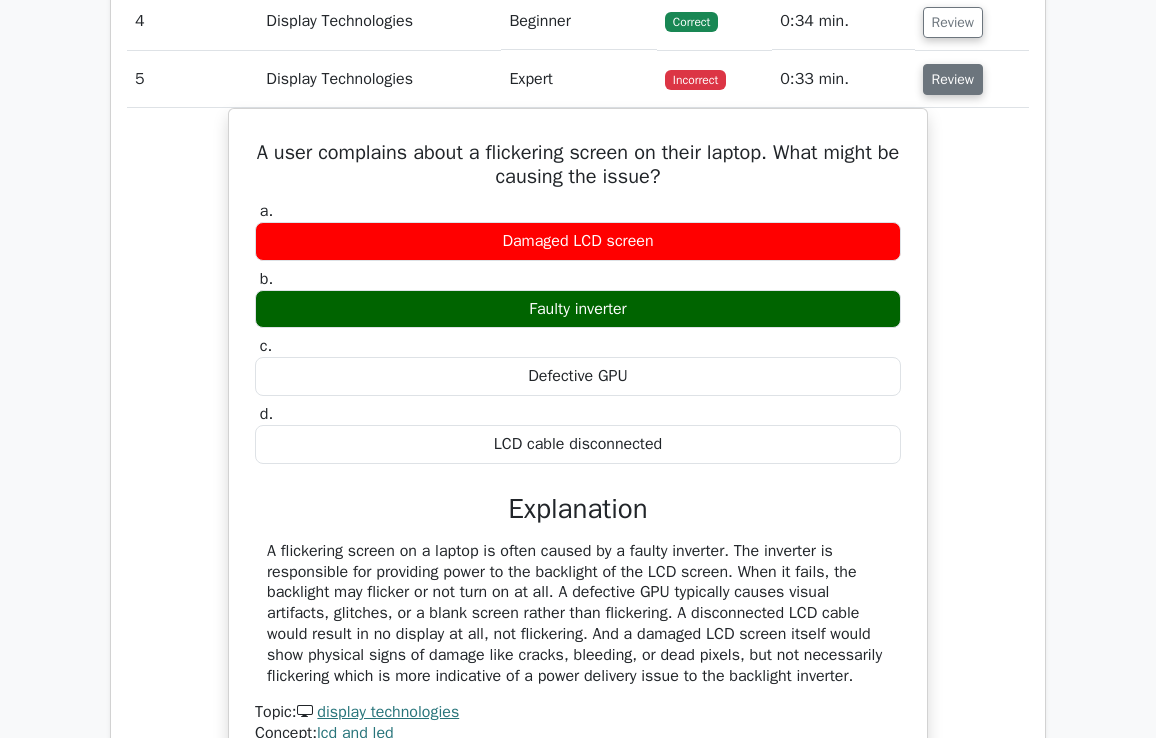 click on "Review" at bounding box center [953, 79] 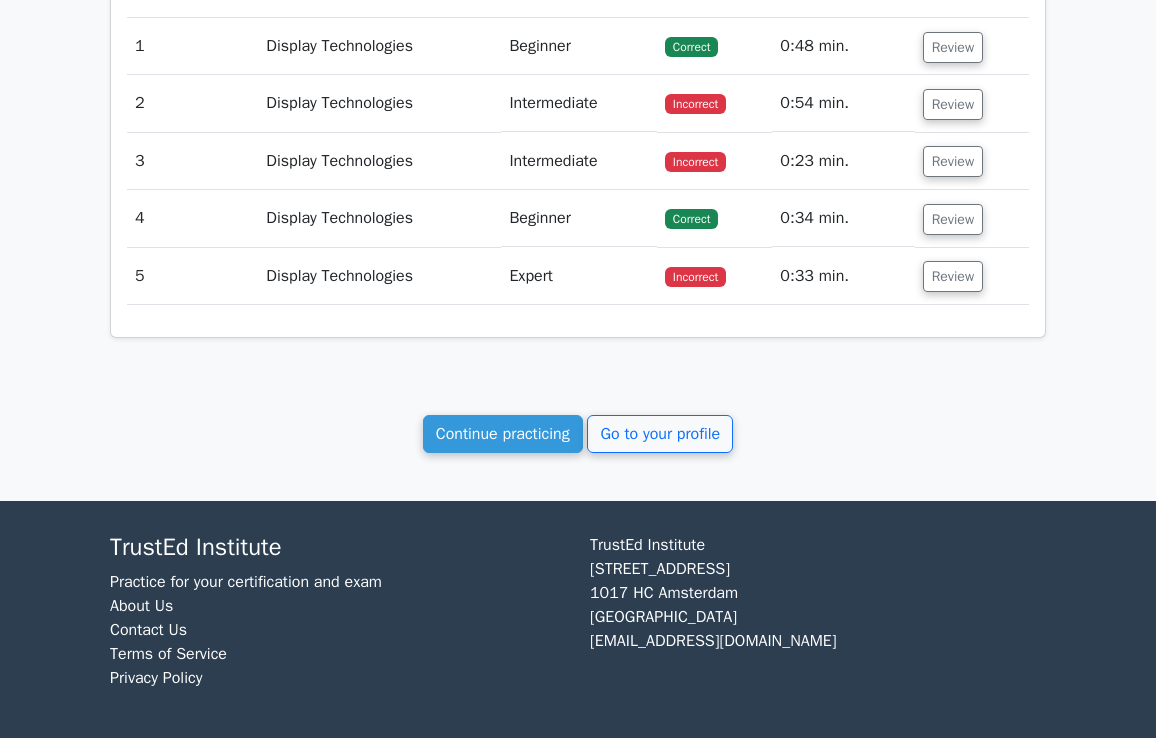 scroll, scrollTop: 999, scrollLeft: 0, axis: vertical 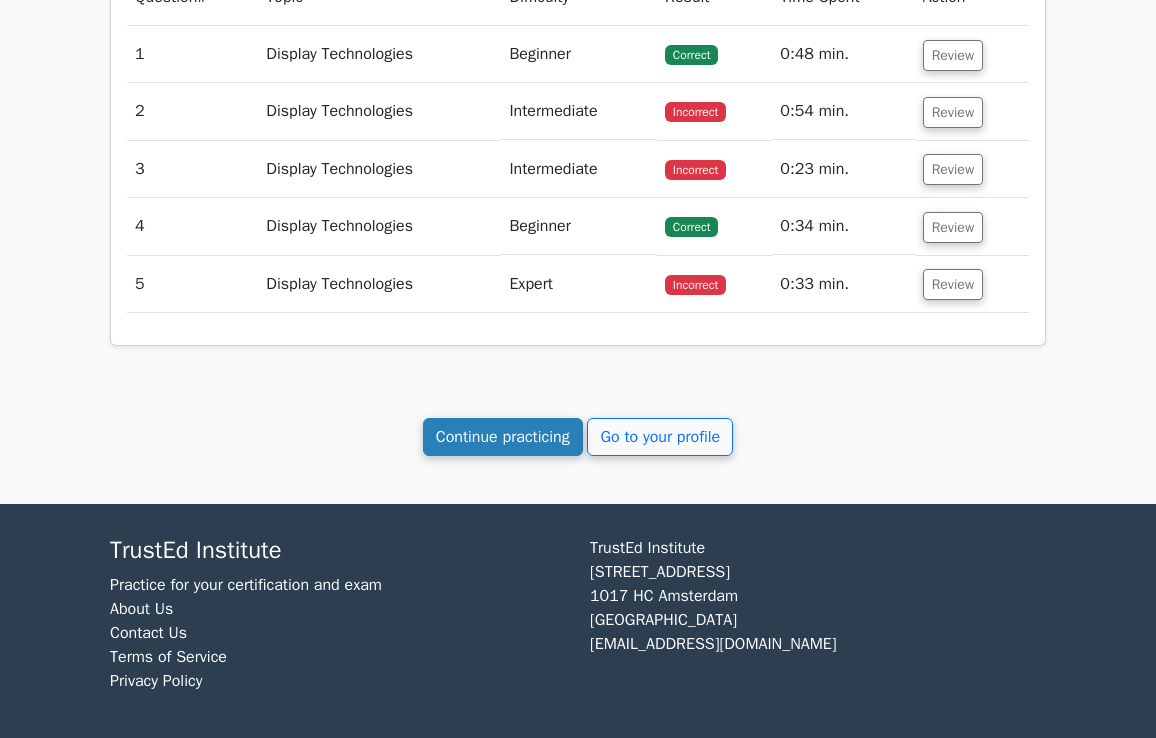 click on "Continue practicing" at bounding box center [503, 437] 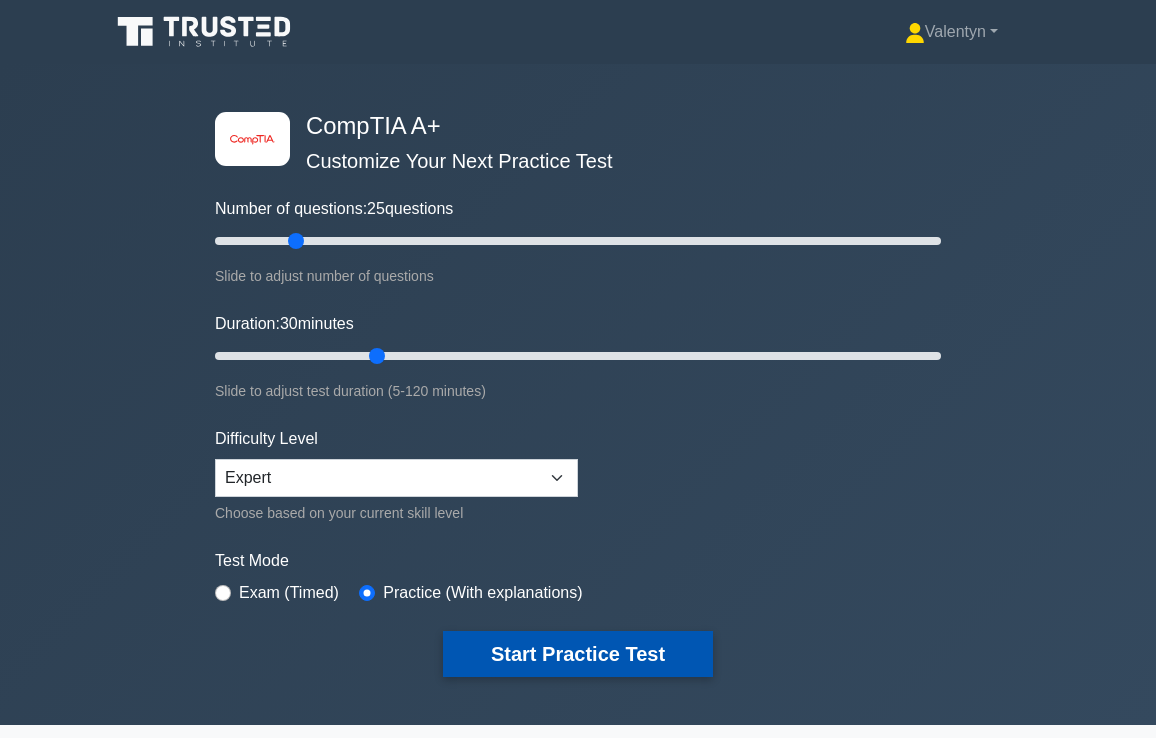 scroll, scrollTop: 0, scrollLeft: 0, axis: both 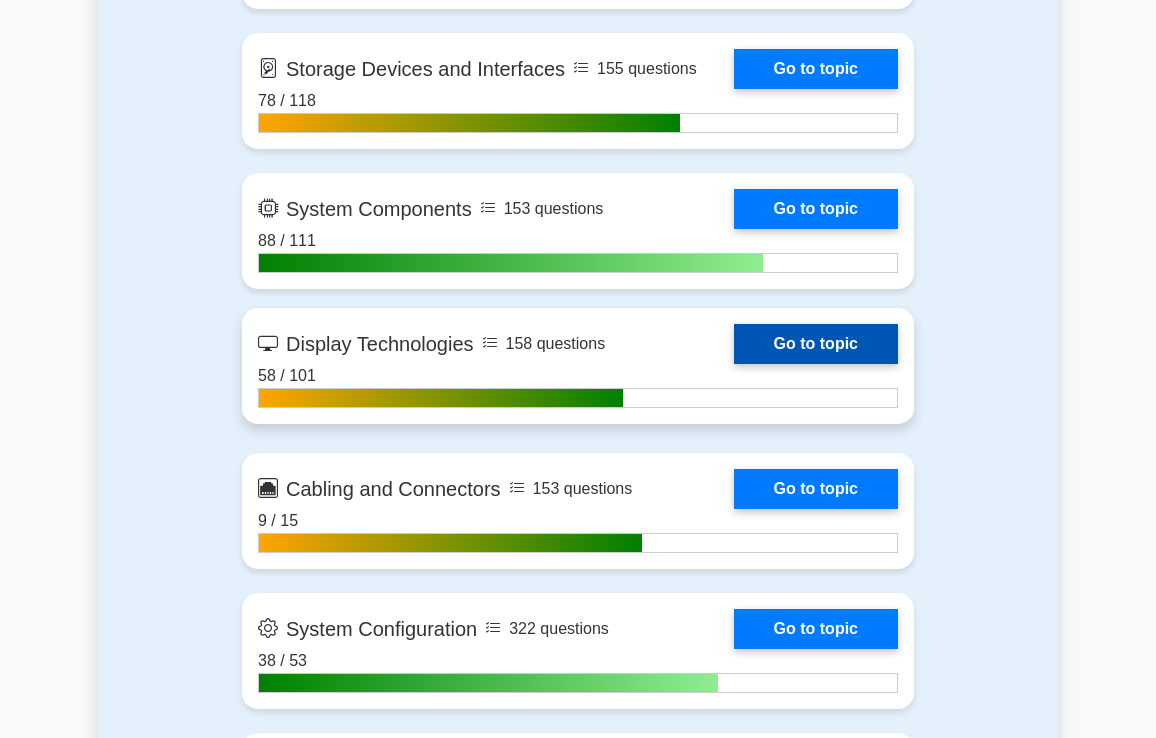click on "Go to topic" at bounding box center [816, 344] 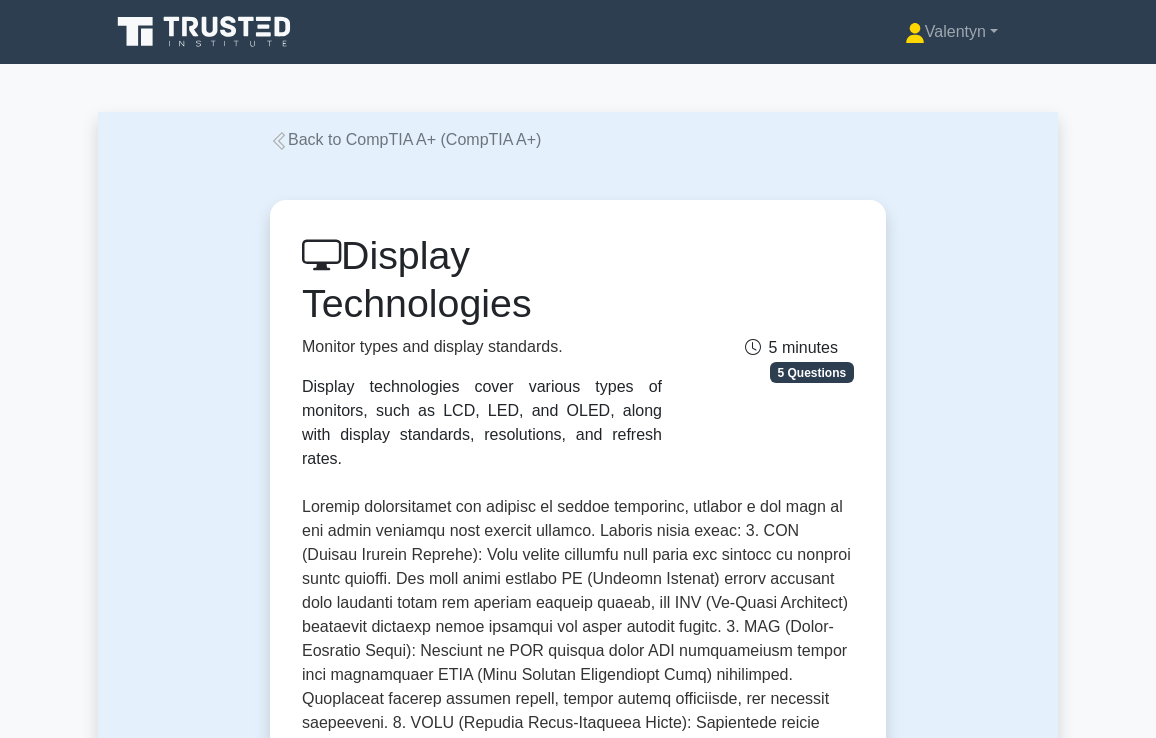 scroll, scrollTop: 0, scrollLeft: 0, axis: both 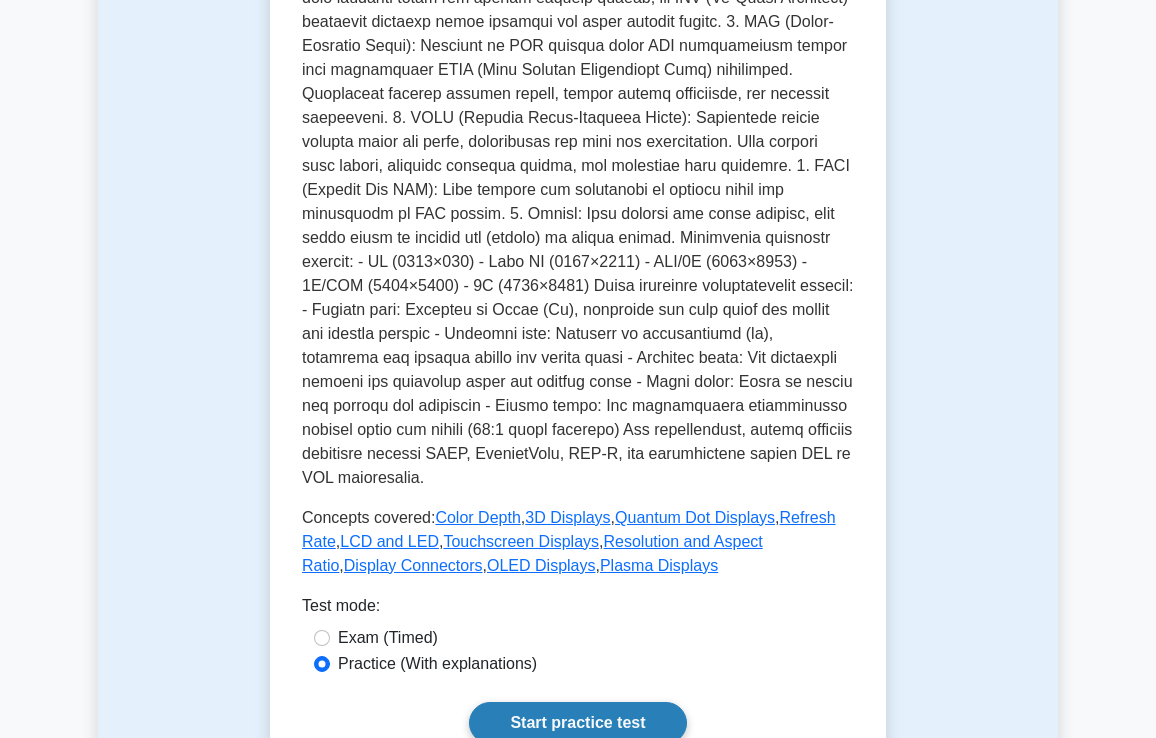 click on "Start practice test" at bounding box center [577, 723] 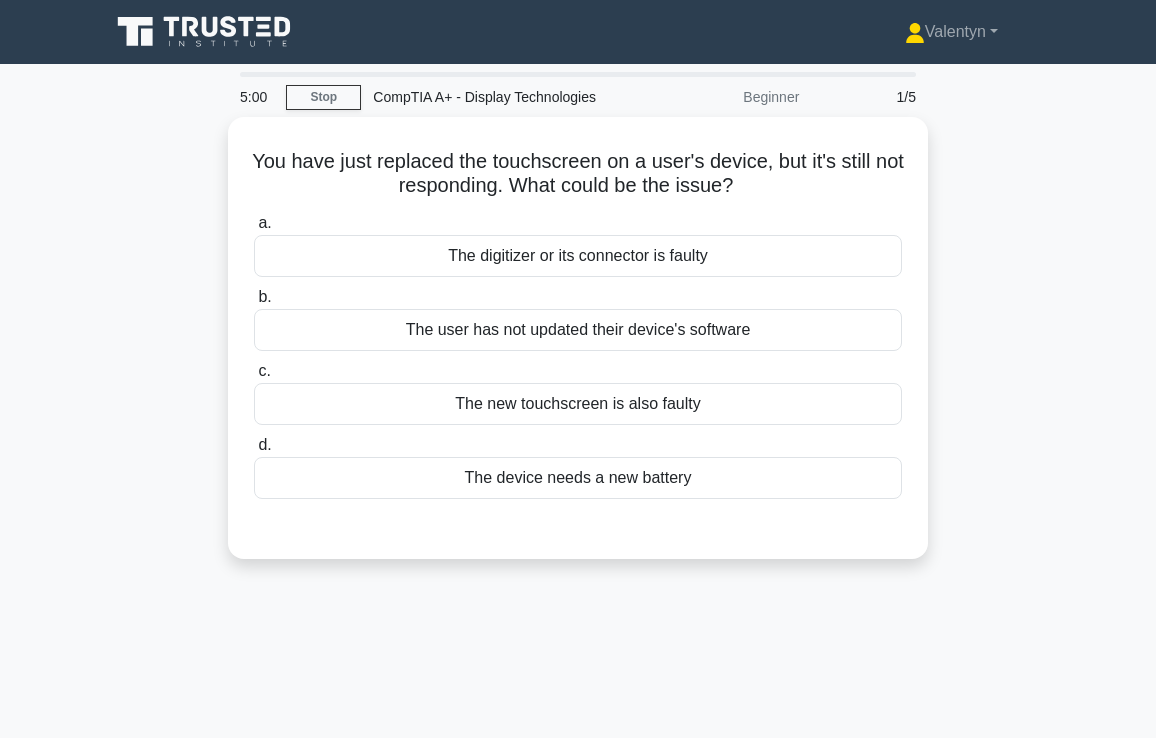 scroll, scrollTop: 0, scrollLeft: 0, axis: both 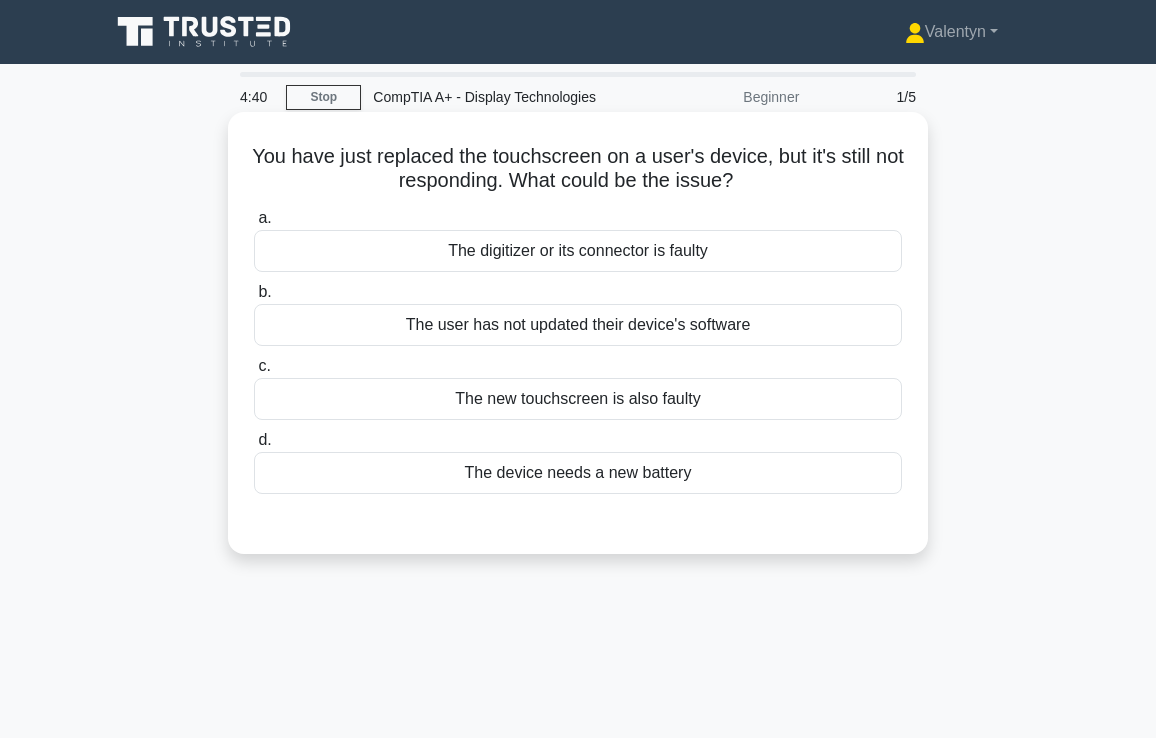 click on "The digitizer or its connector is faulty" at bounding box center [578, 251] 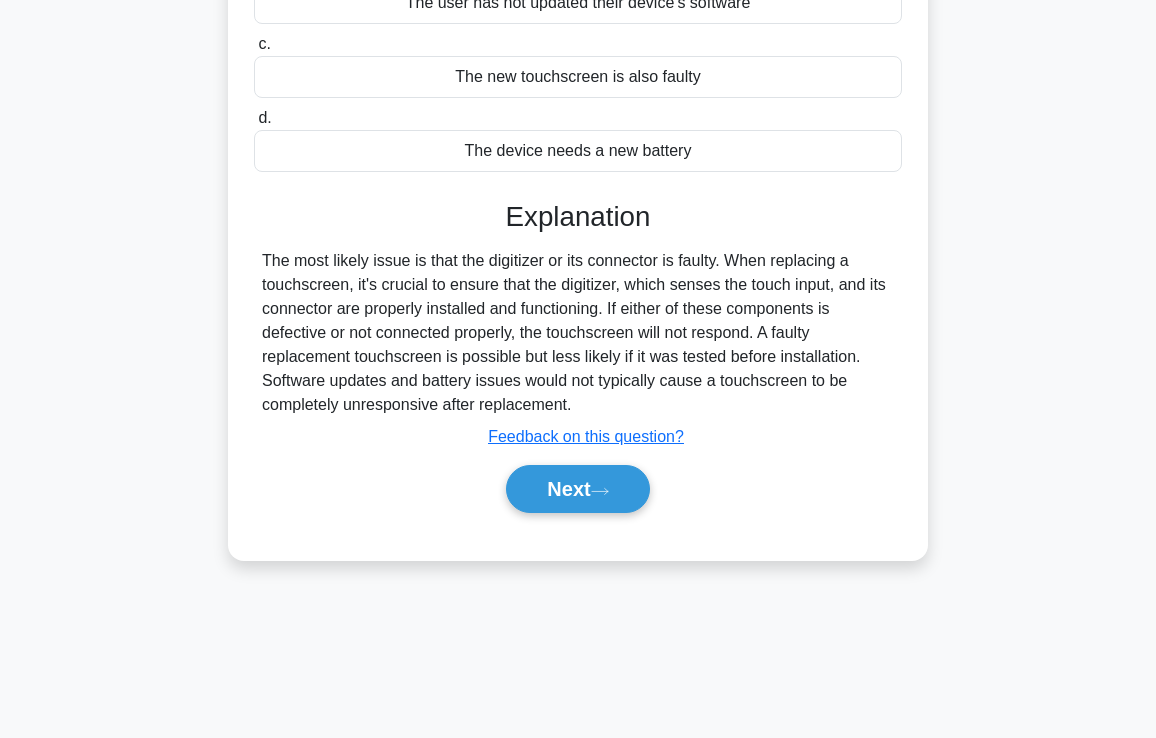 scroll, scrollTop: 343, scrollLeft: 0, axis: vertical 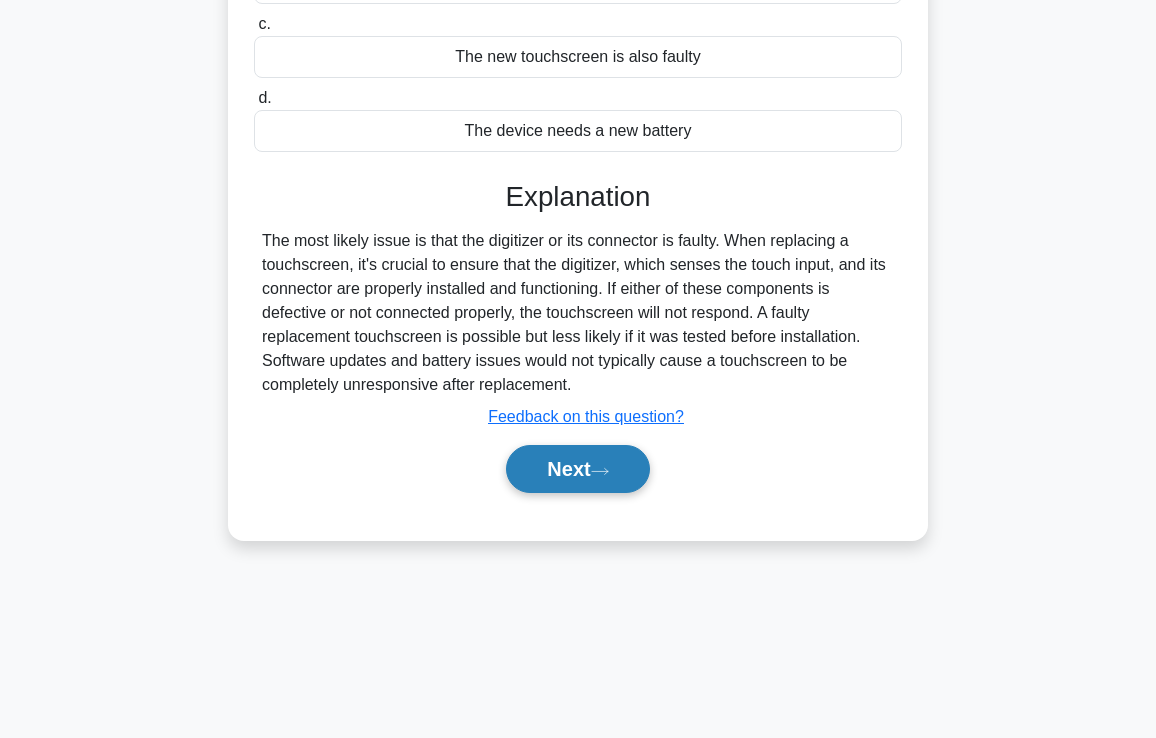 click on "Next" at bounding box center [577, 469] 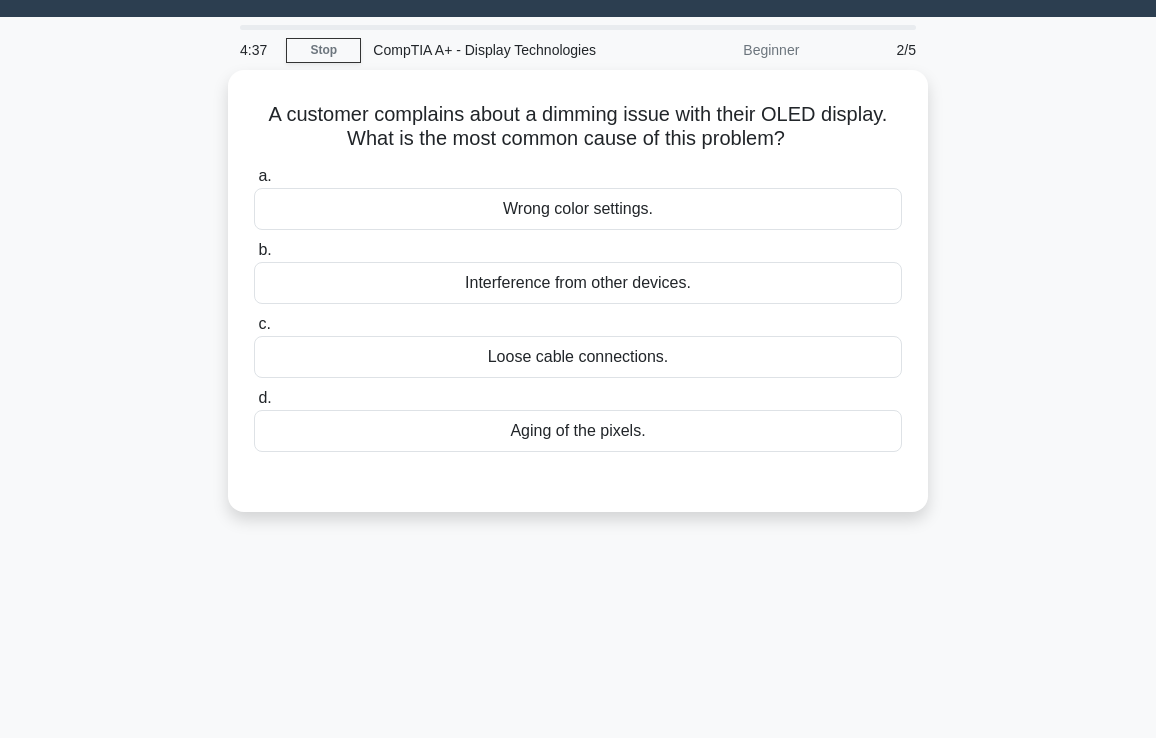 scroll, scrollTop: 43, scrollLeft: 0, axis: vertical 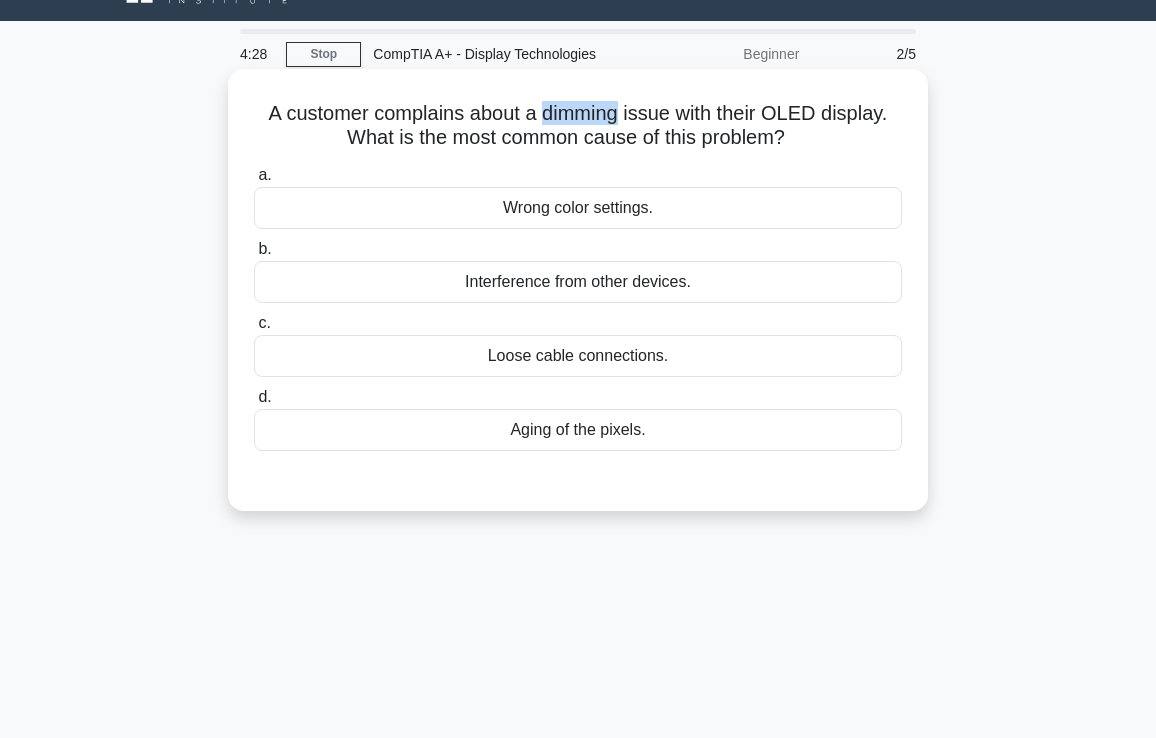 drag, startPoint x: 623, startPoint y: 109, endPoint x: 544, endPoint y: 113, distance: 79.101204 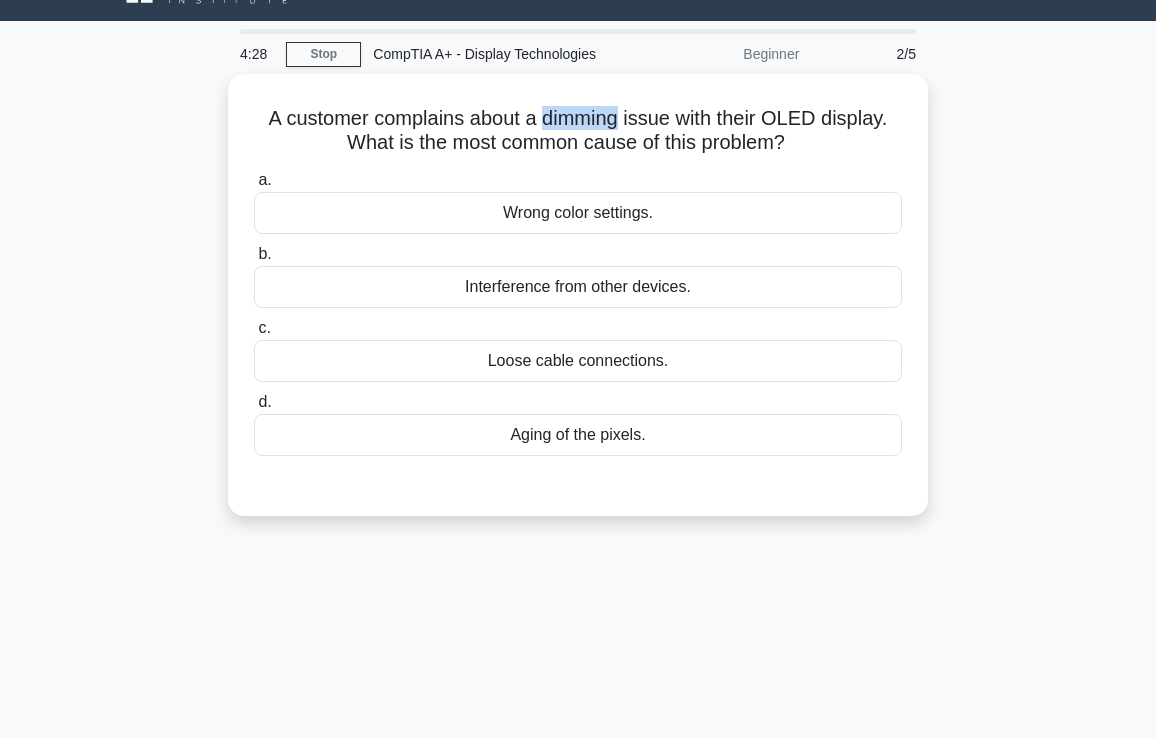 click at bounding box center (531, 127) 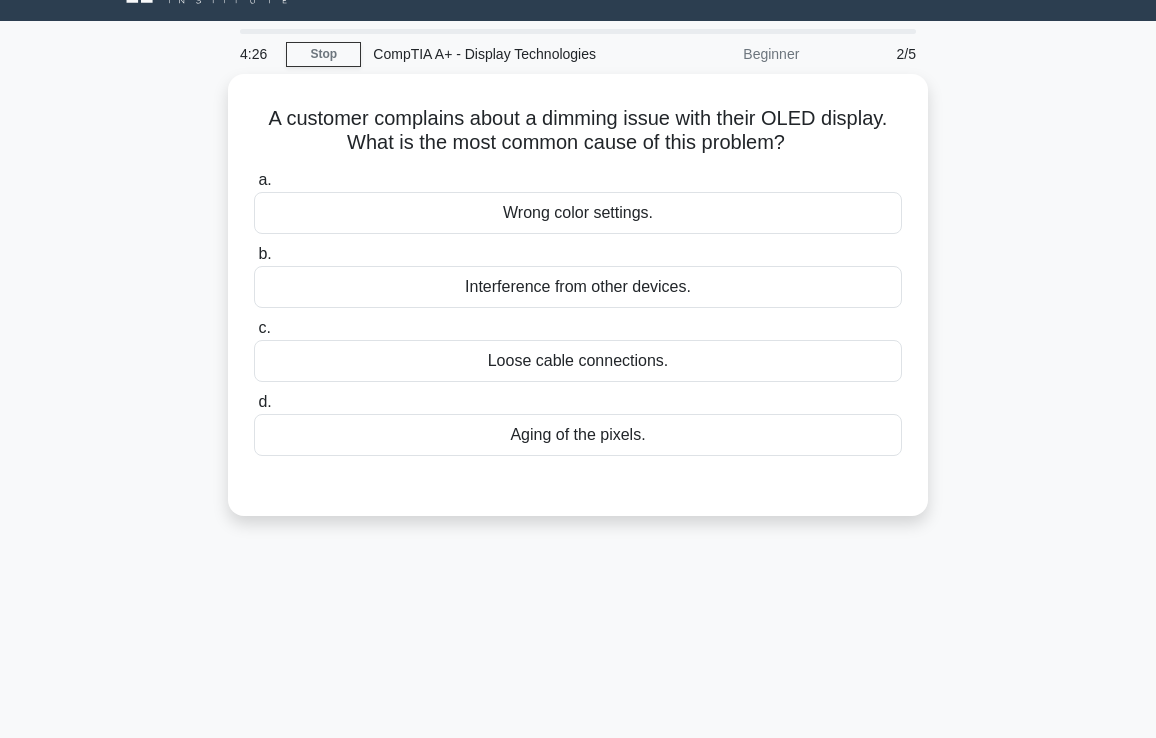 click on "4:26
Stop
CompTIA A+  - Display Technologies
Beginner
2/5
A customer complains about a dimming issue with their OLED display. What is the most common cause of this problem?
.spinner_0XTQ{transform-origin:center;animation:spinner_y6GP .75s linear infinite}@keyframes spinner_y6GP{100%{transform:rotate(360deg)}}
a.
b. c. d." at bounding box center (578, 529) 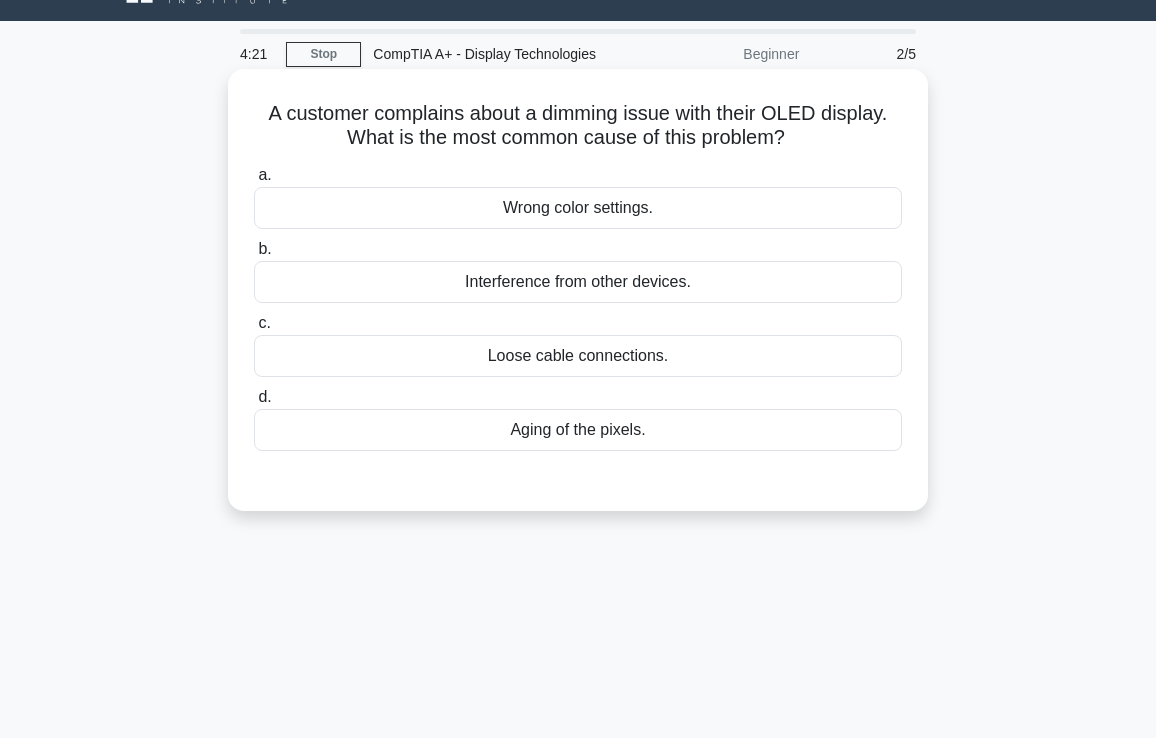 click on "Aging of the pixels." at bounding box center [578, 430] 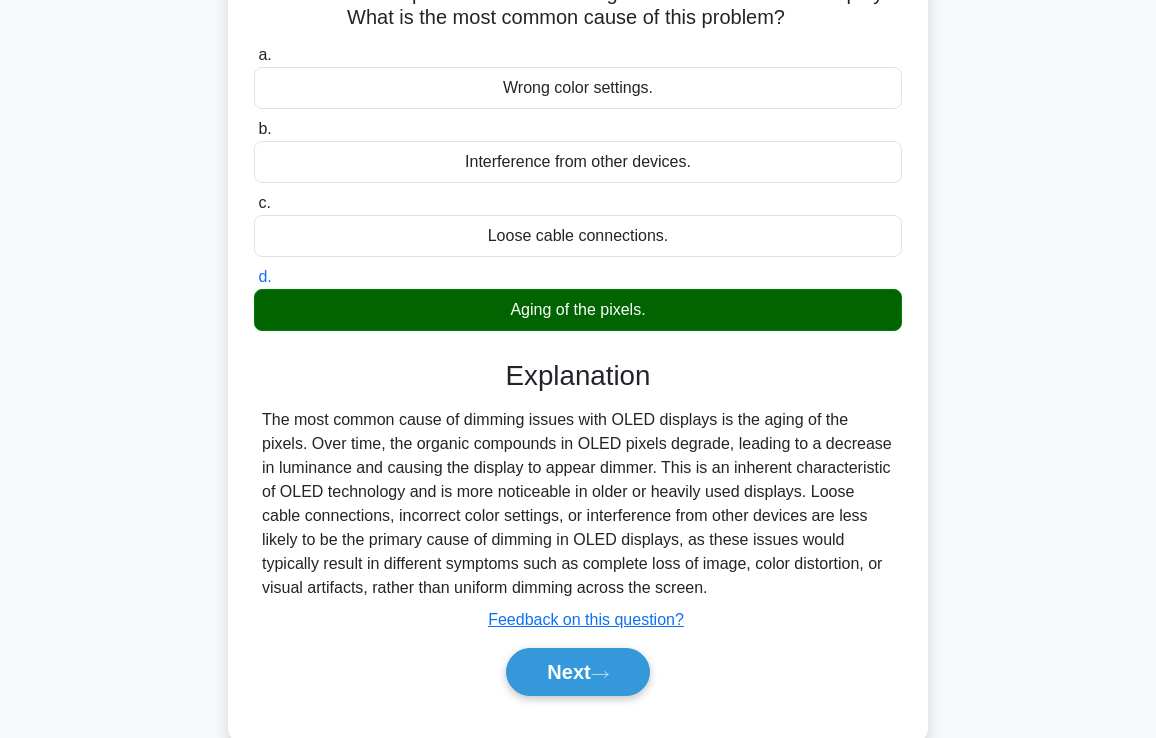 scroll, scrollTop: 343, scrollLeft: 0, axis: vertical 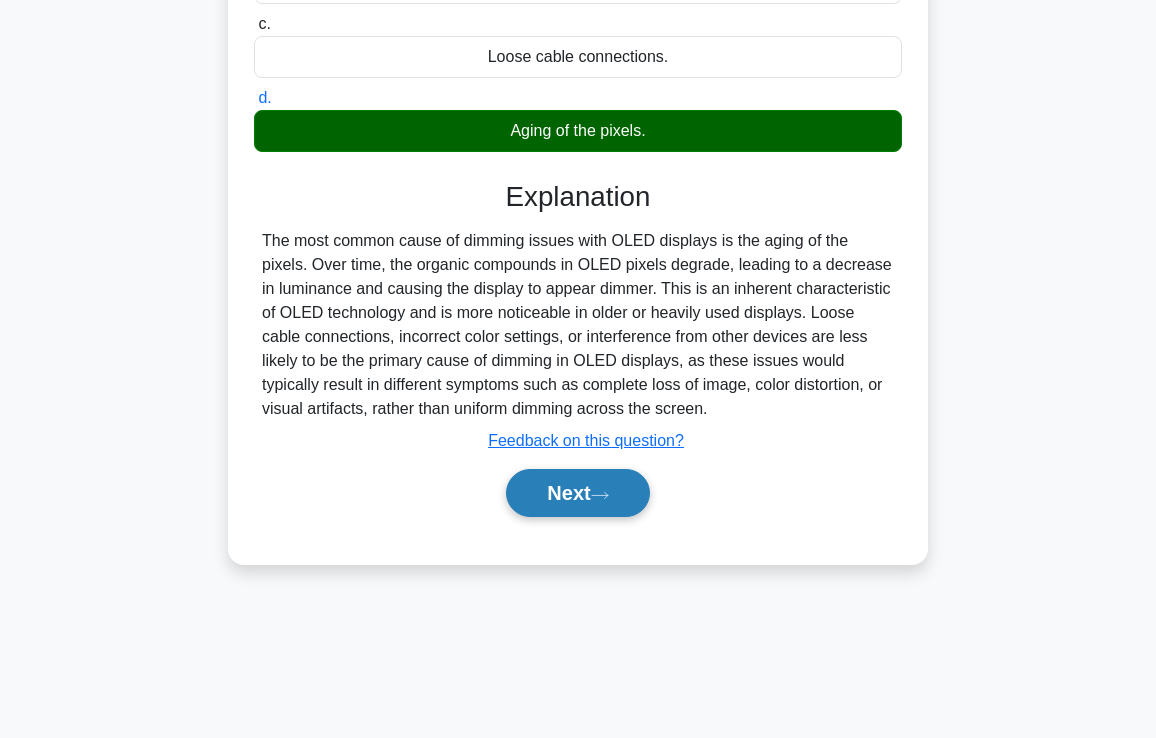 click on "Next" at bounding box center (577, 493) 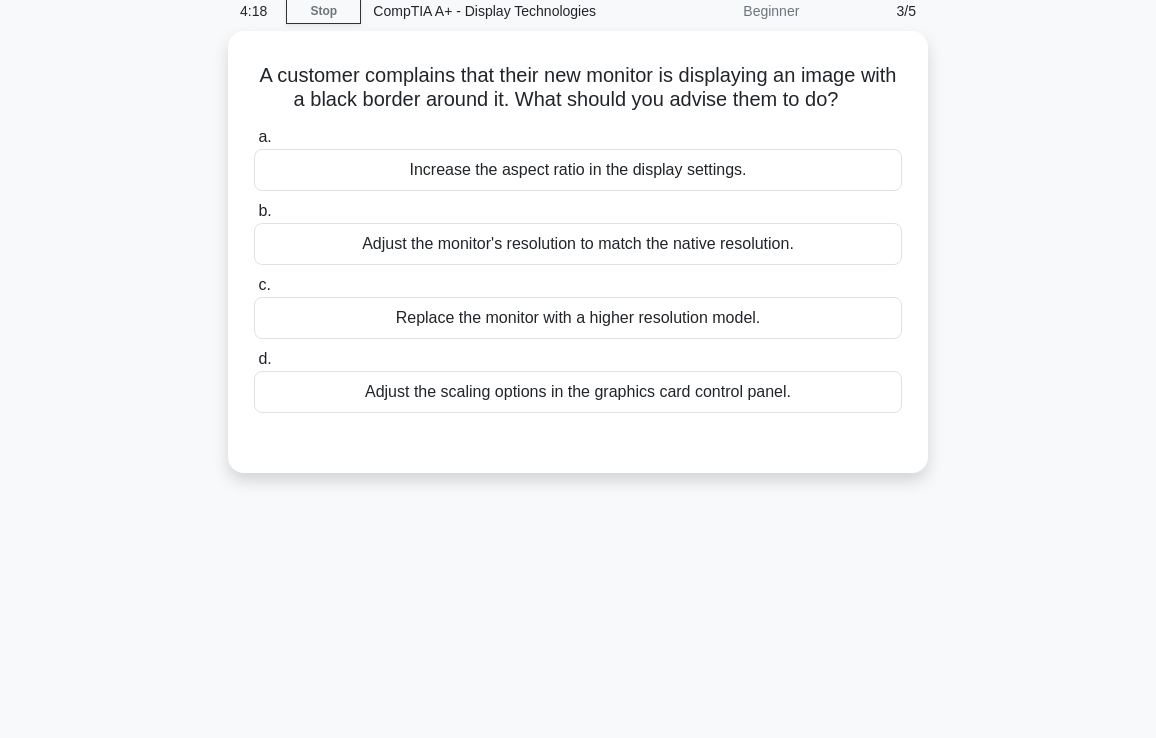 scroll, scrollTop: 43, scrollLeft: 0, axis: vertical 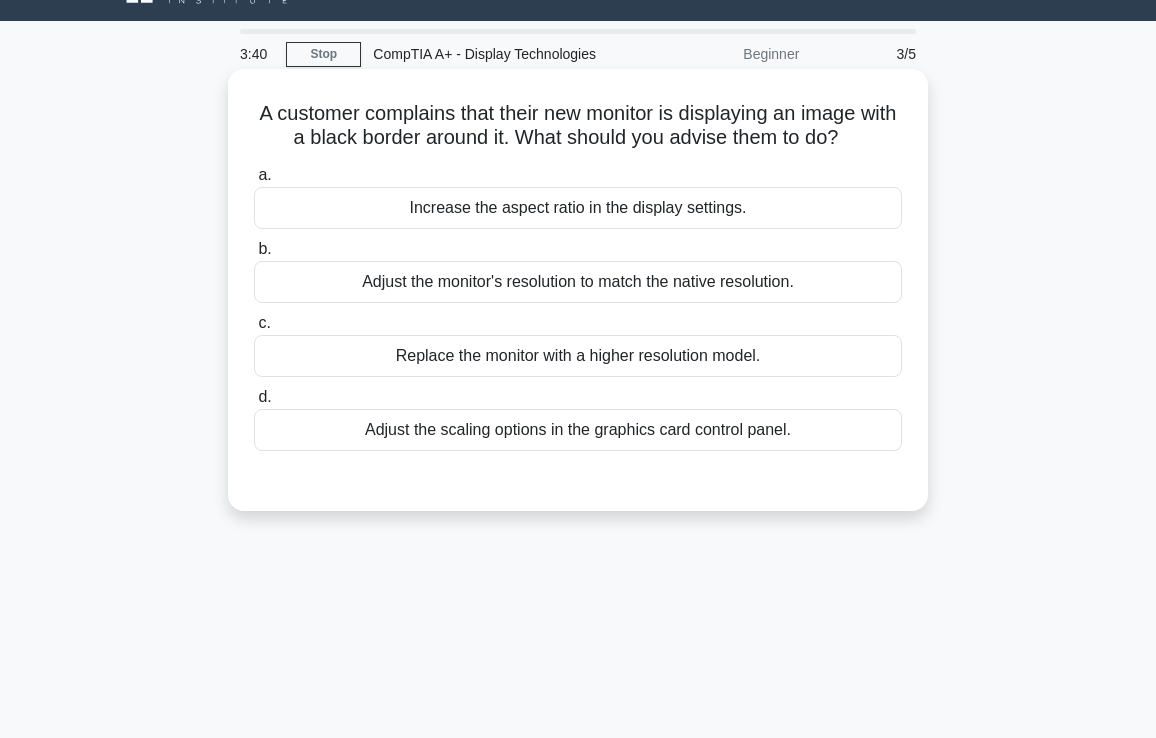 click on "Adjust the monitor's resolution to match the native resolution." at bounding box center (578, 282) 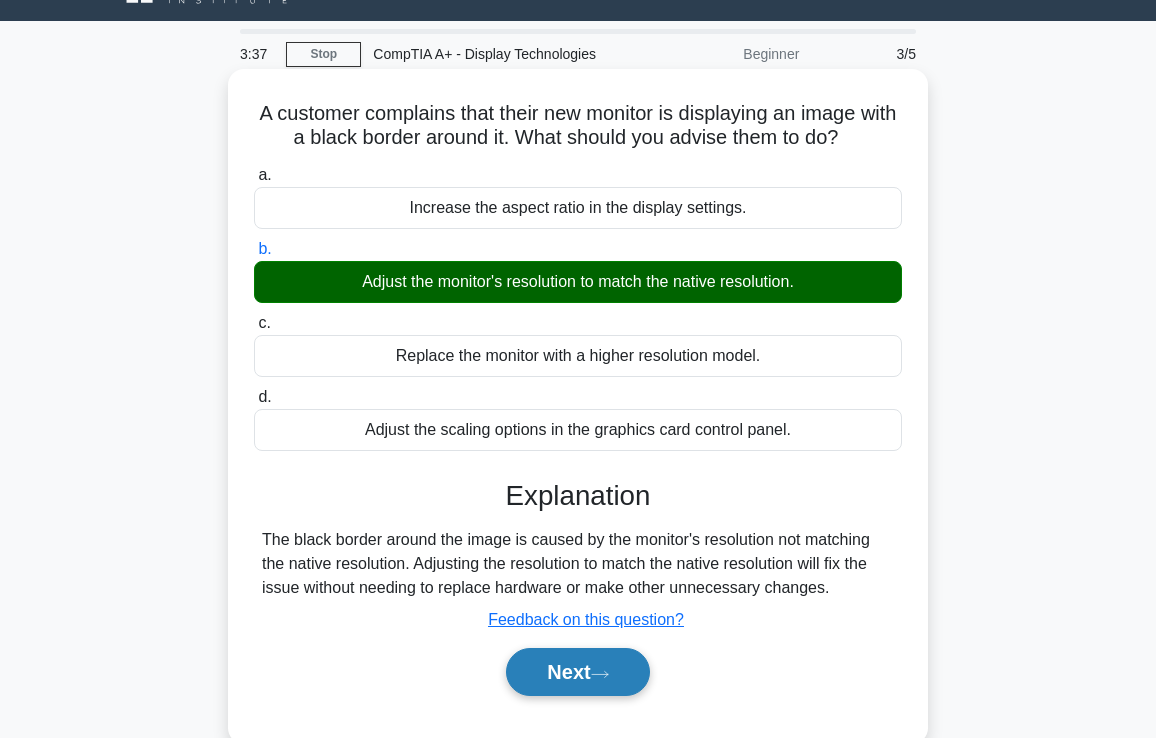 click on "Next" at bounding box center [577, 672] 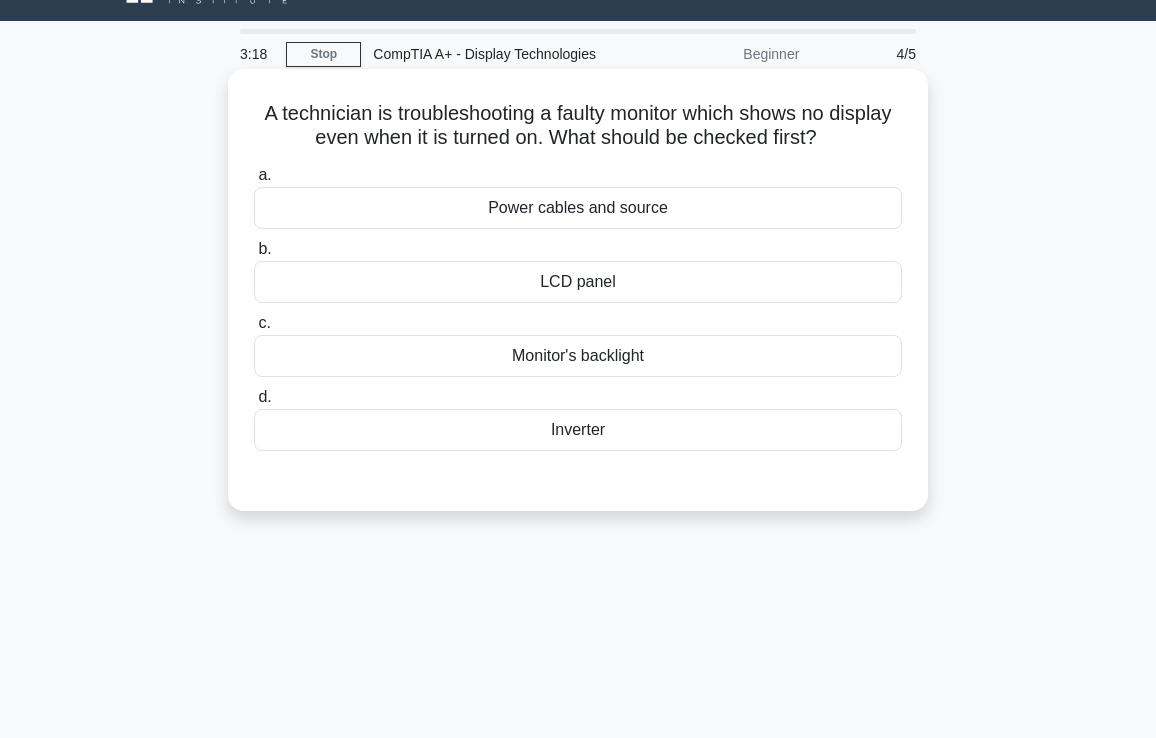 click on "Power cables and source" at bounding box center [578, 208] 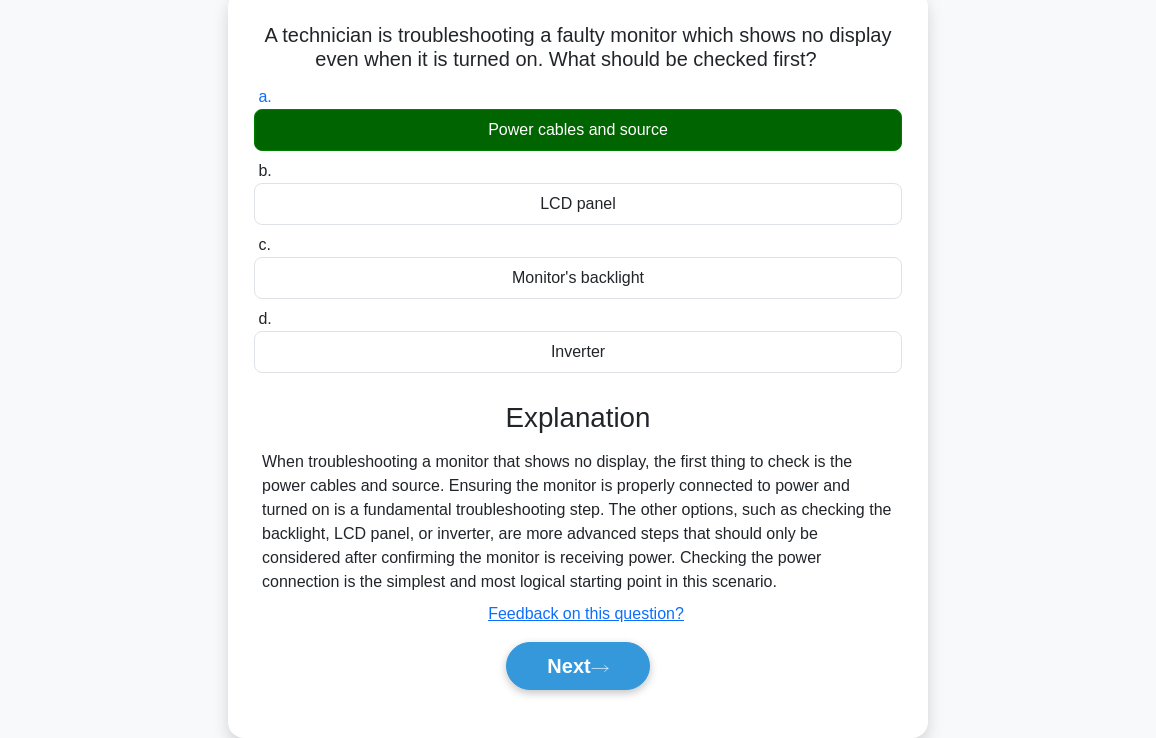 scroll, scrollTop: 343, scrollLeft: 0, axis: vertical 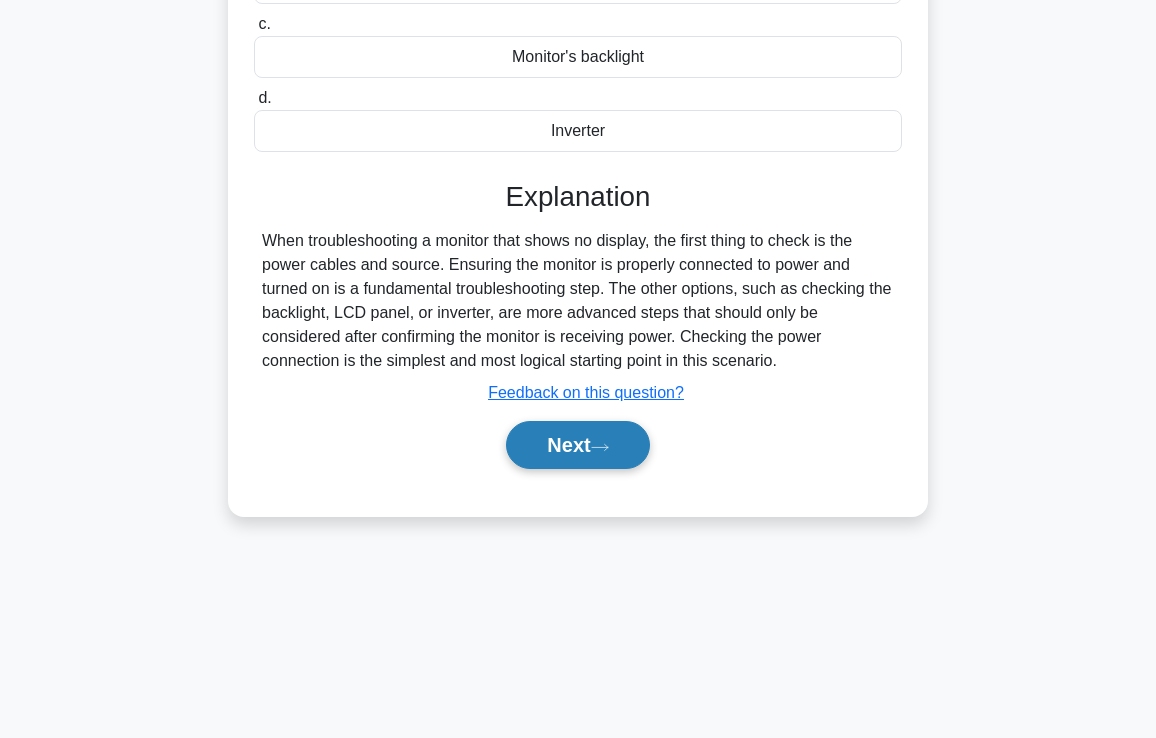 click on "Next" at bounding box center (577, 445) 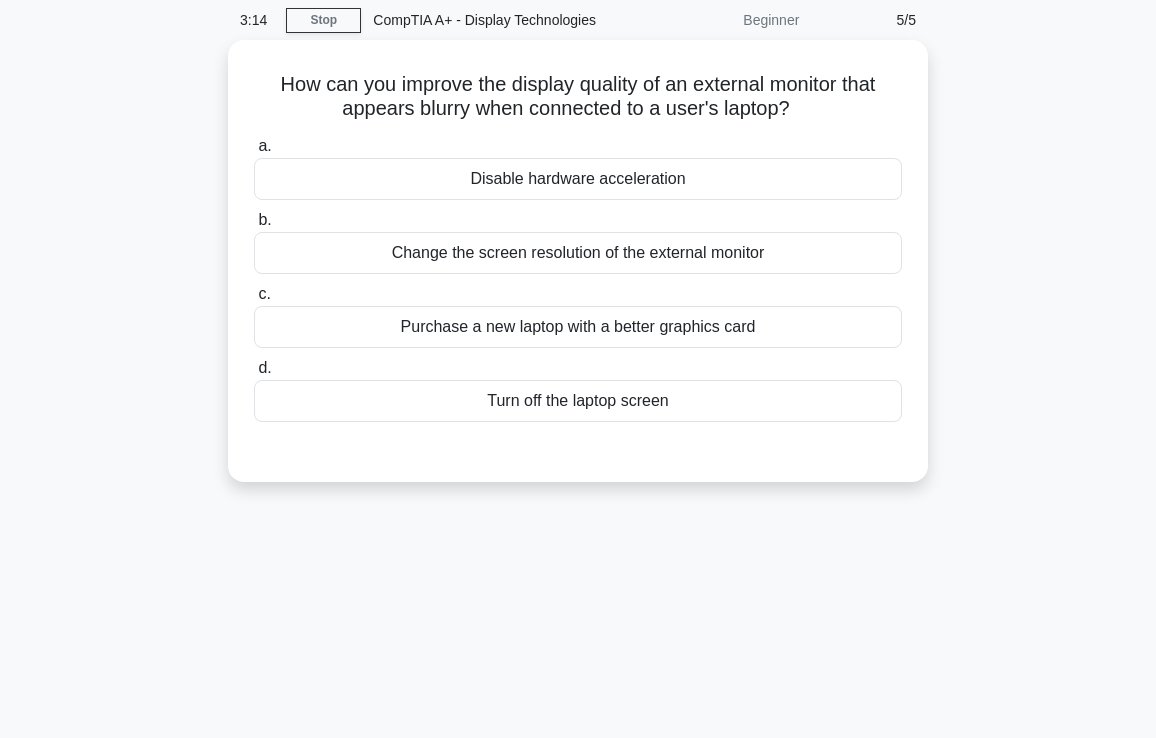 scroll, scrollTop: 43, scrollLeft: 0, axis: vertical 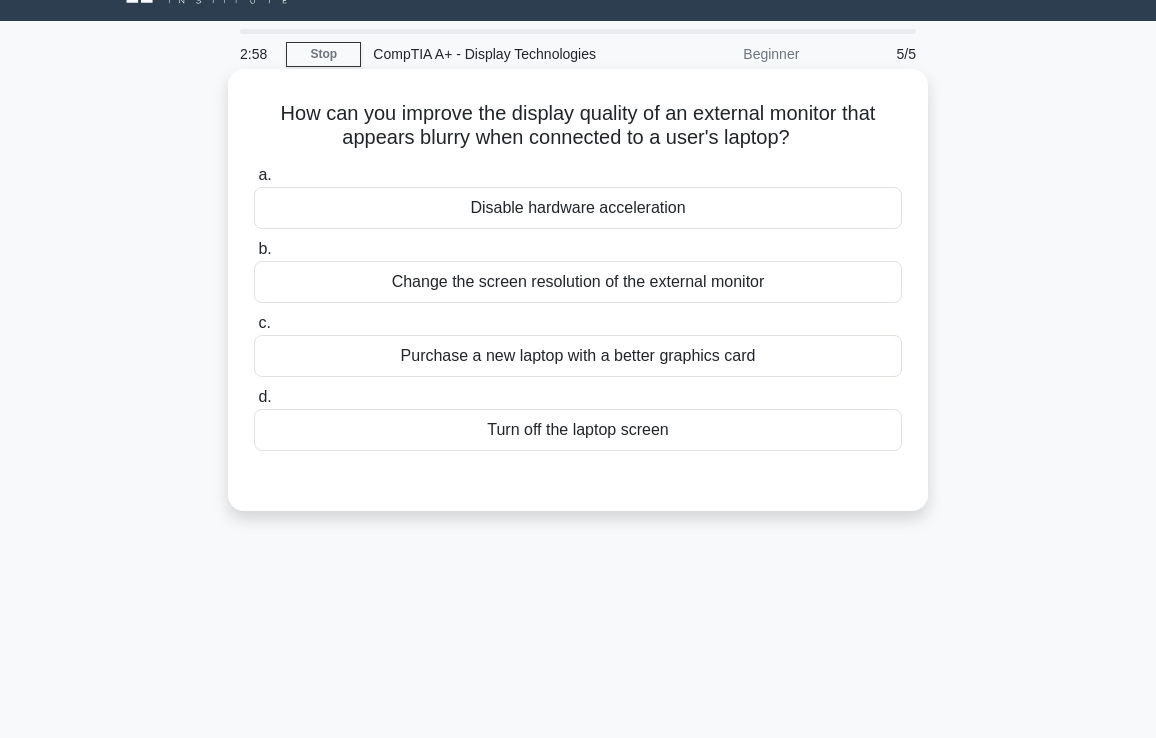 click on "Change the screen resolution of the external monitor" at bounding box center (578, 282) 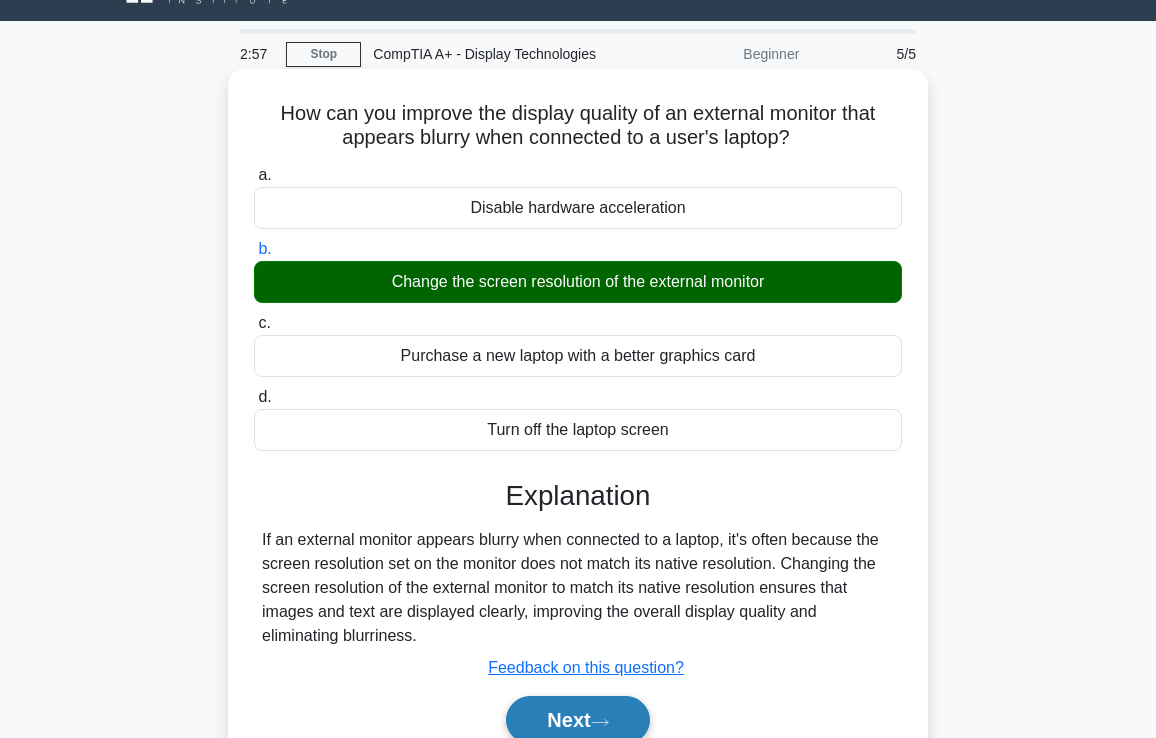 click on "Next" at bounding box center (577, 720) 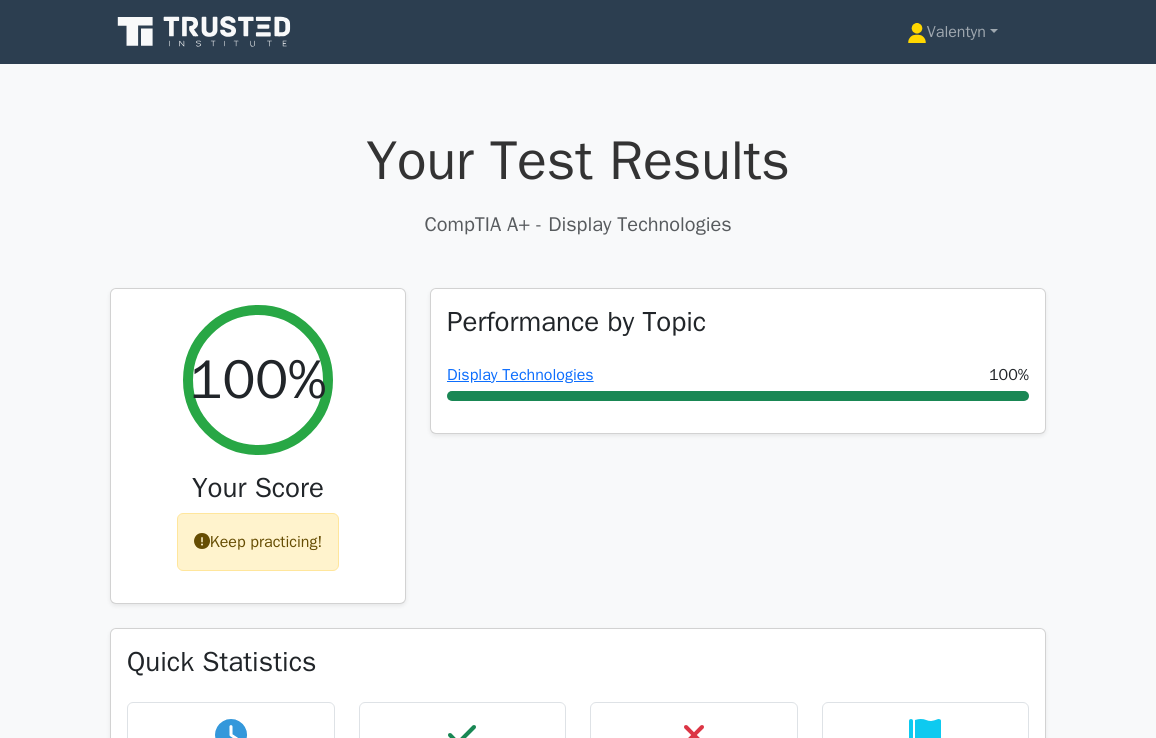 scroll, scrollTop: 0, scrollLeft: 0, axis: both 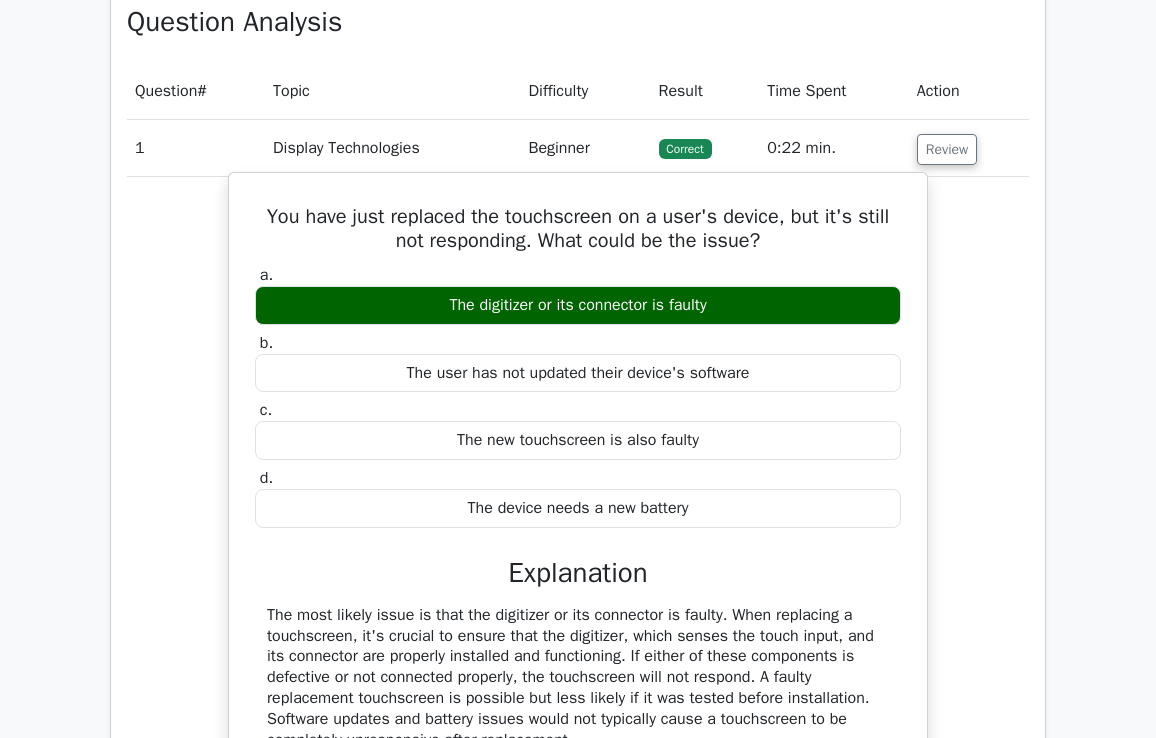 drag, startPoint x: 738, startPoint y: 298, endPoint x: 424, endPoint y: 296, distance: 314.00638 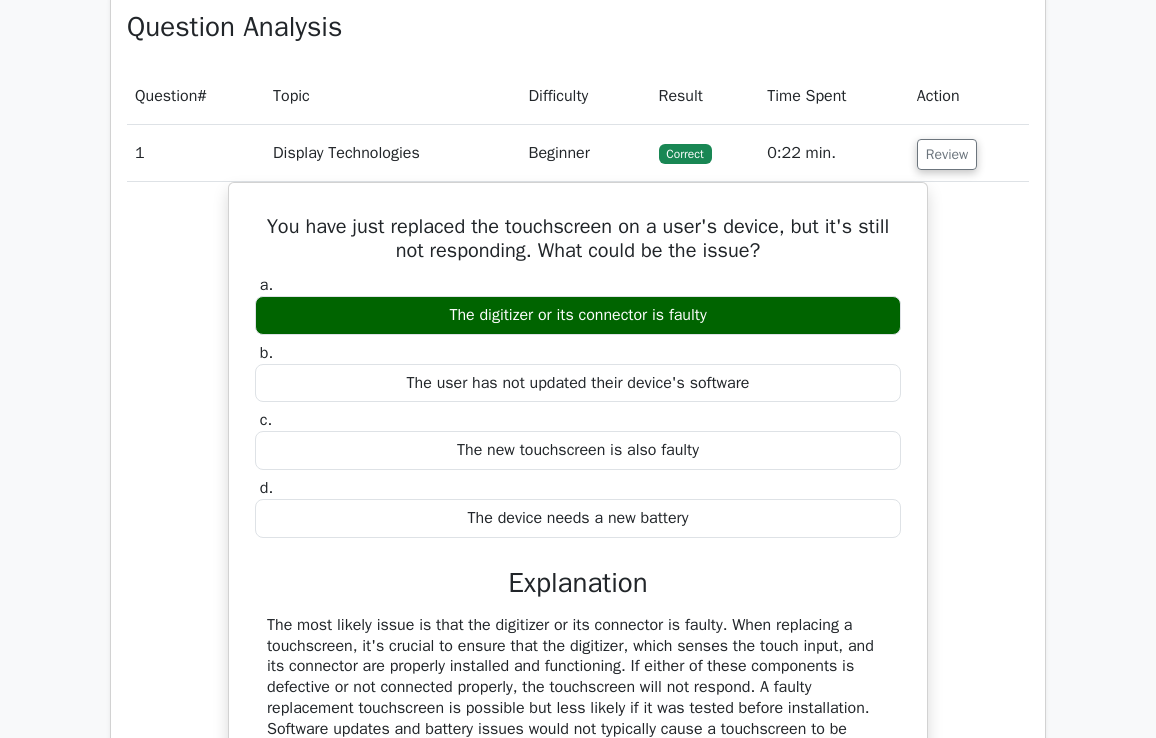 click at bounding box center (430, 264) 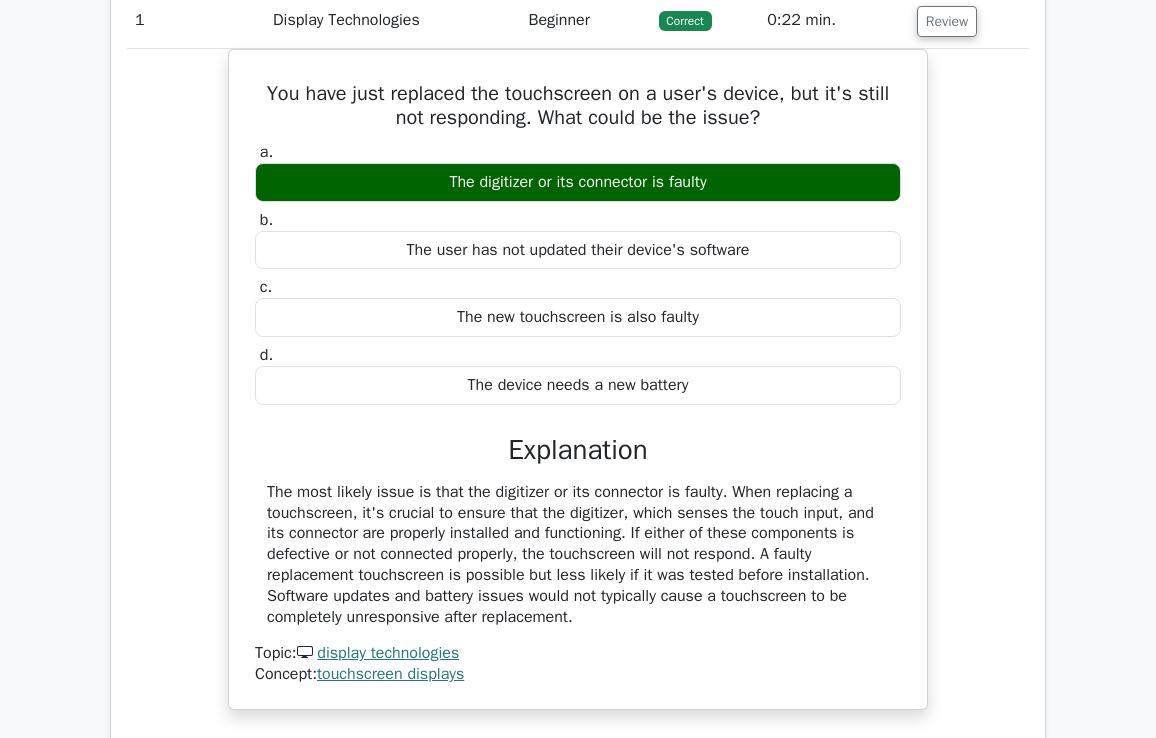 scroll, scrollTop: 1000, scrollLeft: 0, axis: vertical 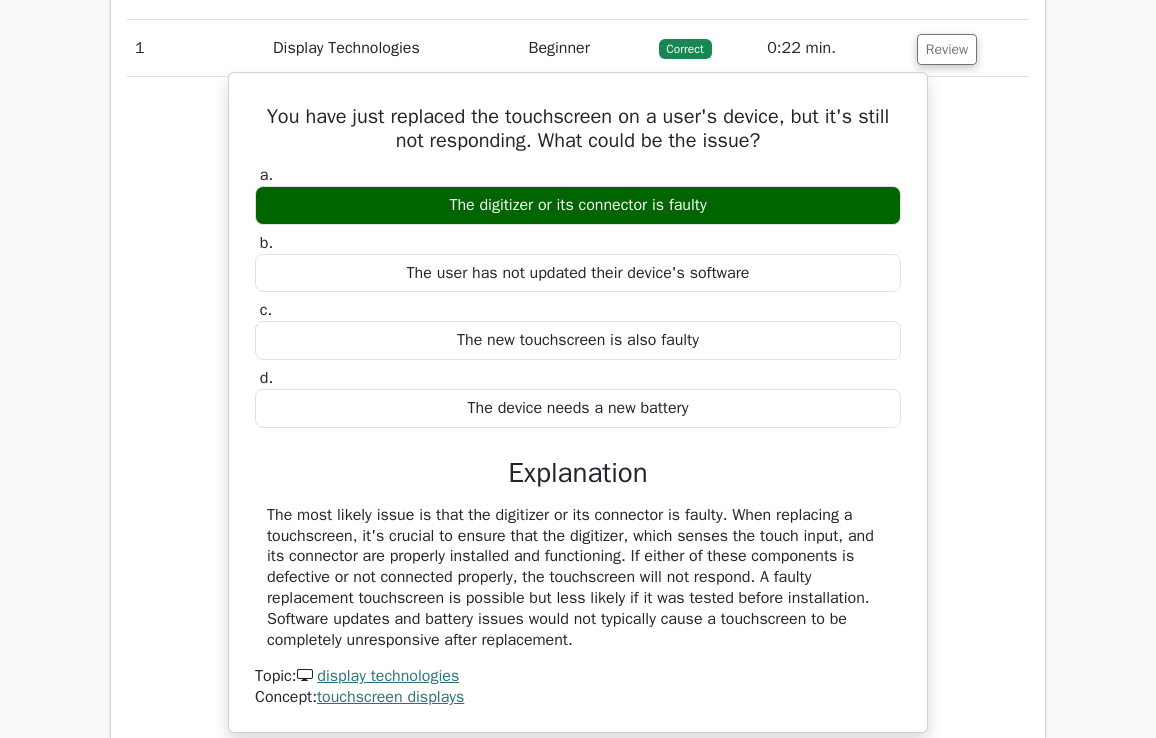 drag, startPoint x: 577, startPoint y: 639, endPoint x: 268, endPoint y: 125, distance: 599.7308 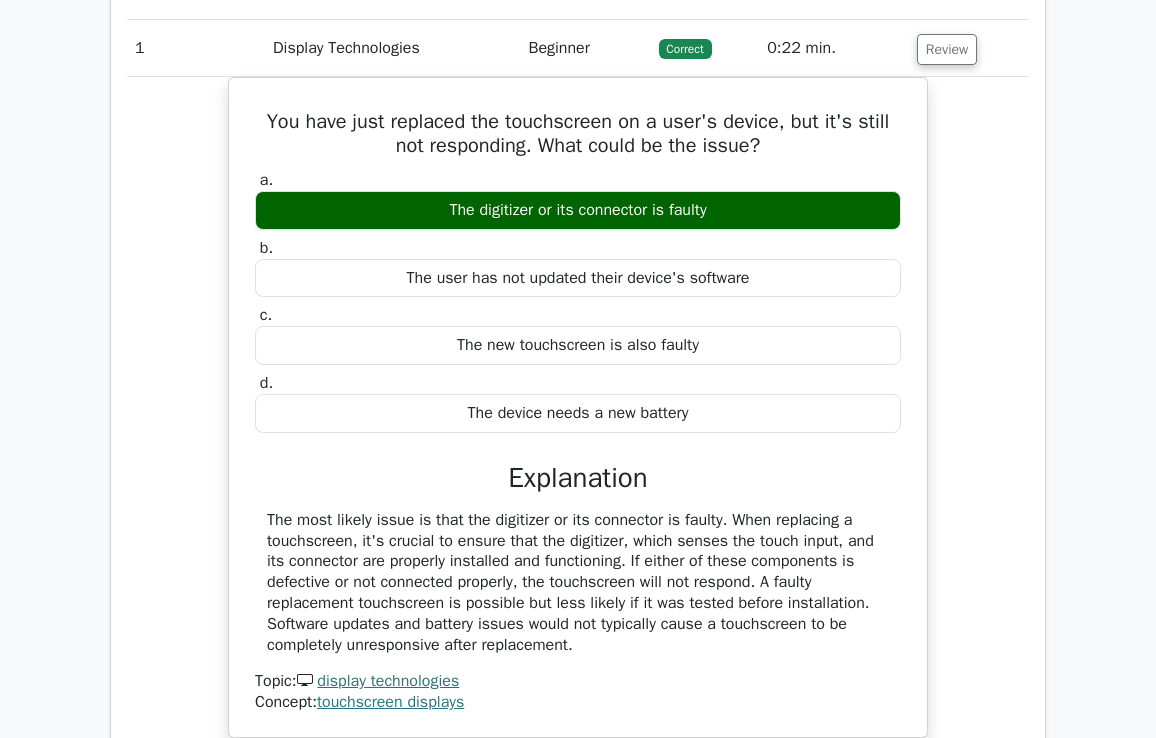 click on "You have just replaced the touchscreen on a user's device, but it's still not responding. What could be the issue?
a.
The digitizer or its connector is faulty
b.
c. d." at bounding box center [578, 419] 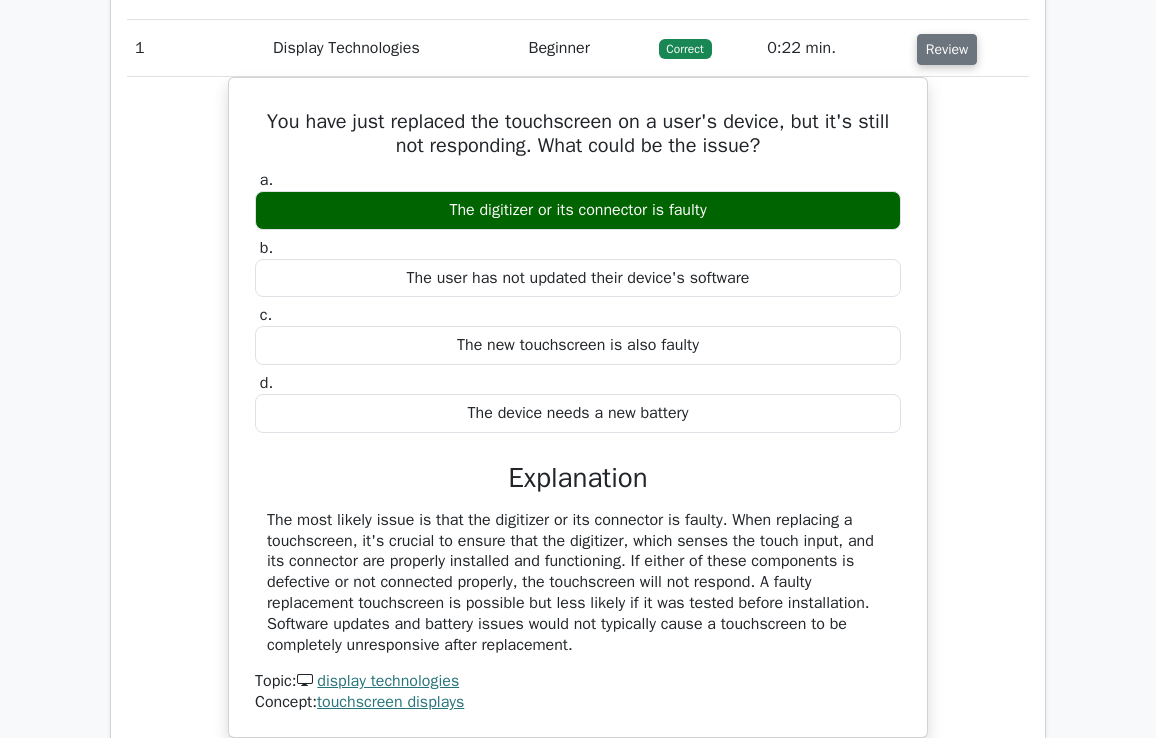 click on "Review" at bounding box center (947, 49) 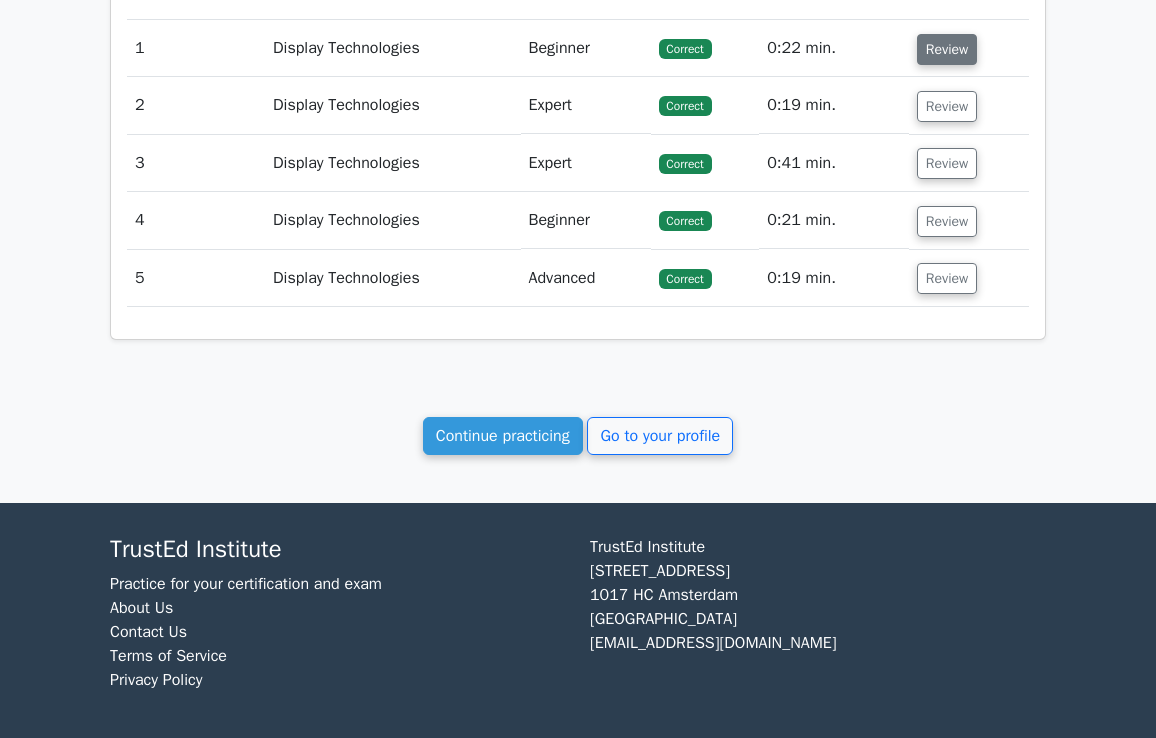 scroll, scrollTop: 999, scrollLeft: 0, axis: vertical 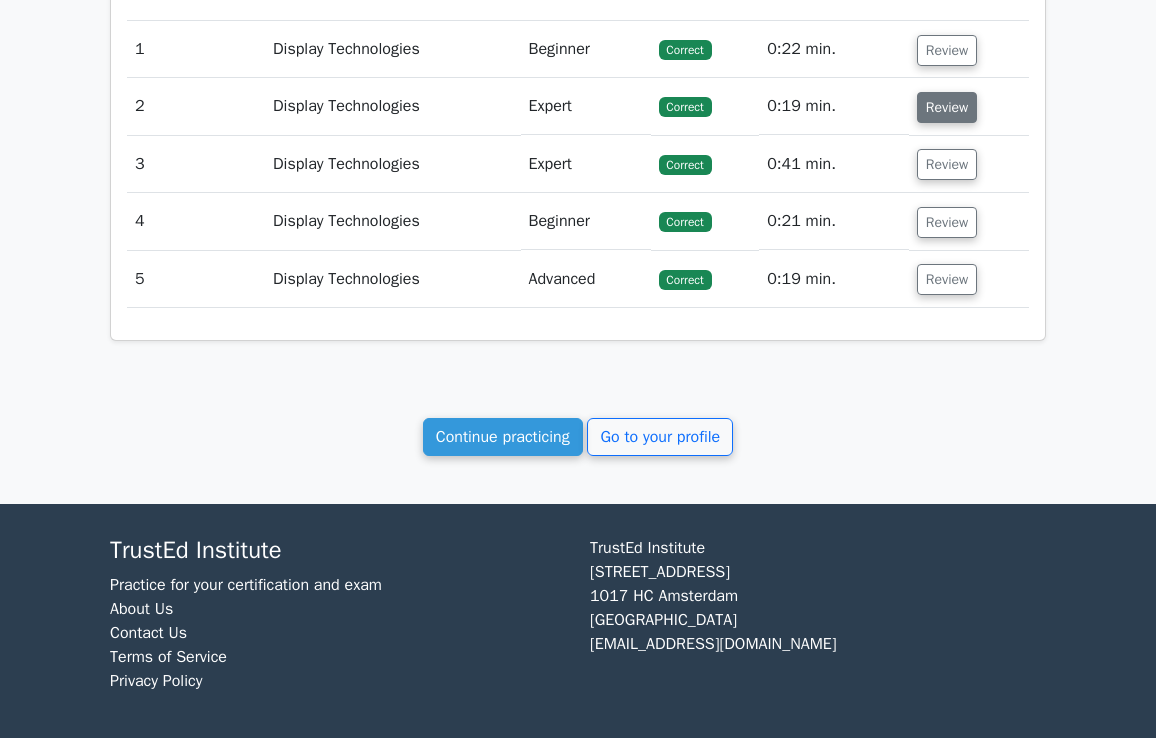 click on "Review" at bounding box center [947, 107] 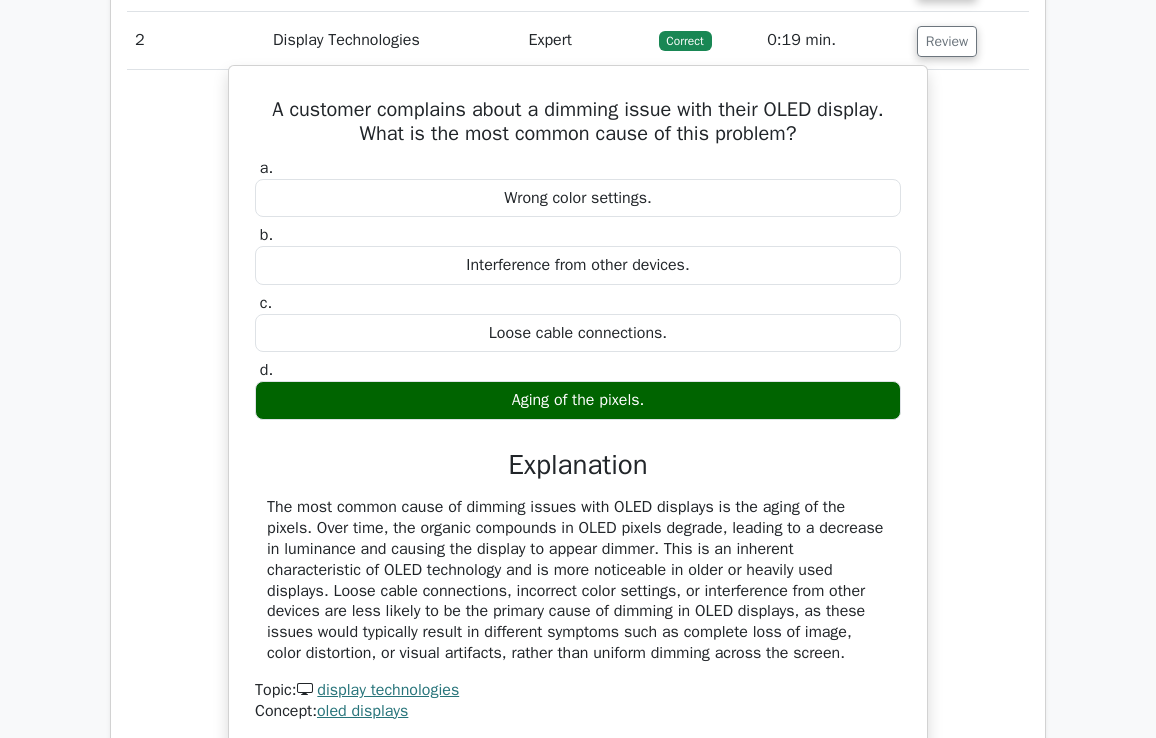 scroll, scrollTop: 1099, scrollLeft: 0, axis: vertical 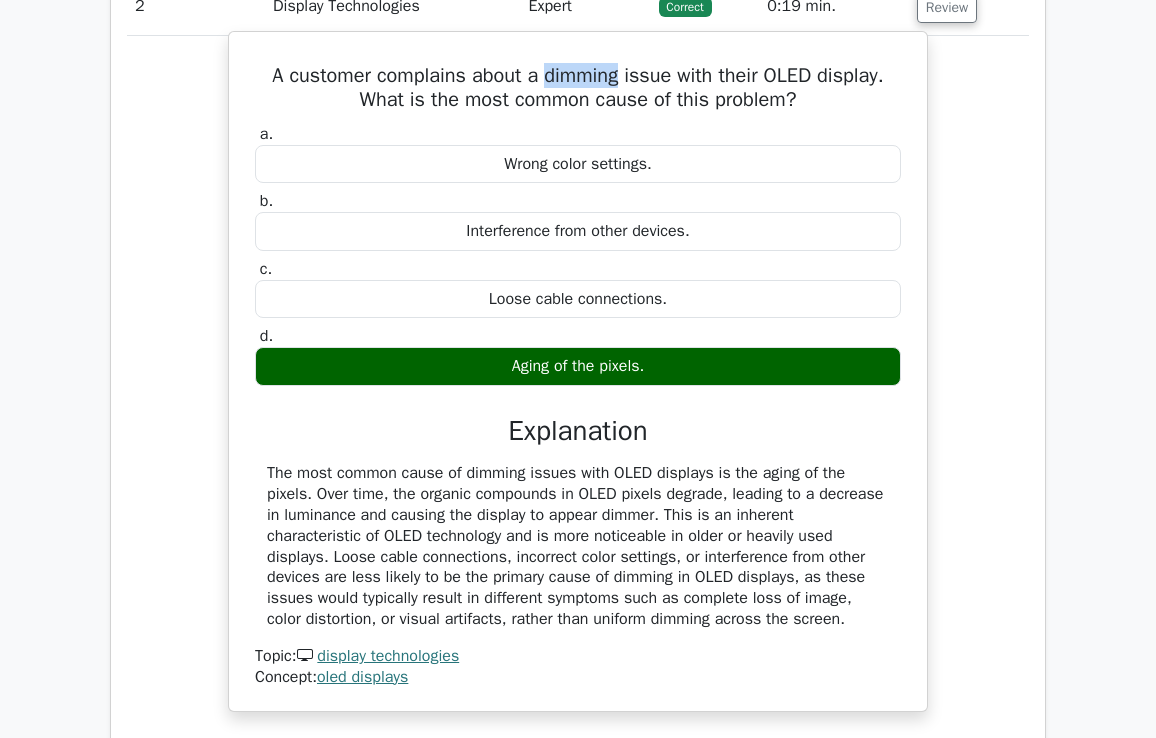 drag, startPoint x: 624, startPoint y: 81, endPoint x: 545, endPoint y: 75, distance: 79.22752 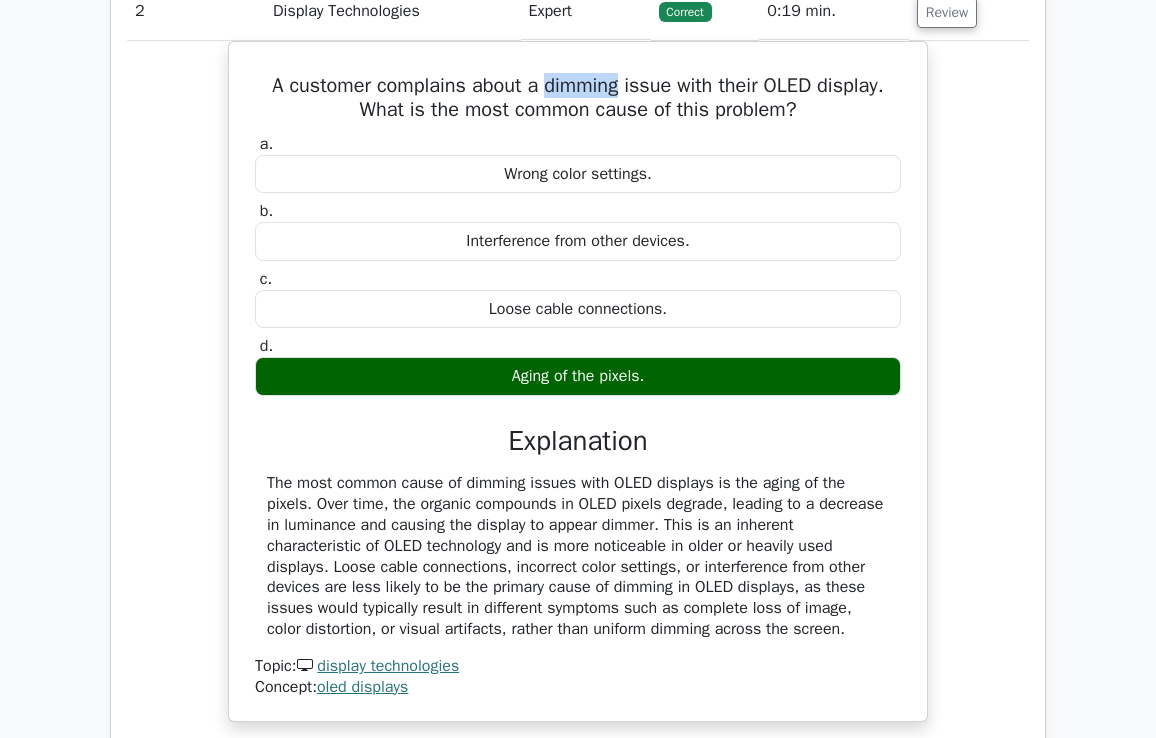 click at bounding box center (532, 88) 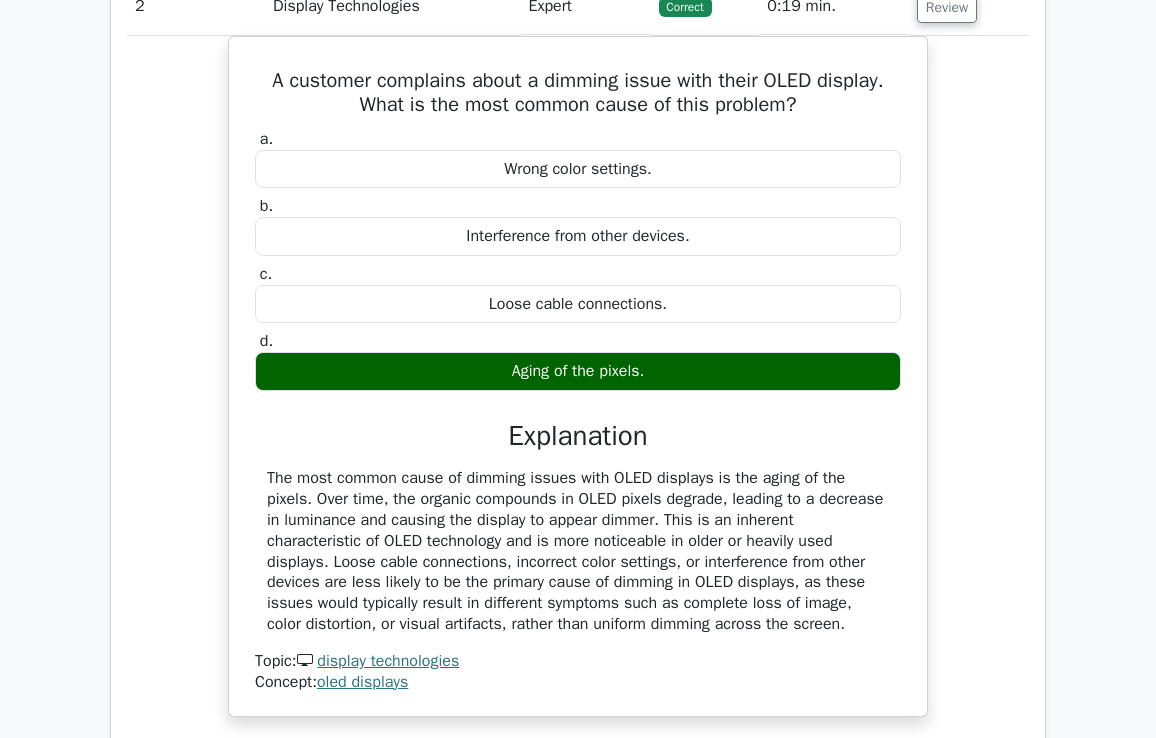 click on "A customer complains about a dimming issue with their OLED display. What is the most common cause of this problem?
a.
Wrong color settings.
b.
c. d." at bounding box center (578, 389) 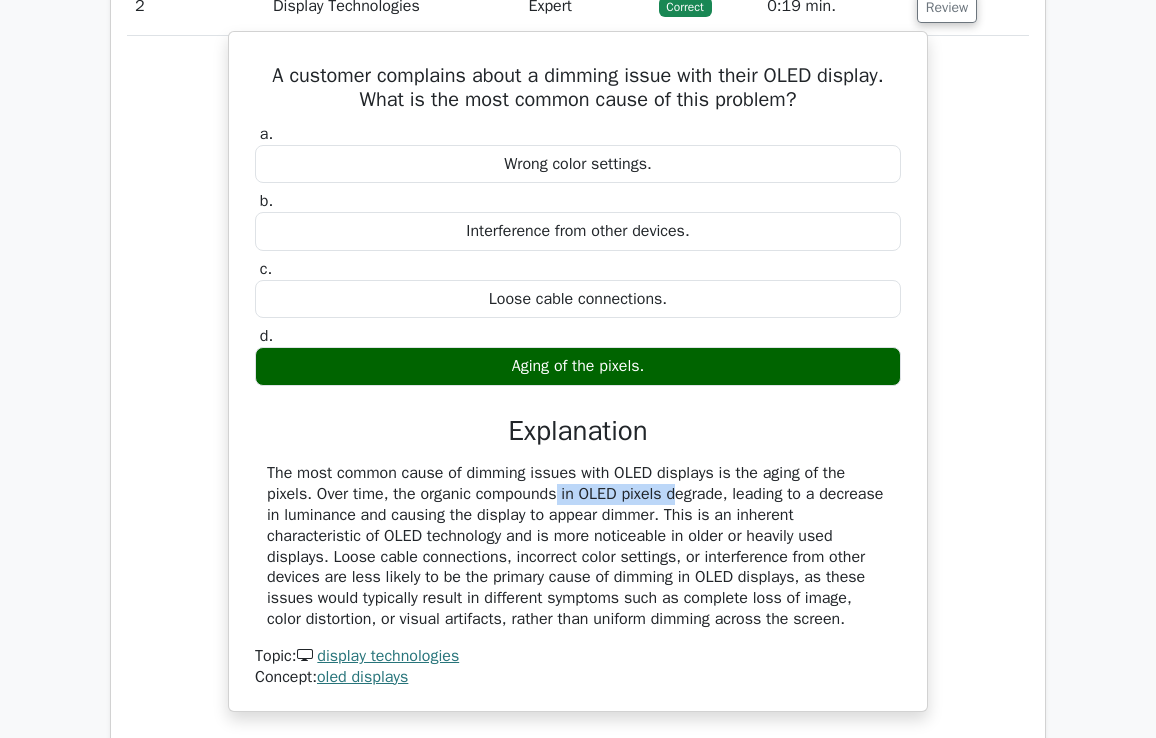 drag, startPoint x: 560, startPoint y: 493, endPoint x: 420, endPoint y: 492, distance: 140.00357 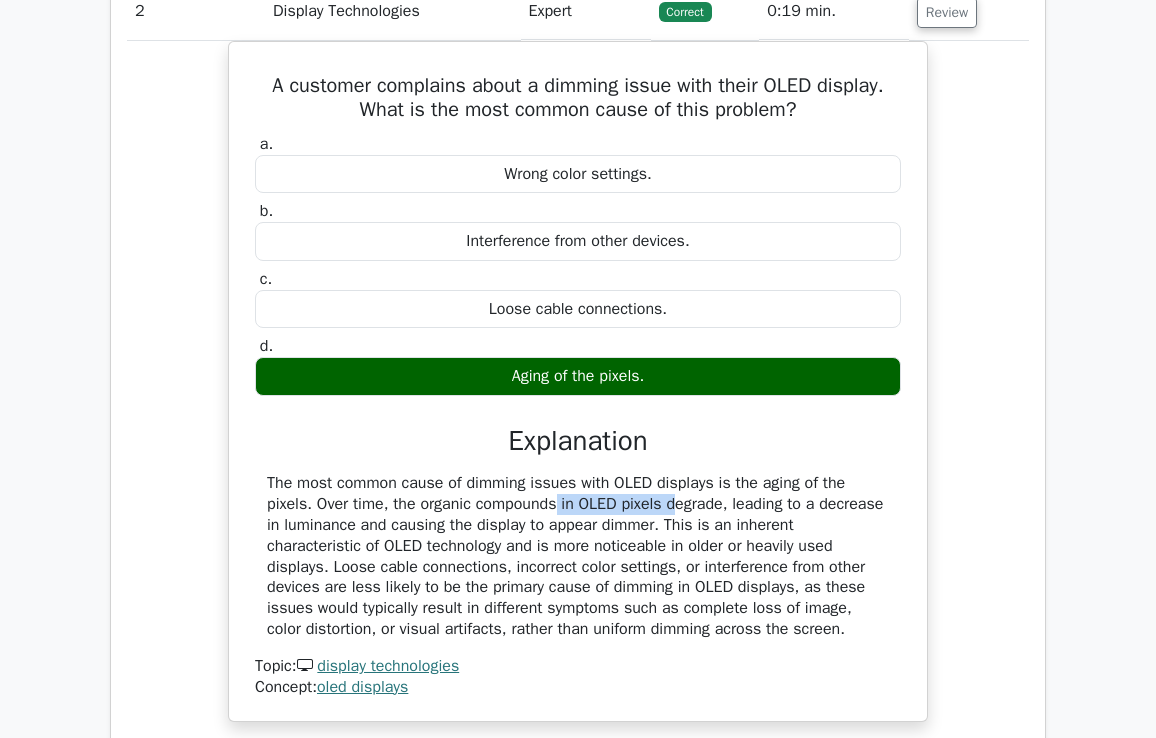 click at bounding box center (407, 503) 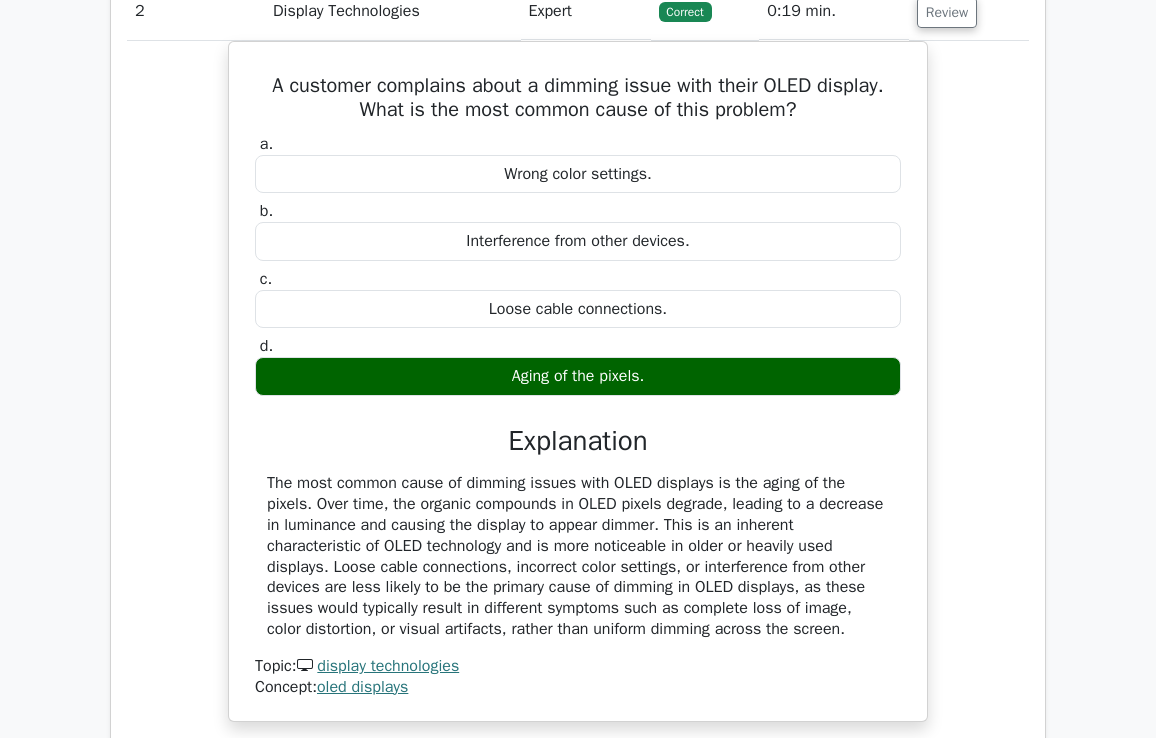 click on "Your Test Results
CompTIA A+ - Display Technologies
100%
Your Score
Keep practicing!
Performance by Topic
Display Technologies
100%
3 min 5/5 #" at bounding box center [578, 59] 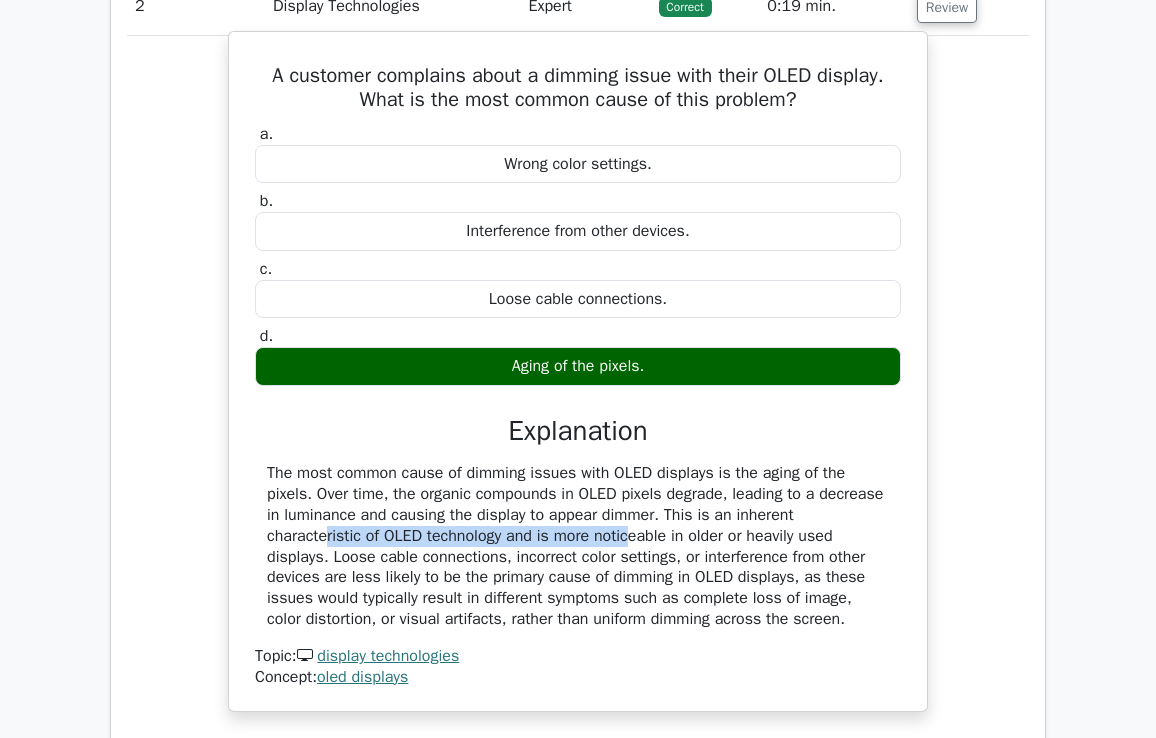 drag, startPoint x: 507, startPoint y: 537, endPoint x: 734, endPoint y: 511, distance: 228.48413 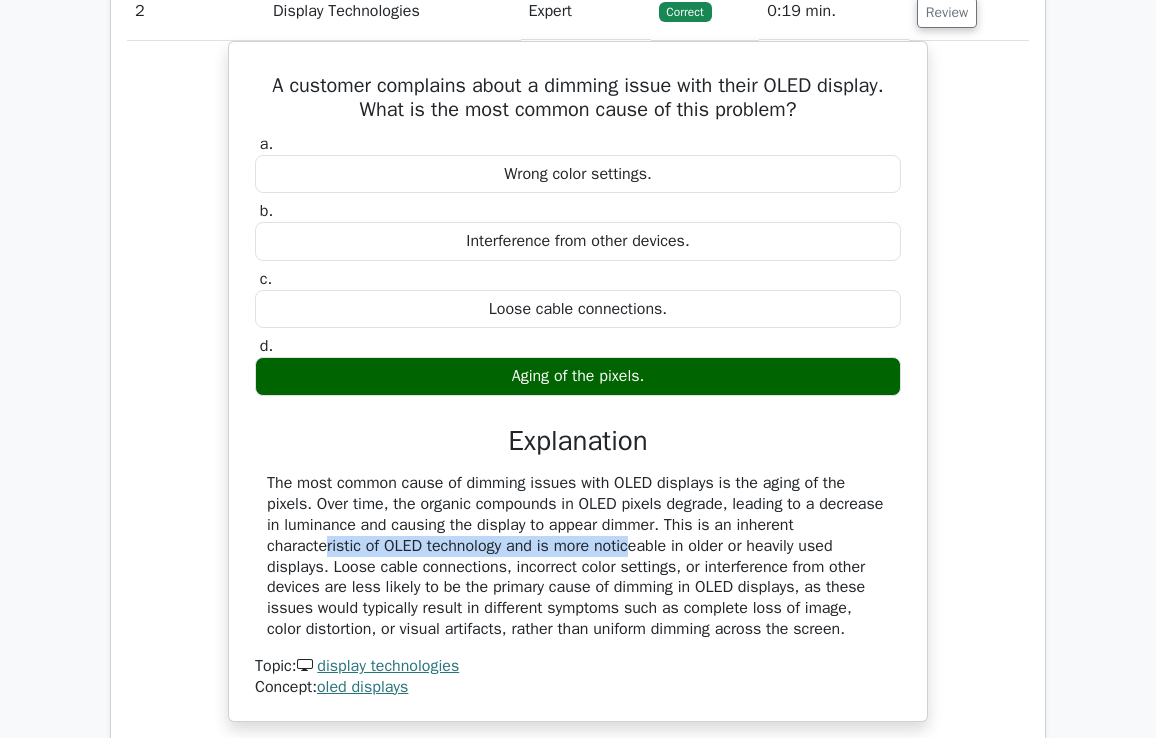 click at bounding box center [721, 473] 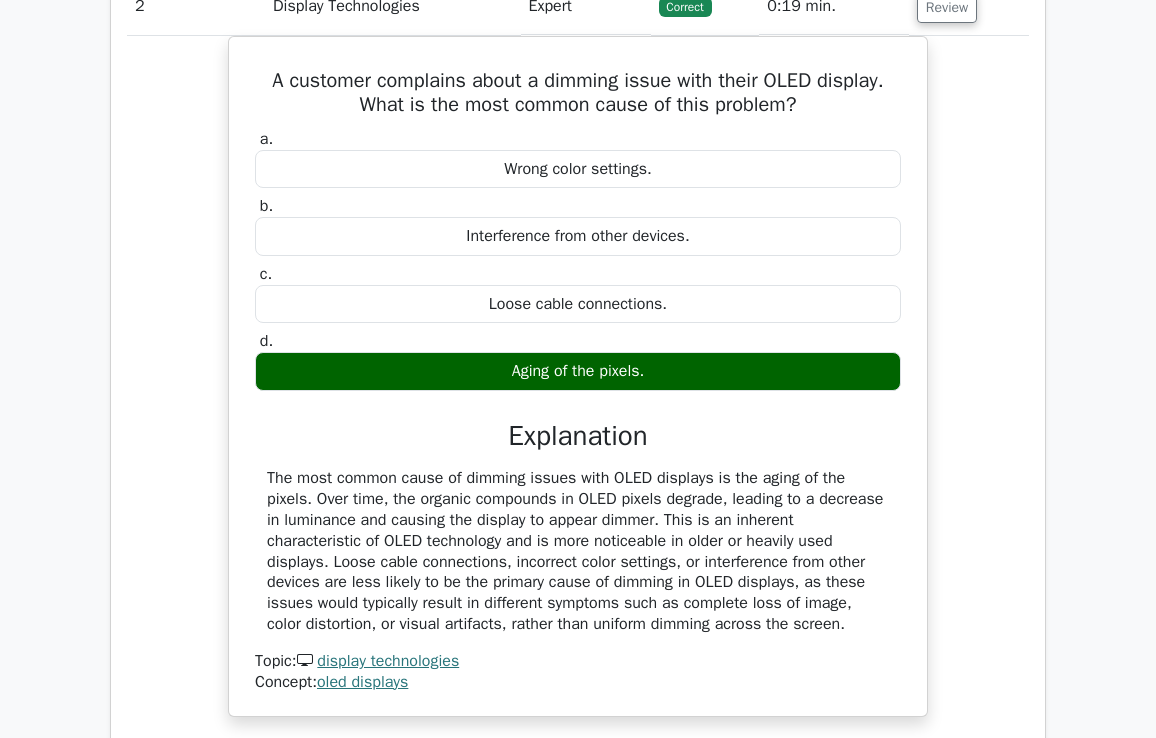 click on "A customer complains about a dimming issue with their OLED display. What is the most common cause of this problem?
a.
Wrong color settings.
b.
c. d." at bounding box center (578, 389) 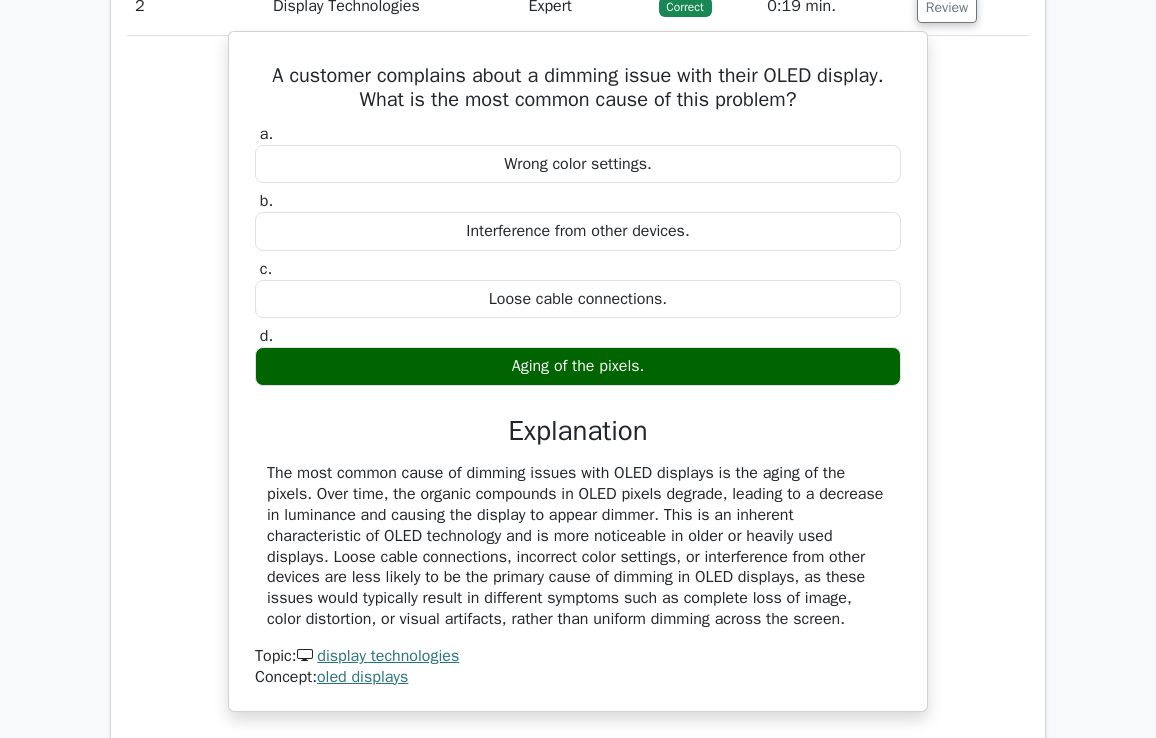 drag, startPoint x: 822, startPoint y: 615, endPoint x: 248, endPoint y: 79, distance: 785.3483 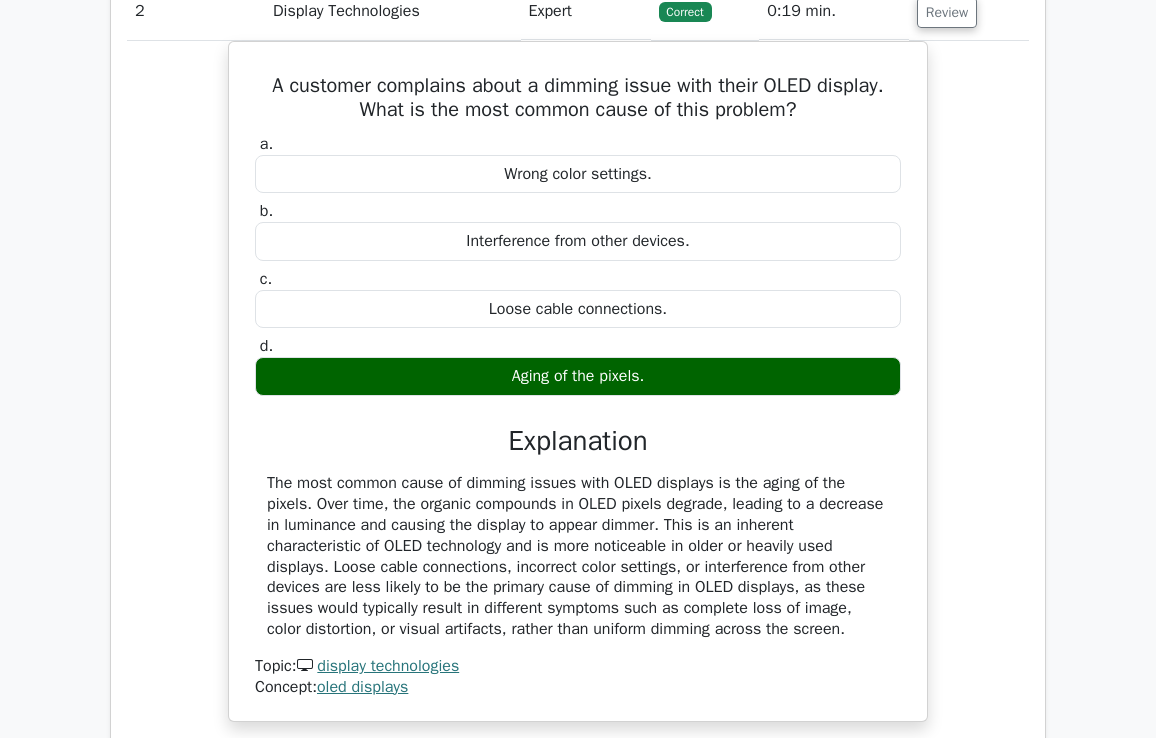 copy on "A customer complains about a dimming issue with their OLED display. What is the most common cause of this problem?
a.
Wrong color settings.
b.
Interference from other devices.
c.
Loose cable connections.
d.
Aging of the pixels.
Explanation
The most common cause of dimming issues with OLED displays is the aging of the pixels. Over time, the organic compounds in OLED pixels degrade, leading to a decrease in luminance and causing the display to appear dimmer. This is an inherent characteristic of OLED technology and is more noticeable in older or heavily used displays. Loose cable connections, incorrect color settings, or interference from other devices are less likely to be the primary cause of dimming in OL..." 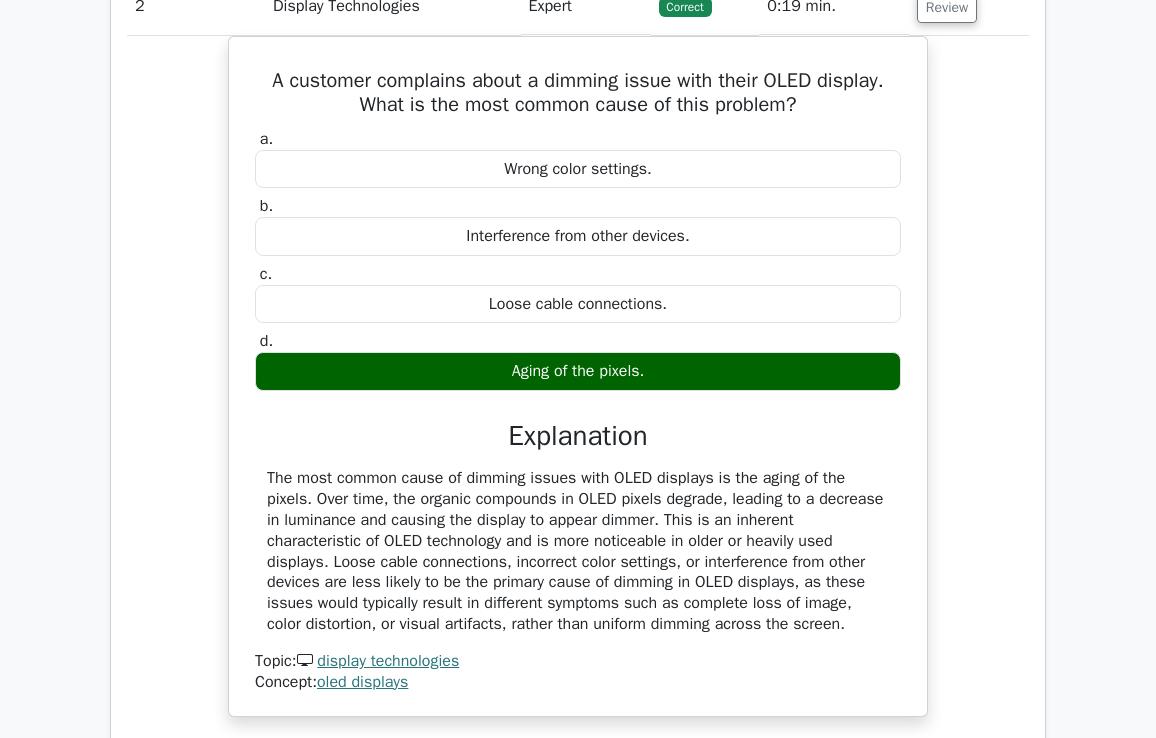 click on "A customer complains about a dimming issue with their OLED display. What is the most common cause of this problem?
a.
Wrong color settings.
b.
c. d." at bounding box center [578, 389] 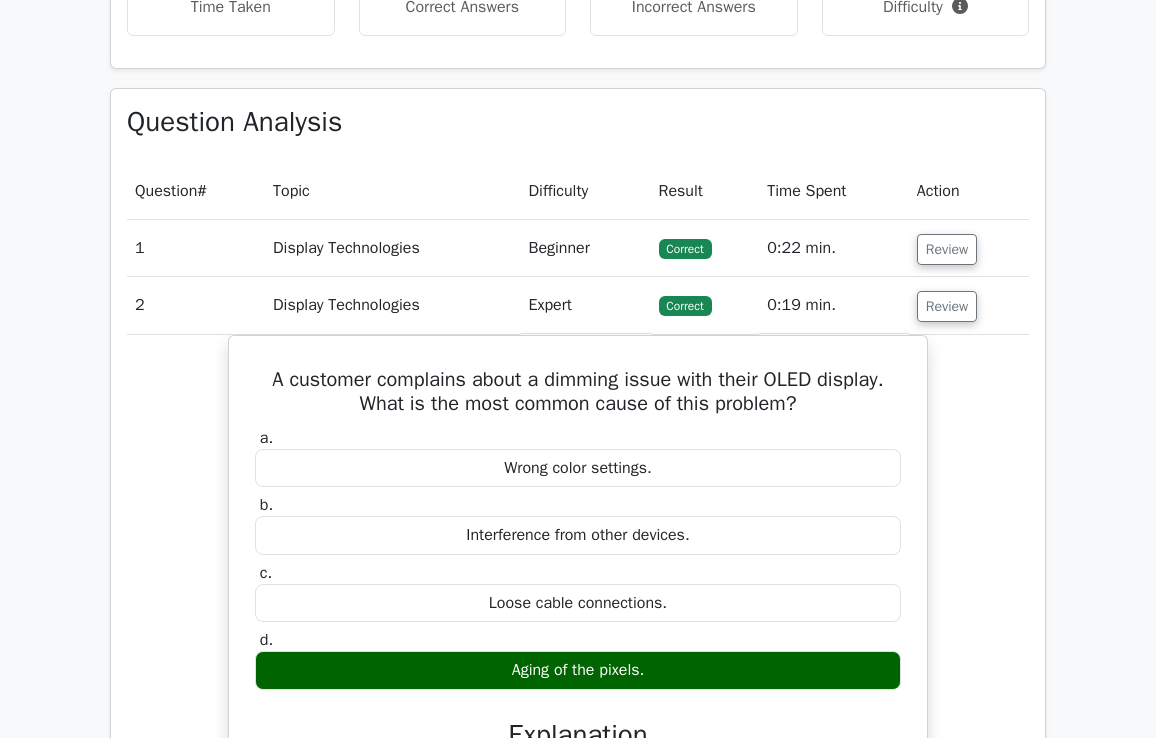 scroll, scrollTop: 799, scrollLeft: 0, axis: vertical 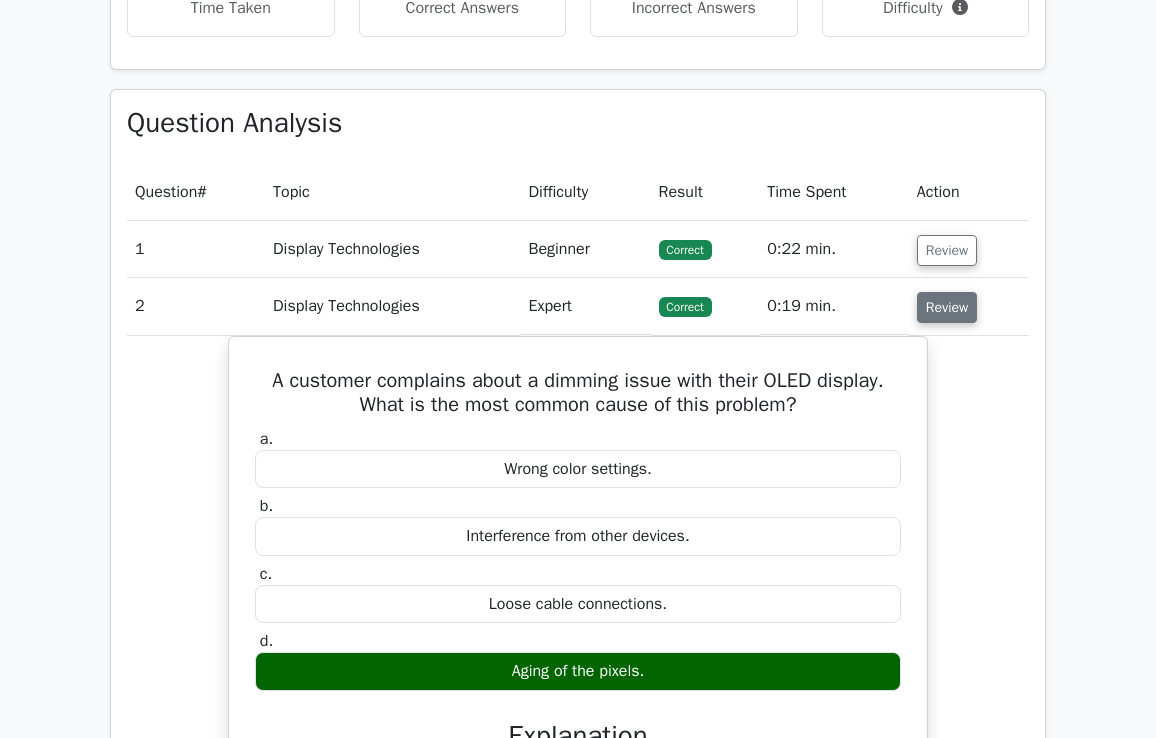 click on "Review" at bounding box center [947, 307] 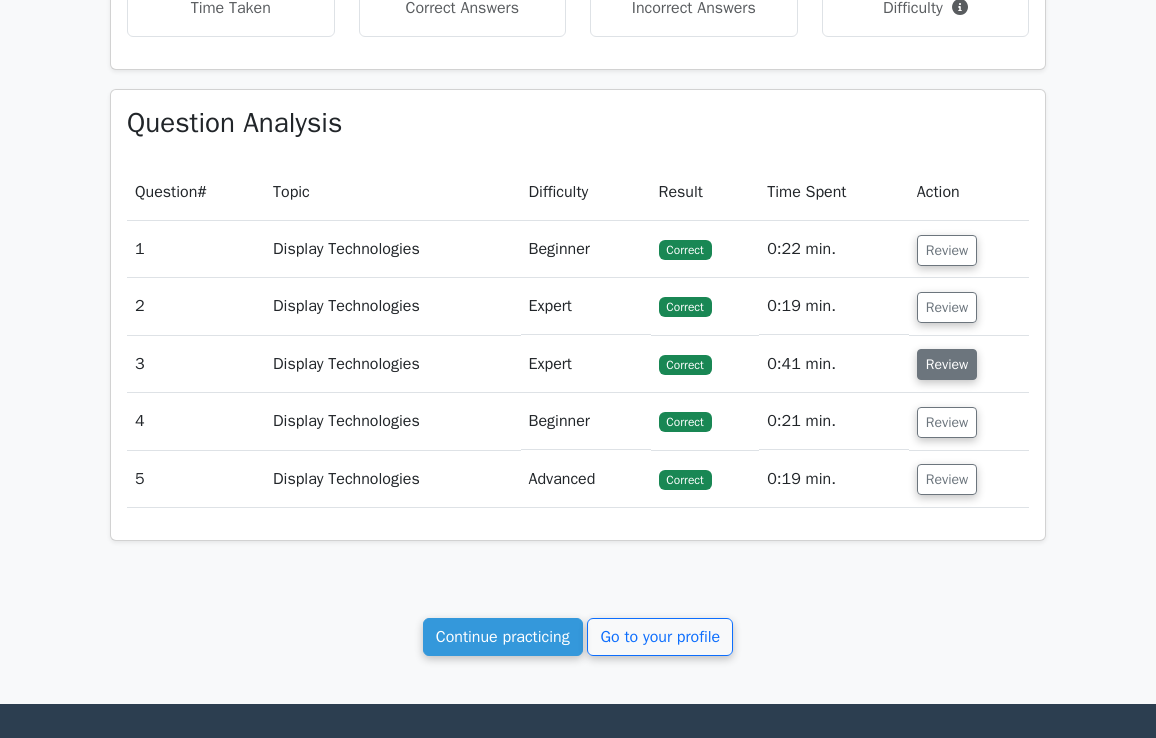 click on "Review" at bounding box center [947, 364] 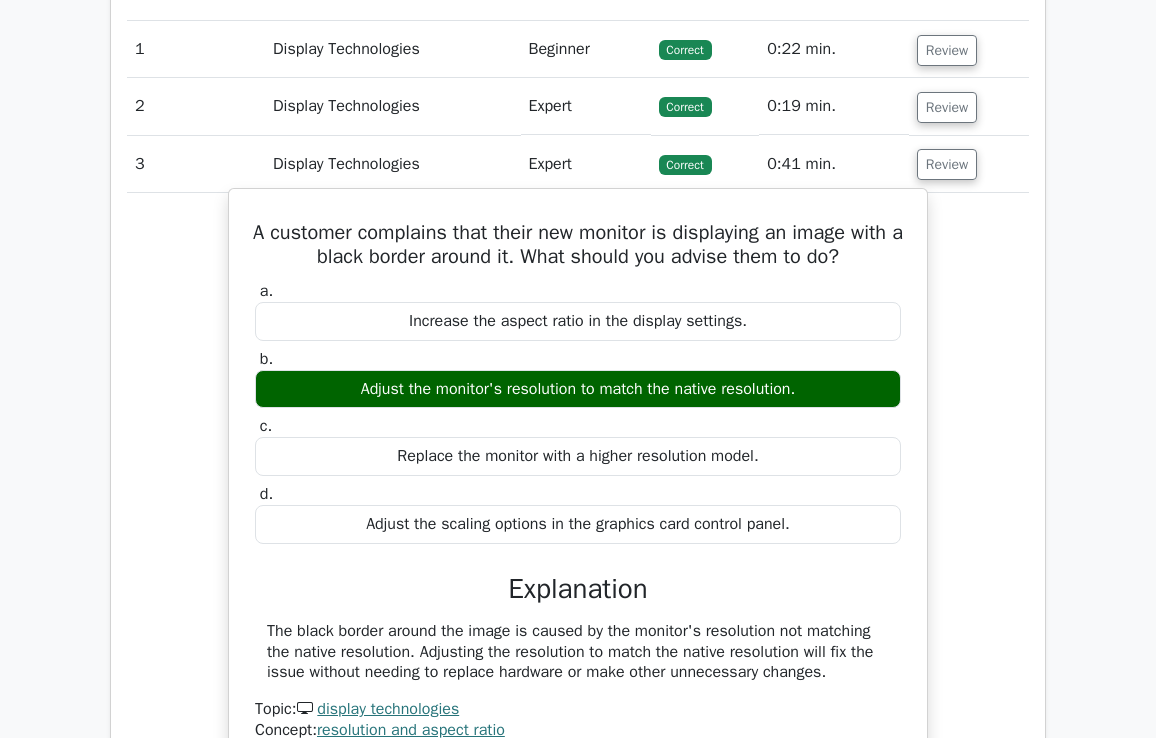 scroll, scrollTop: 1099, scrollLeft: 0, axis: vertical 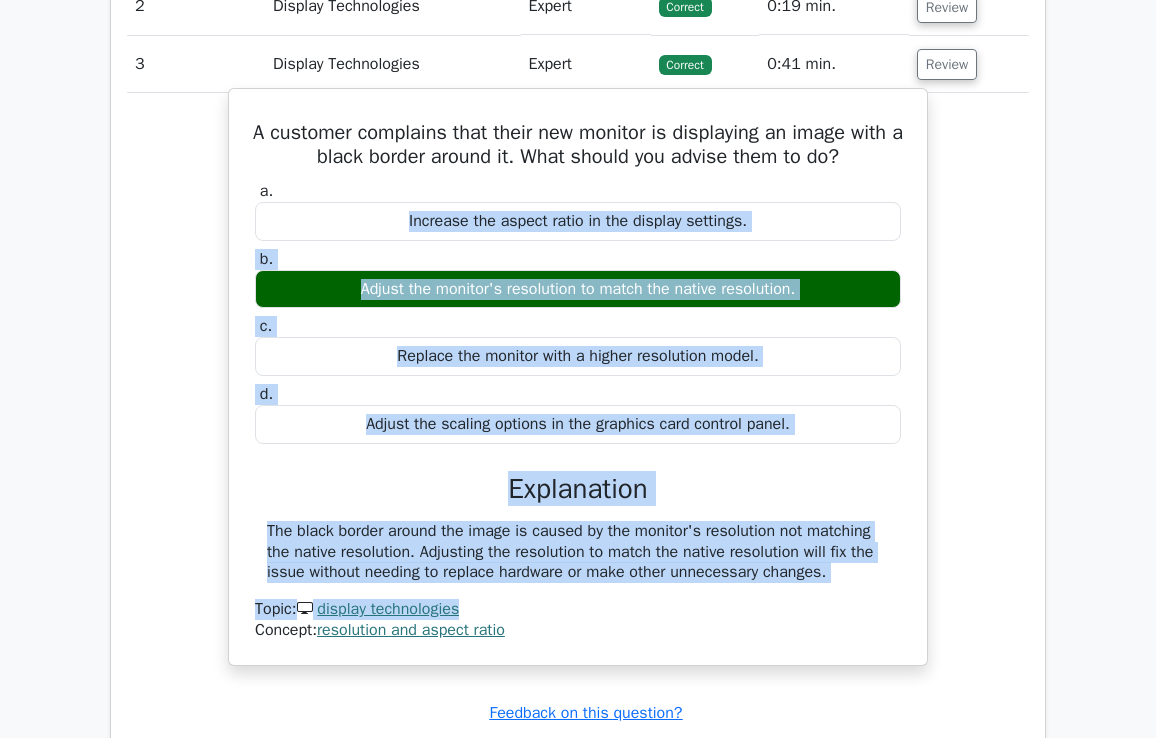 drag, startPoint x: 832, startPoint y: 572, endPoint x: 345, endPoint y: 241, distance: 588.8378 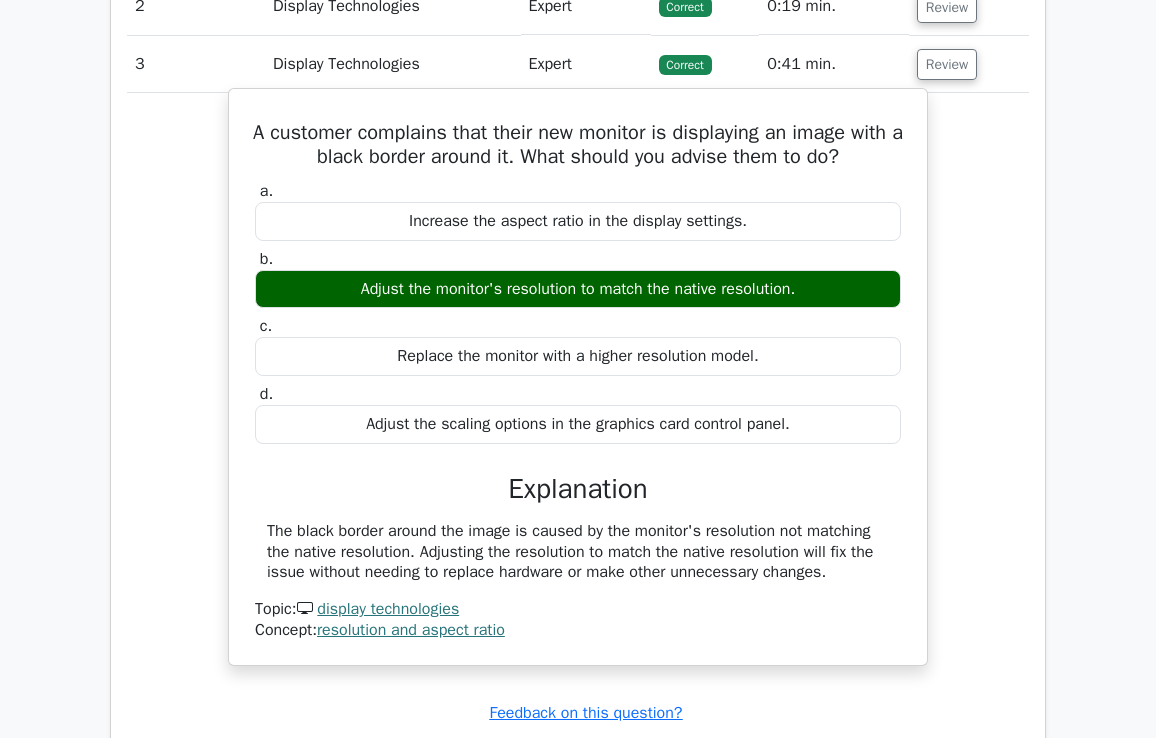 drag, startPoint x: 834, startPoint y: 566, endPoint x: 257, endPoint y: 121, distance: 728.6659 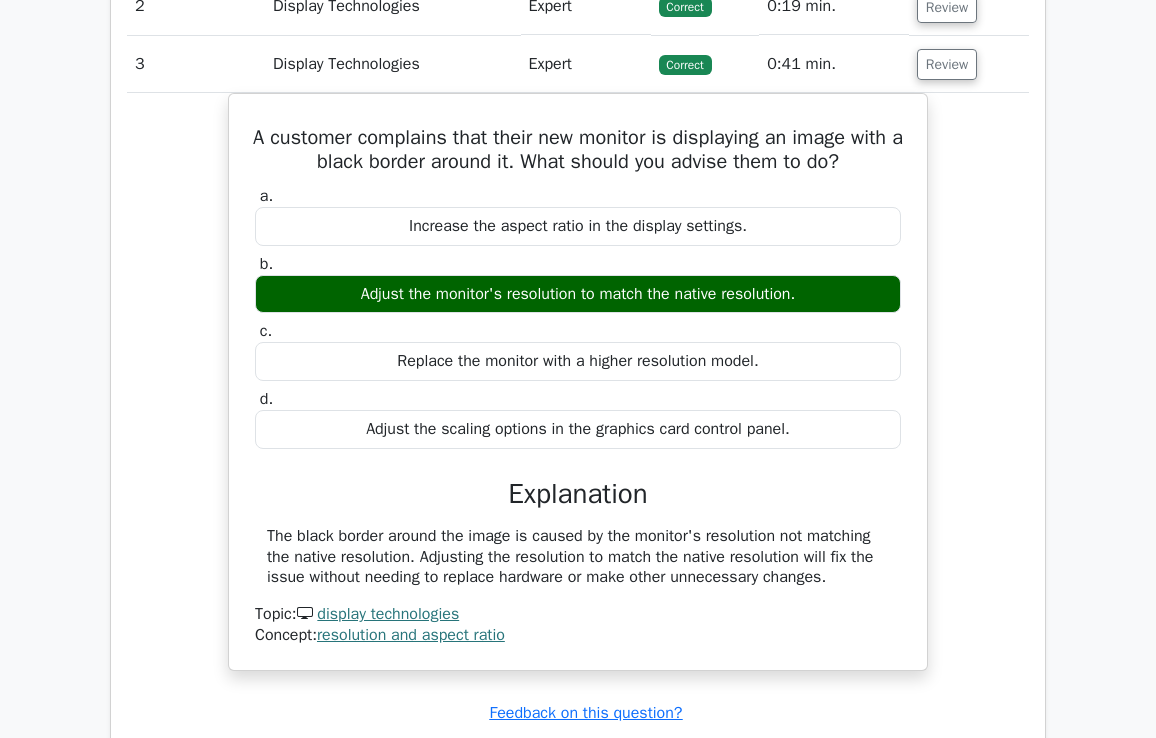 click on "A customer complains that their new monitor is displaying an image with a black border around it. What should you advise them to do?
a.
Increase the aspect ratio in the display settings.
b.
c. d." at bounding box center [578, 394] 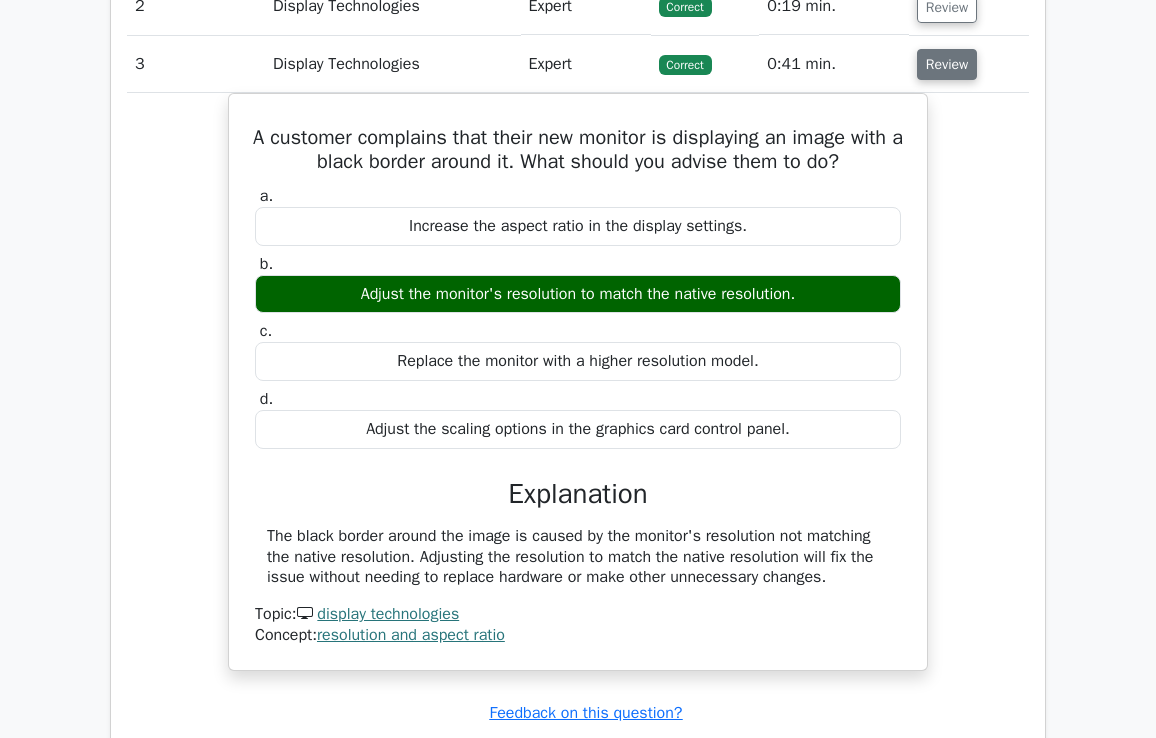 click on "Review" at bounding box center [947, 64] 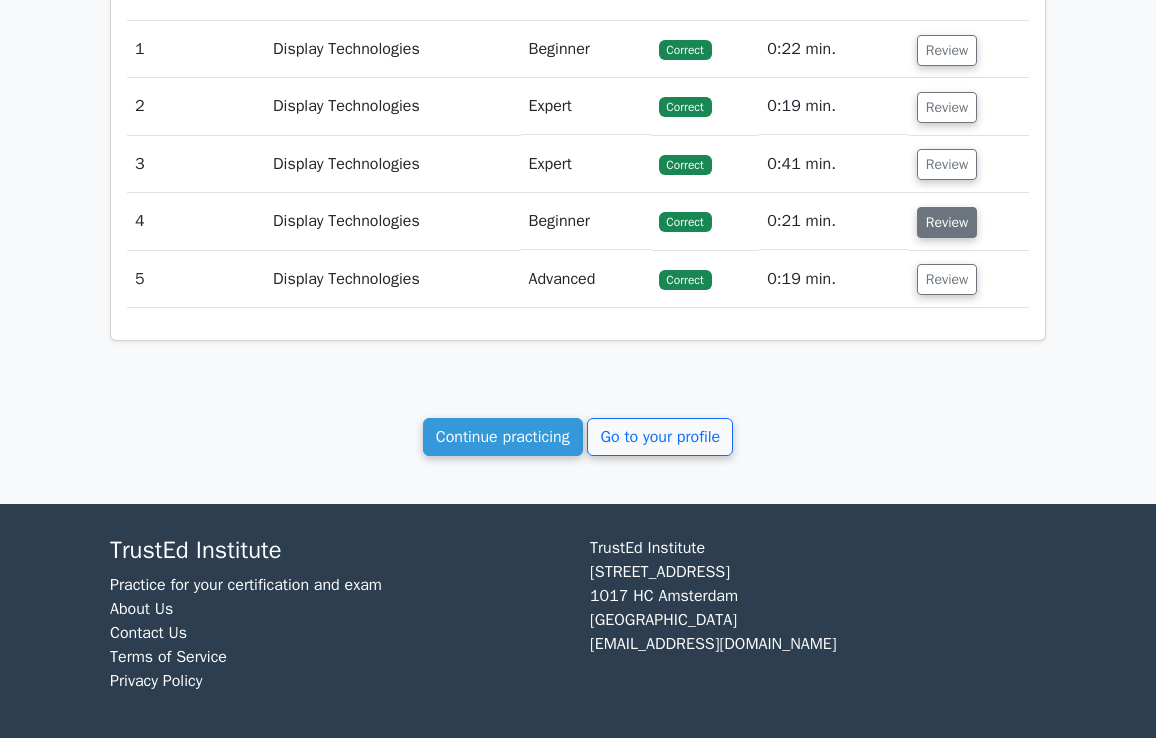 click on "Review" at bounding box center [947, 222] 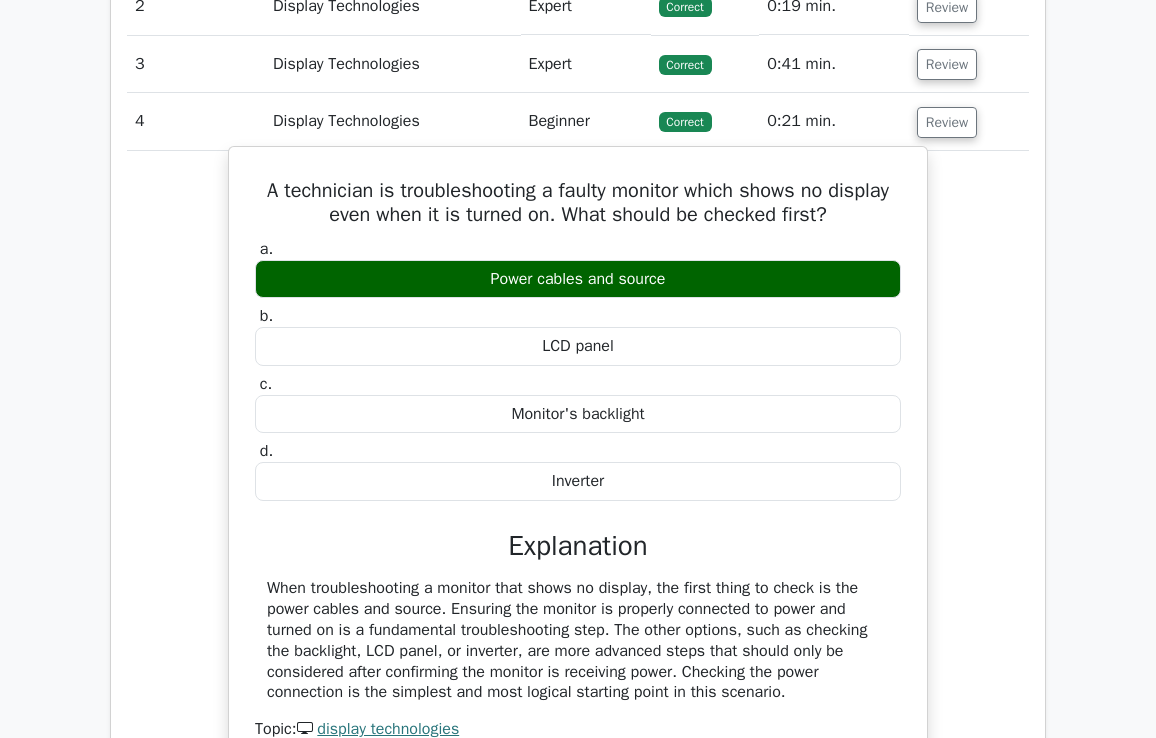 scroll, scrollTop: 1199, scrollLeft: 0, axis: vertical 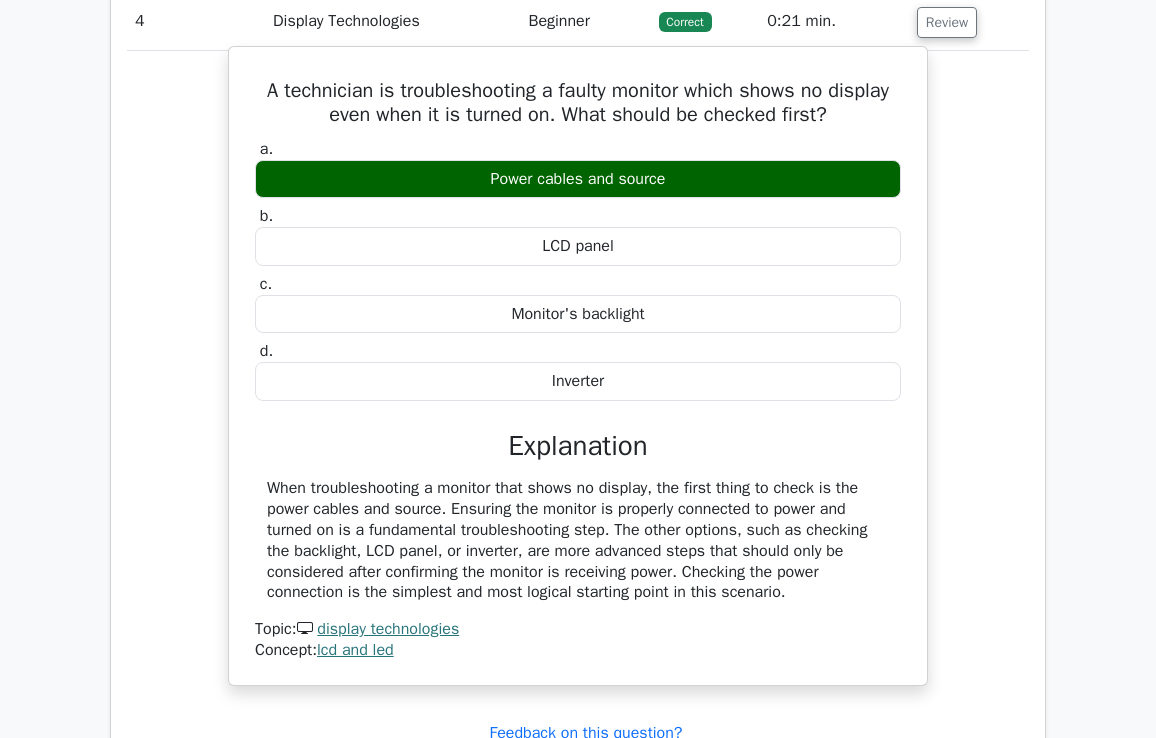 drag, startPoint x: 800, startPoint y: 586, endPoint x: 276, endPoint y: 94, distance: 718.77673 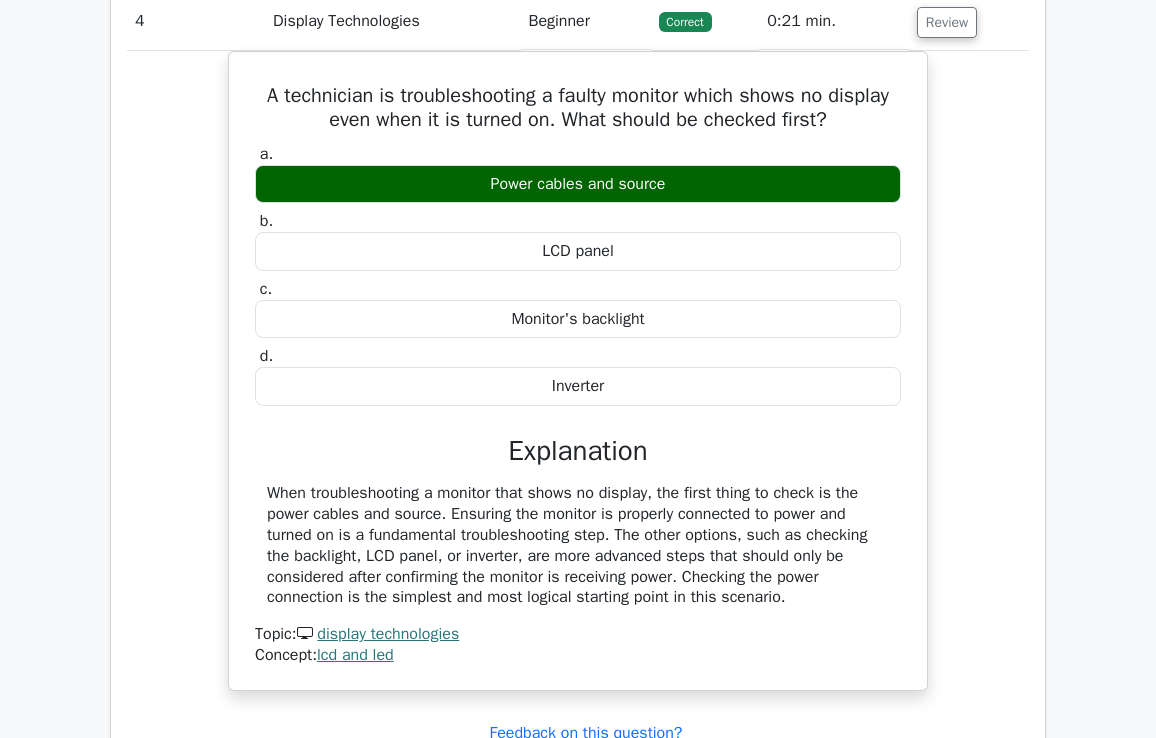drag, startPoint x: 133, startPoint y: 210, endPoint x: 163, endPoint y: 193, distance: 34.48188 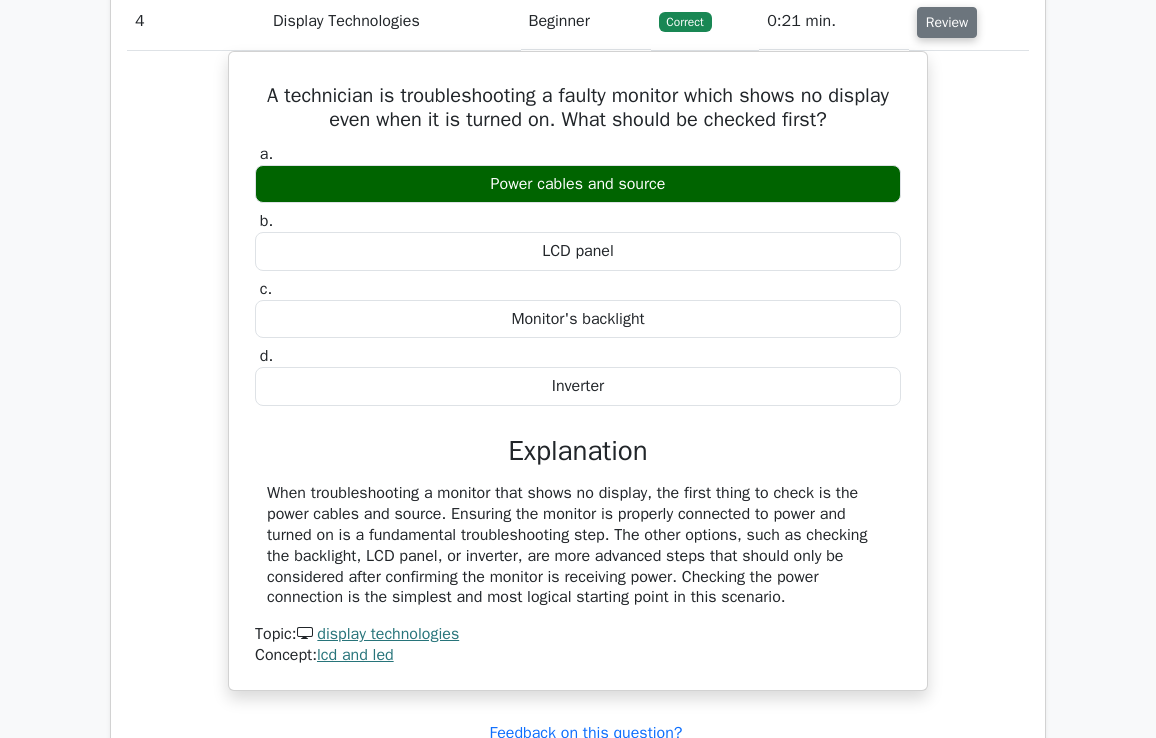 click on "Review" at bounding box center [947, 22] 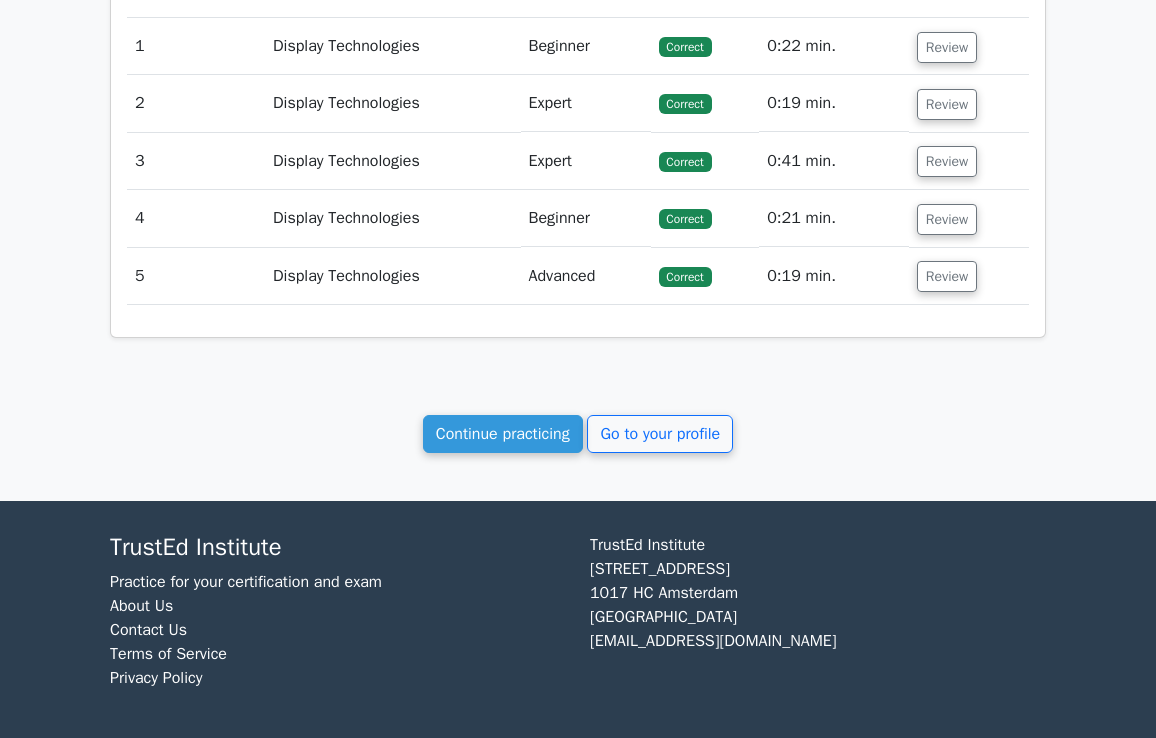 scroll, scrollTop: 999, scrollLeft: 0, axis: vertical 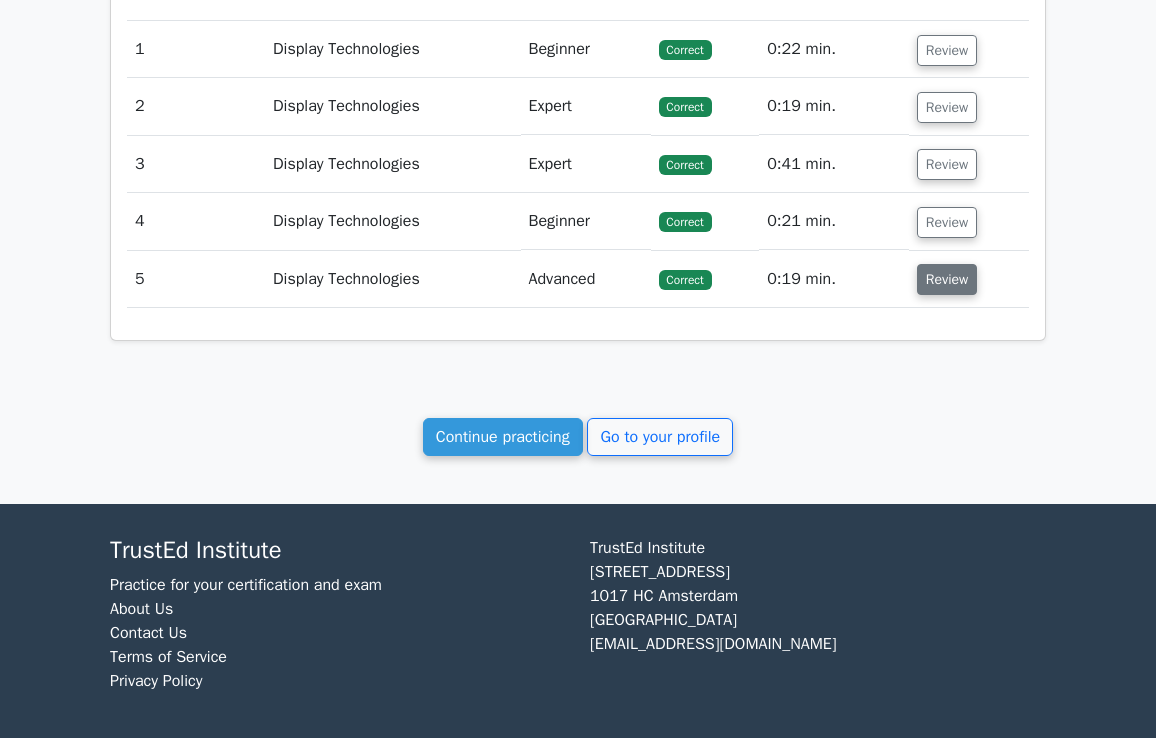 click on "Review" at bounding box center [947, 279] 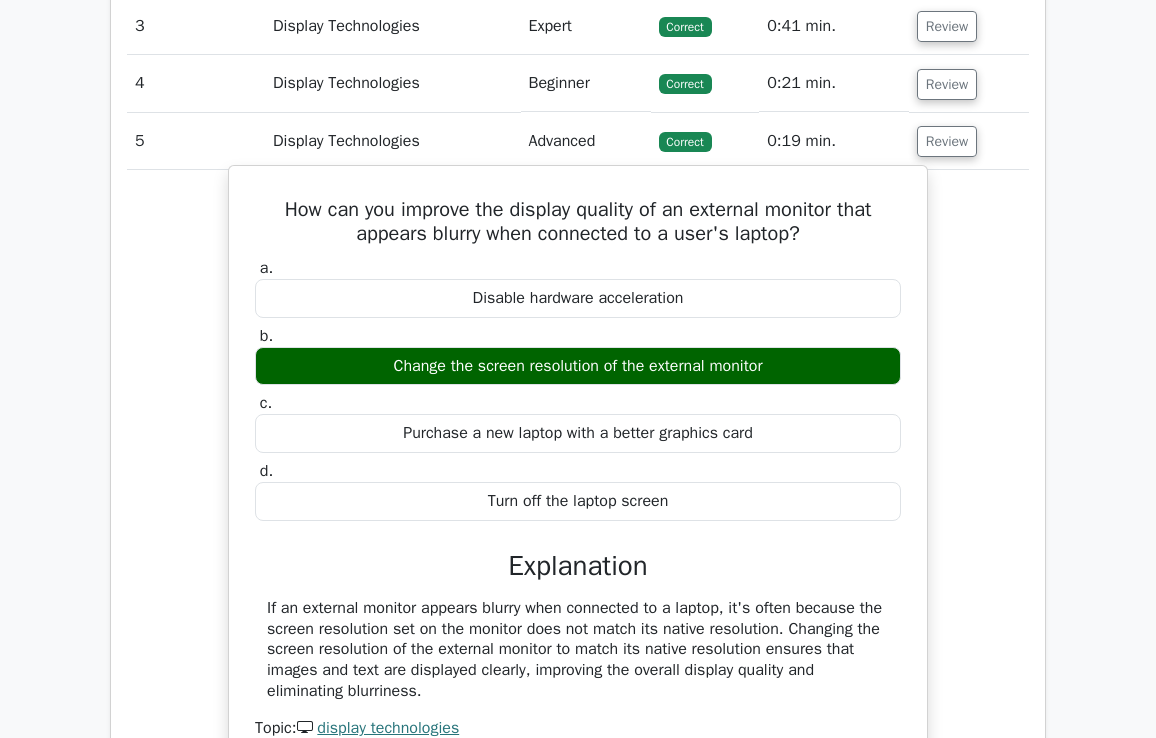 scroll, scrollTop: 1199, scrollLeft: 0, axis: vertical 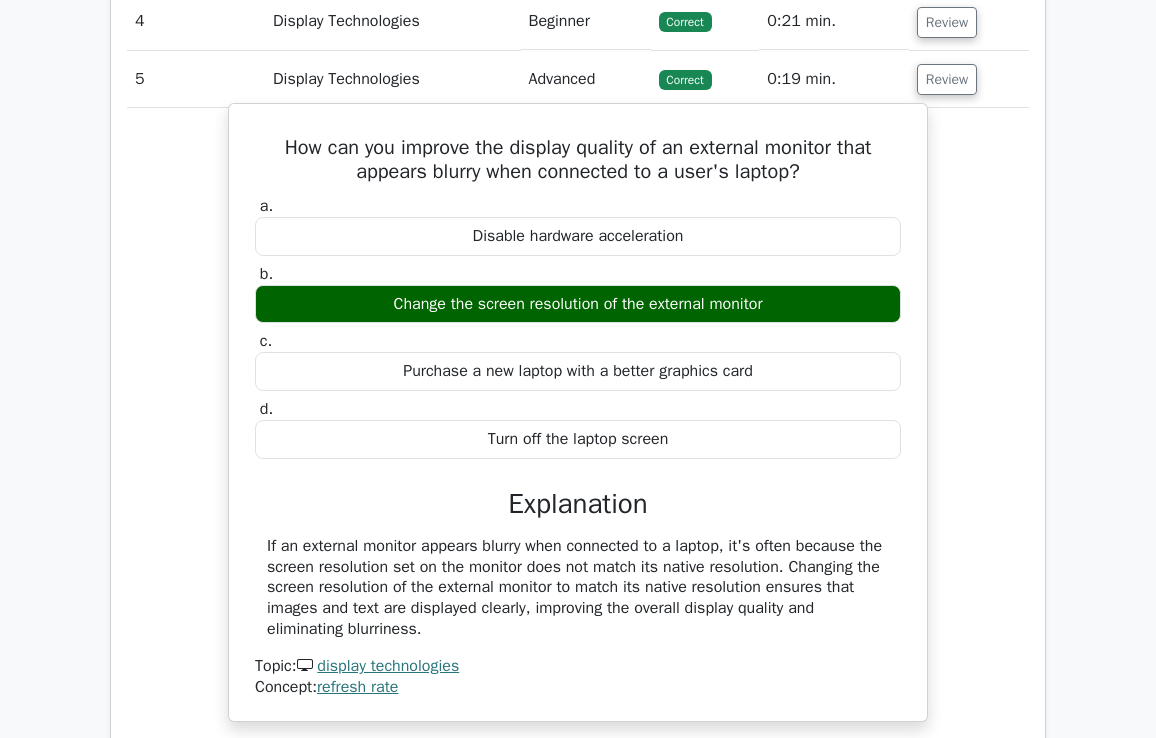 drag, startPoint x: 415, startPoint y: 611, endPoint x: 252, endPoint y: 146, distance: 492.7413 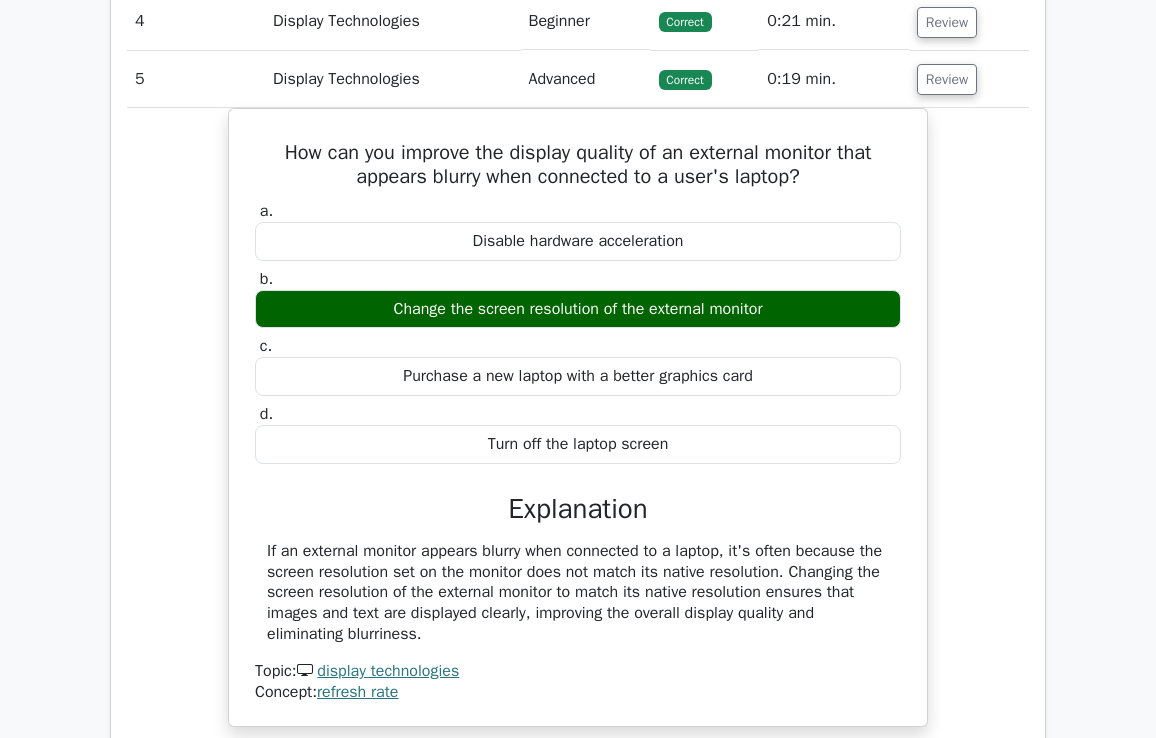 click on "How can you improve the display quality of an external monitor that appears blurry when connected to a user's laptop?
a.
Disable hardware acceleration
b.
c." at bounding box center [578, 429] 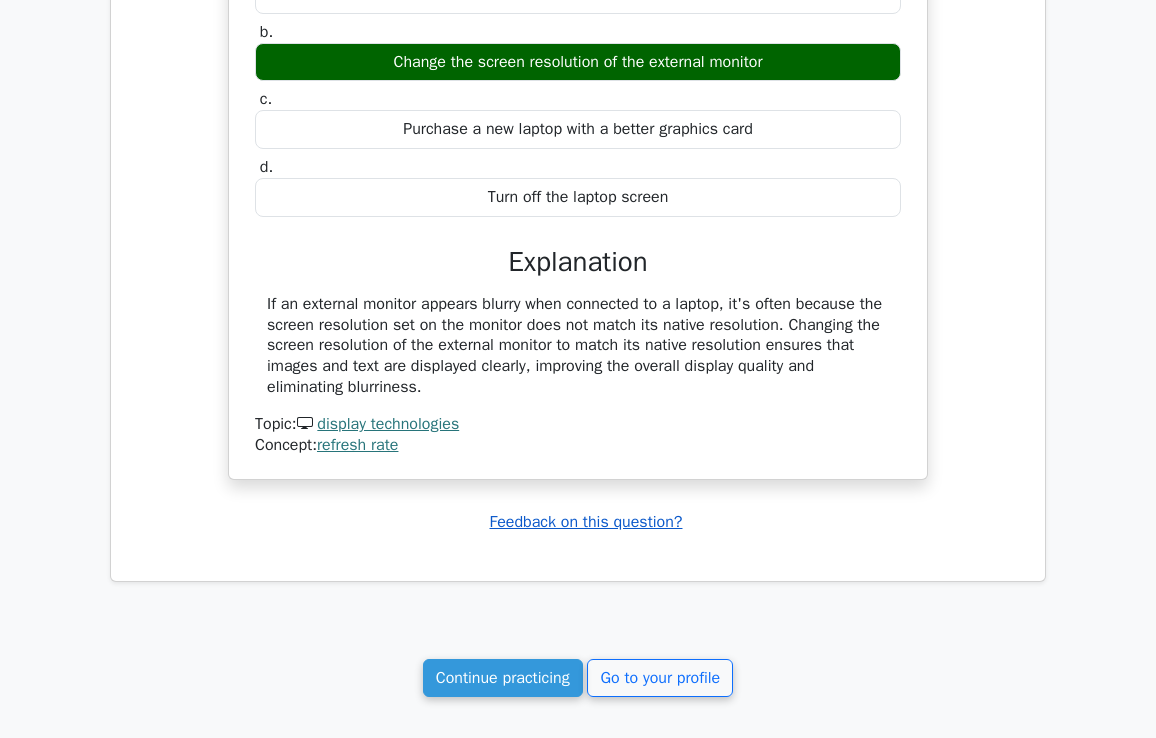 scroll, scrollTop: 1499, scrollLeft: 0, axis: vertical 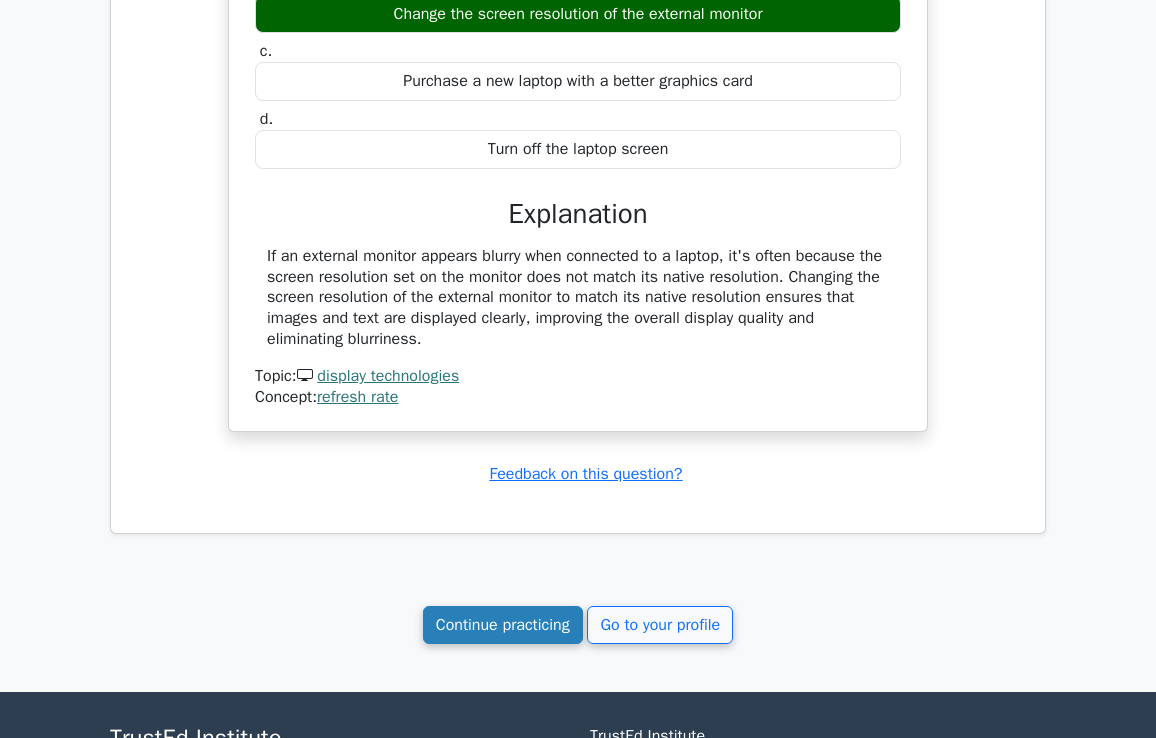 click on "Continue practicing" at bounding box center [503, 625] 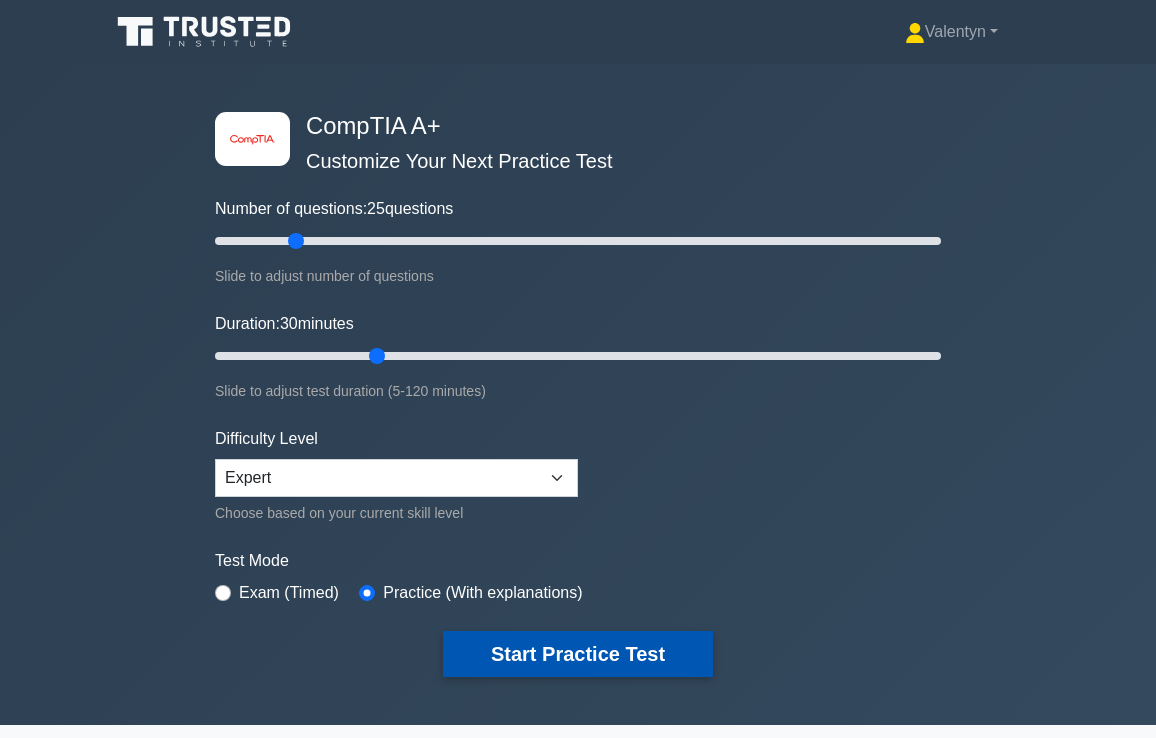 scroll, scrollTop: 0, scrollLeft: 0, axis: both 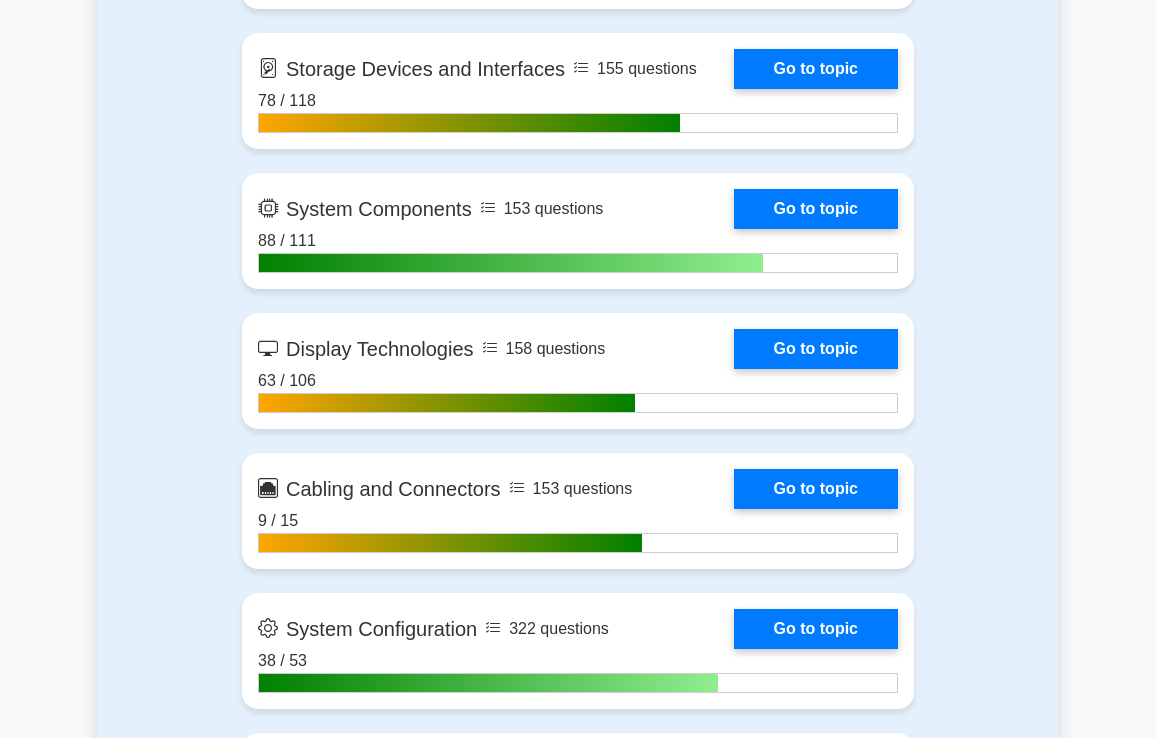 click on "Contents of the CompTIA A+ package
3756 CompTIA A+ questions grouped in 25 topics and 316 concepts
Hardware
200 questions
Go to topic
168 / 214
181 questions" at bounding box center [578, 200] 